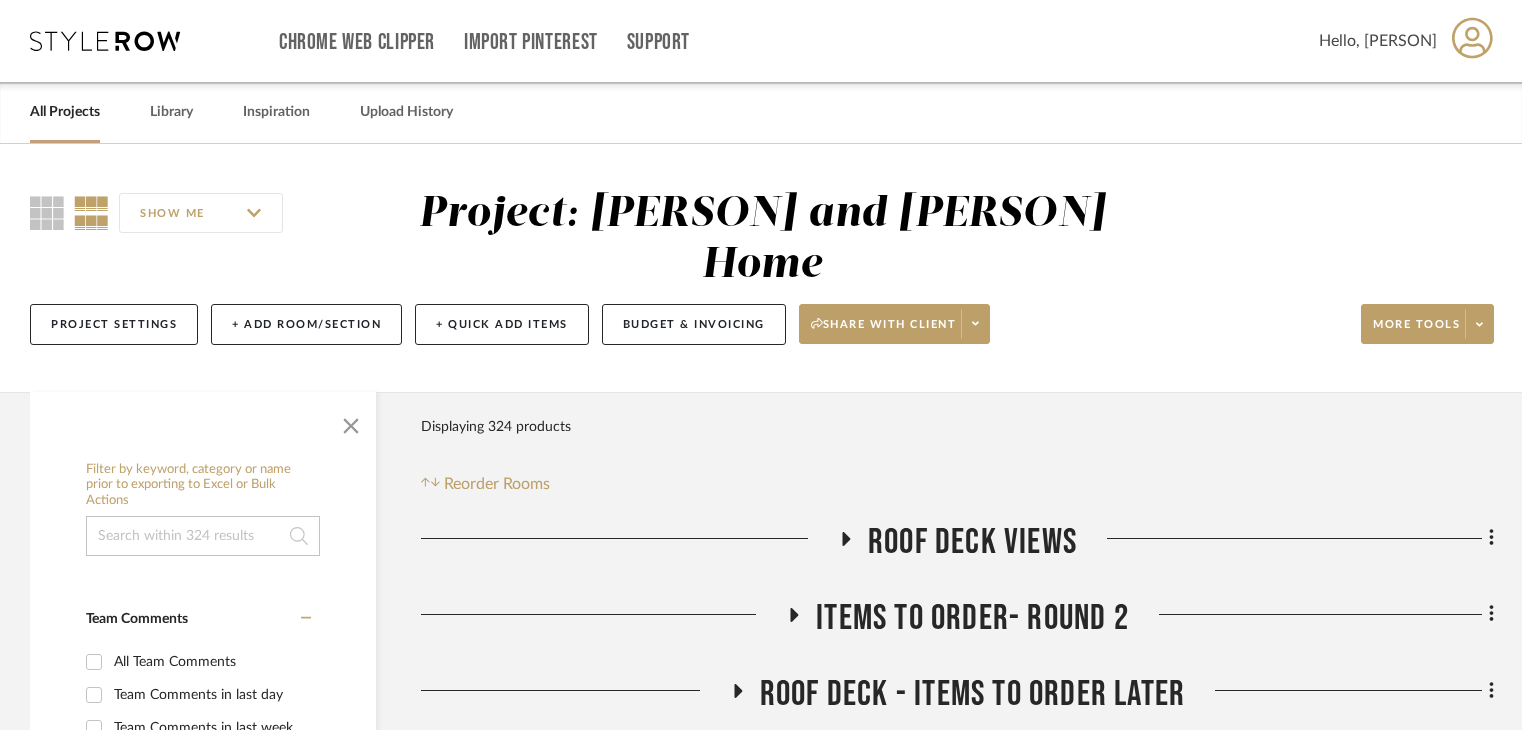 scroll, scrollTop: 0, scrollLeft: 0, axis: both 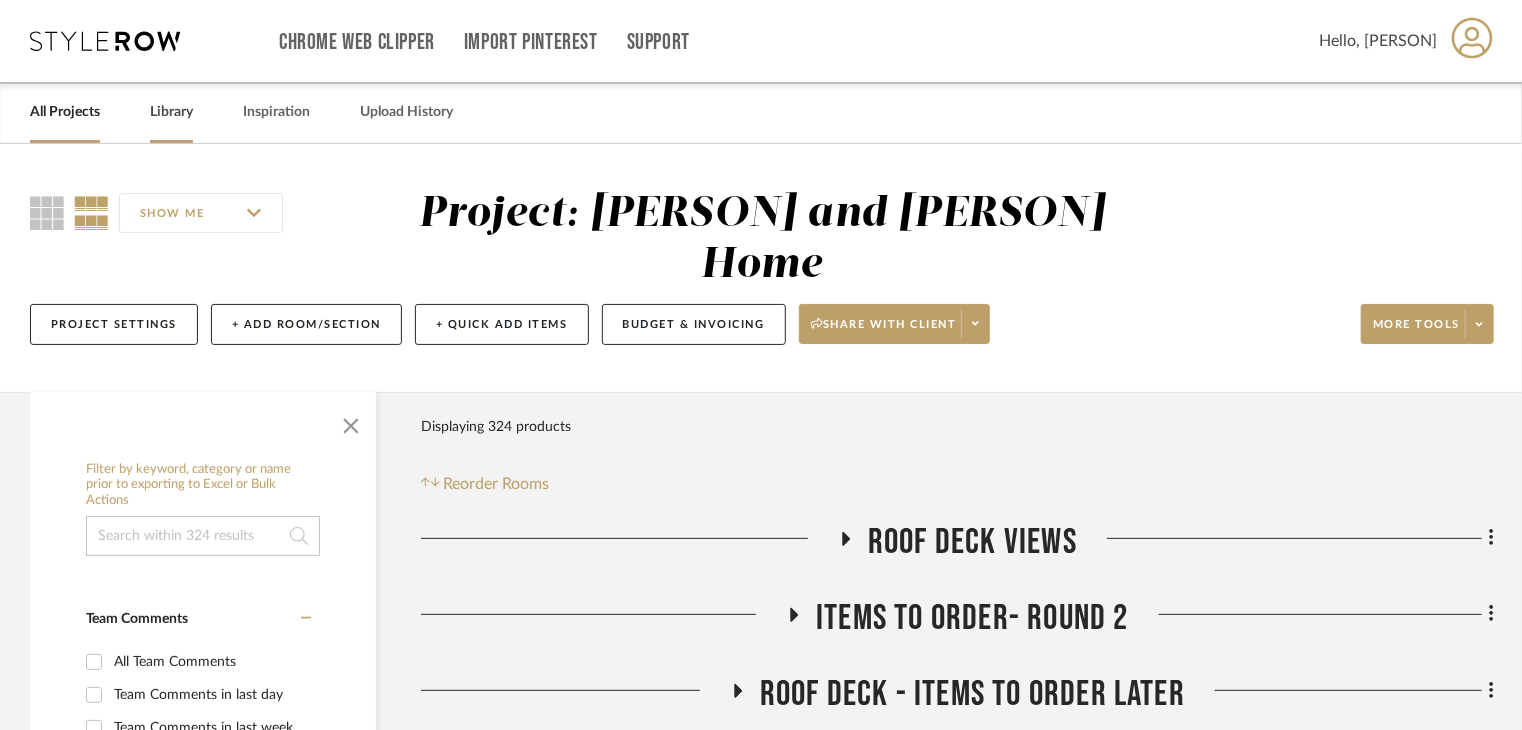 click on "Library" at bounding box center [171, 112] 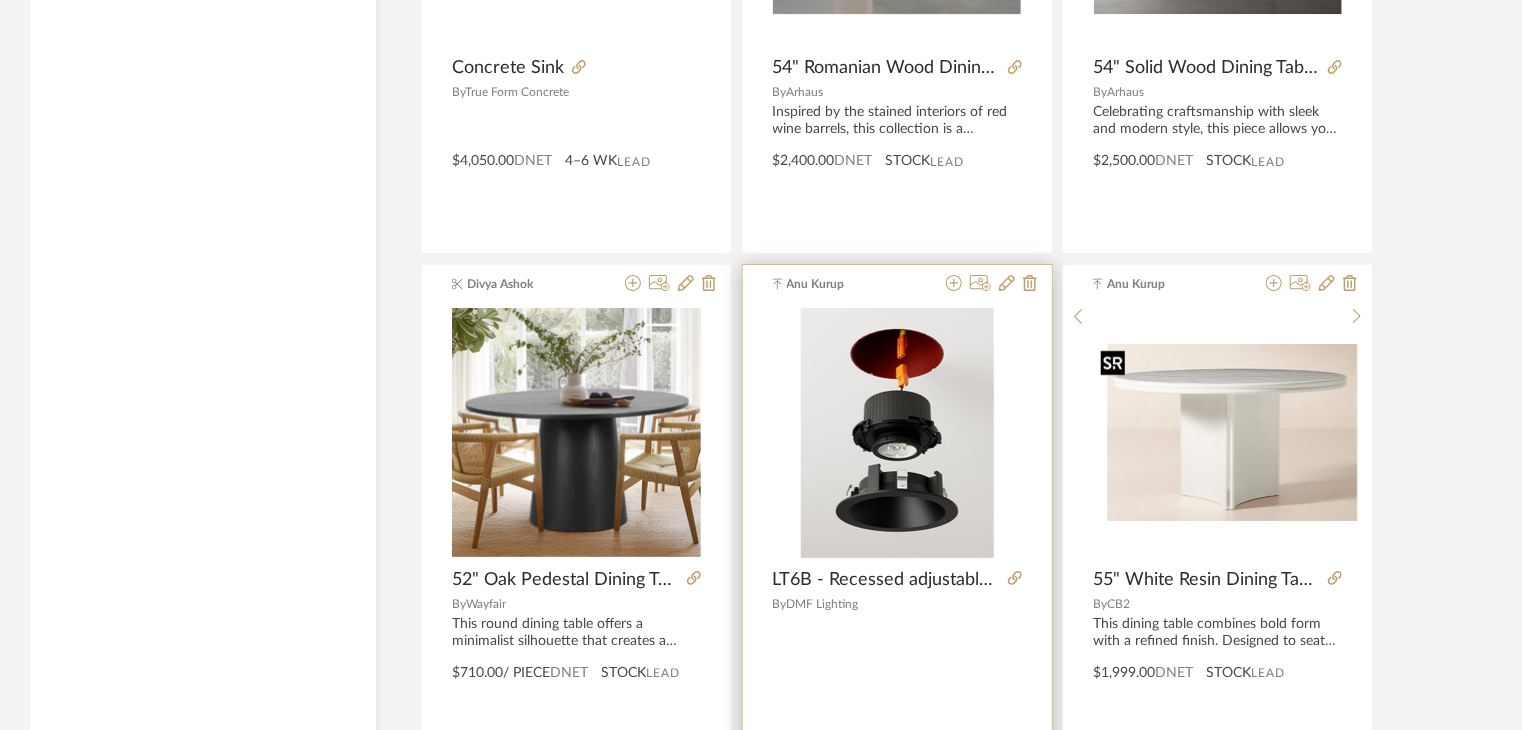 scroll, scrollTop: 3700, scrollLeft: 0, axis: vertical 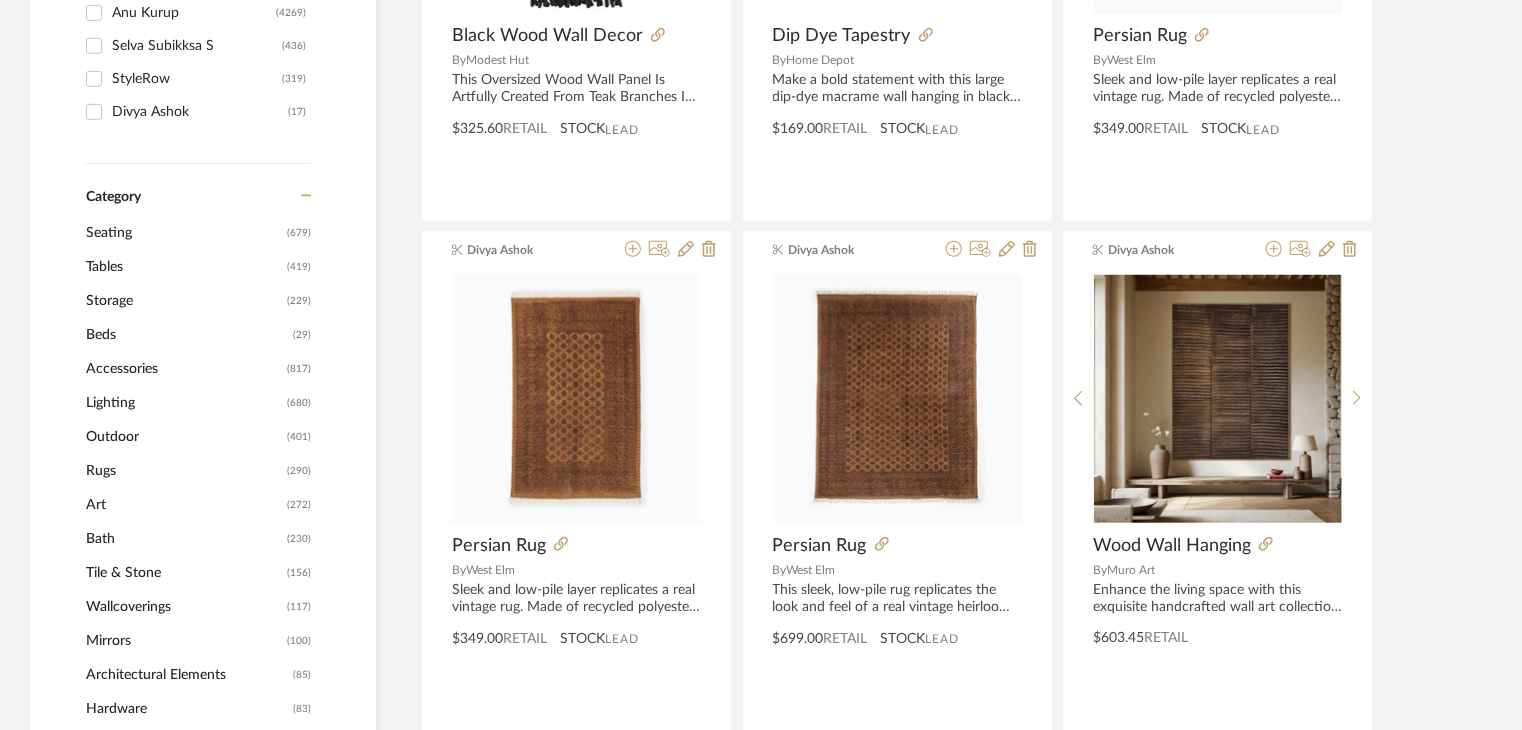 click on "Lighting" 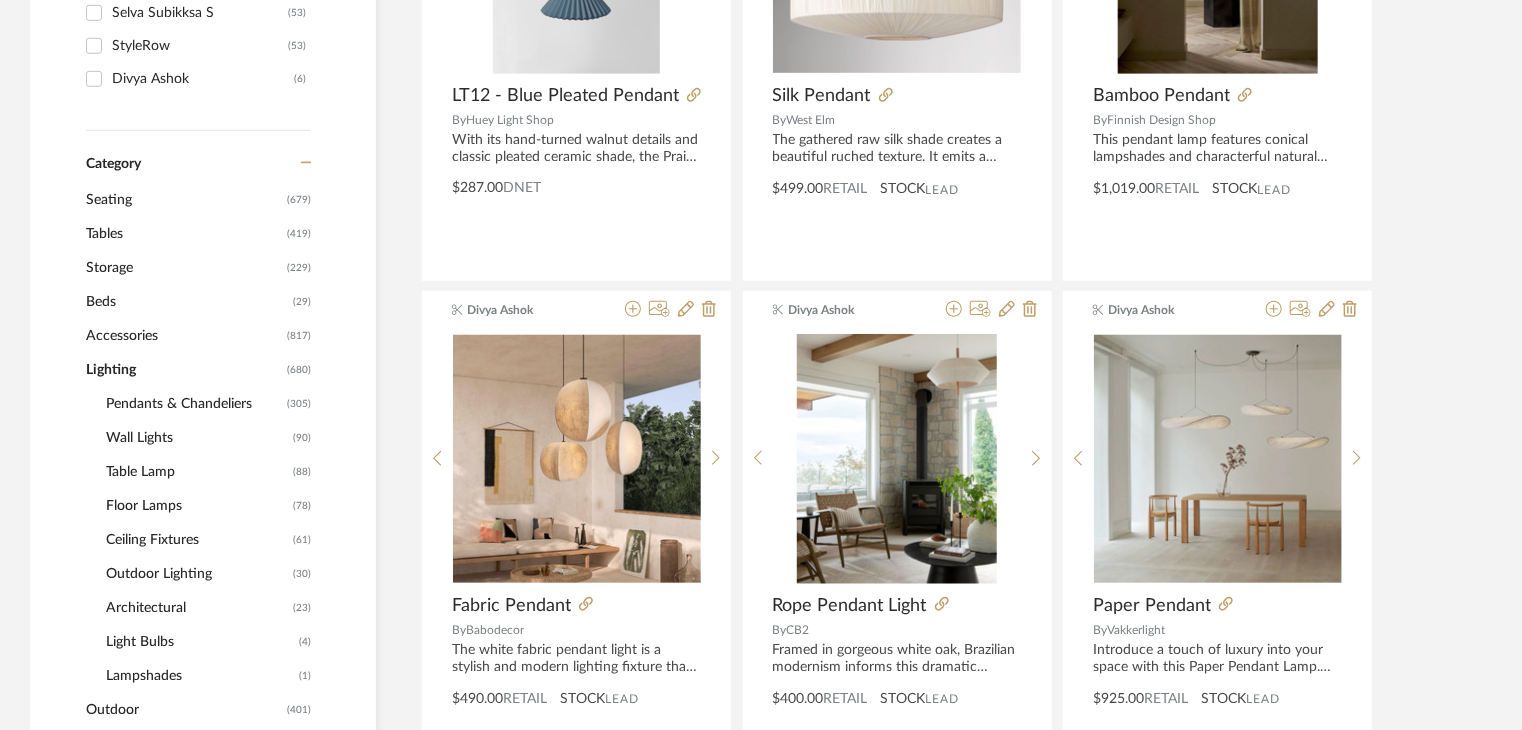 scroll, scrollTop: 659, scrollLeft: 0, axis: vertical 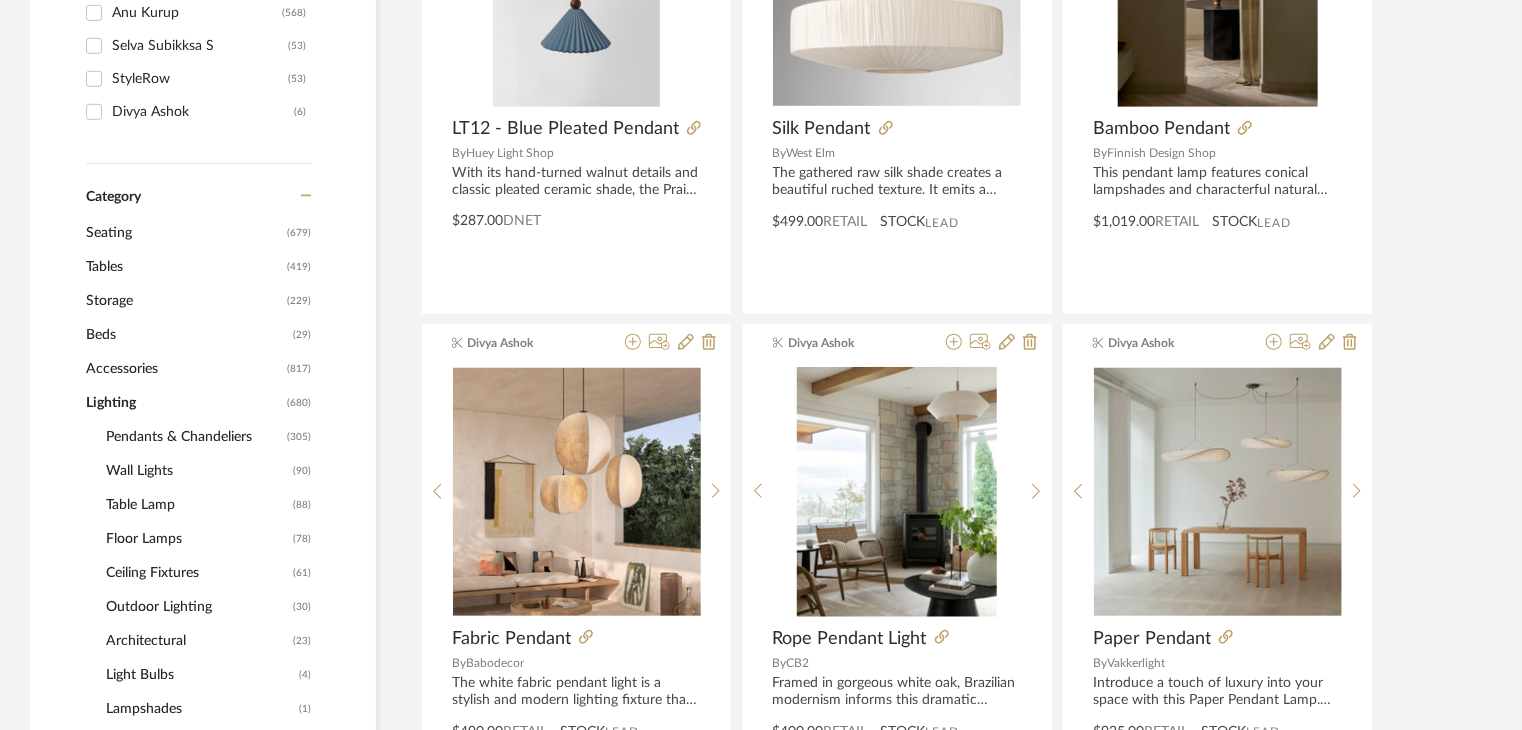 click on "Pendants & Chandeliers" 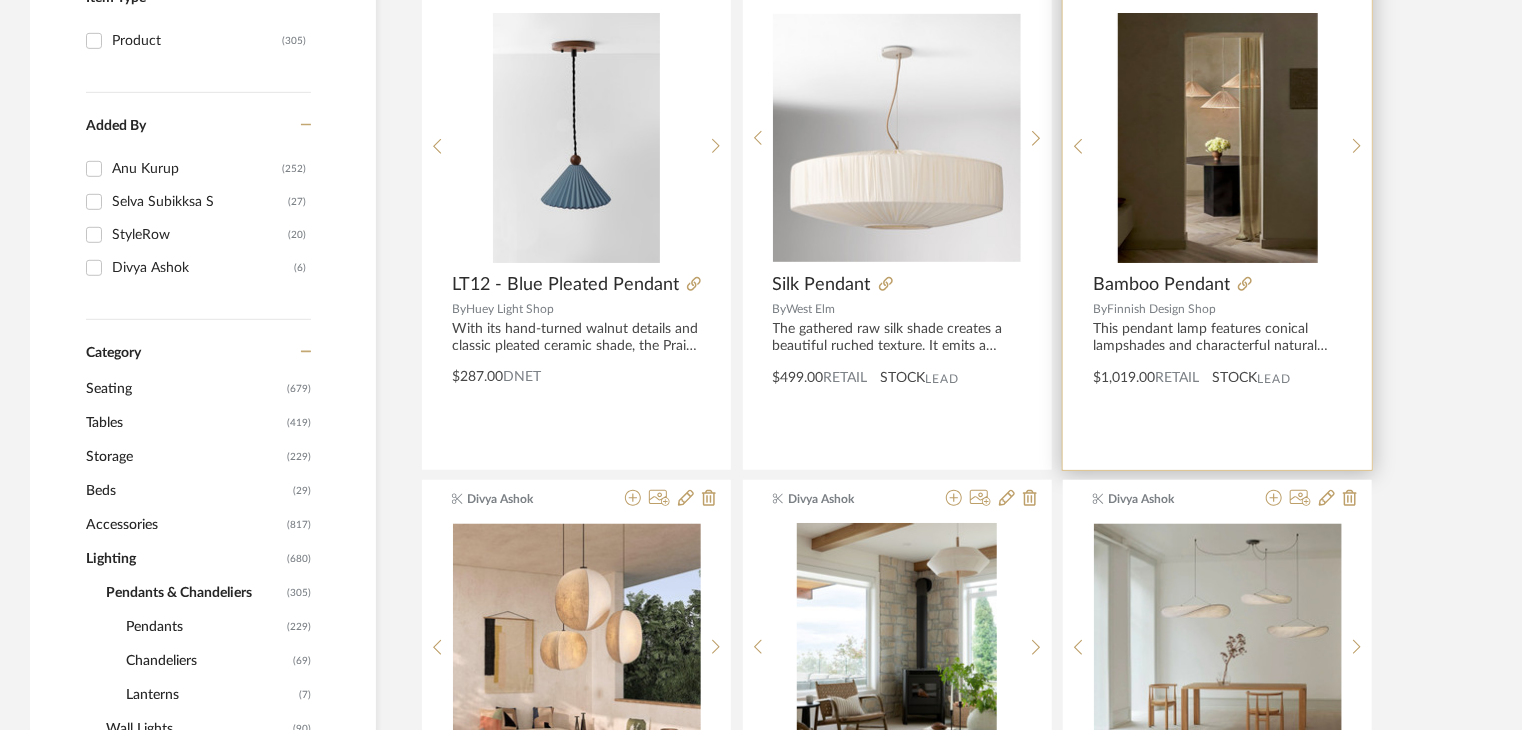 scroll, scrollTop: 759, scrollLeft: 0, axis: vertical 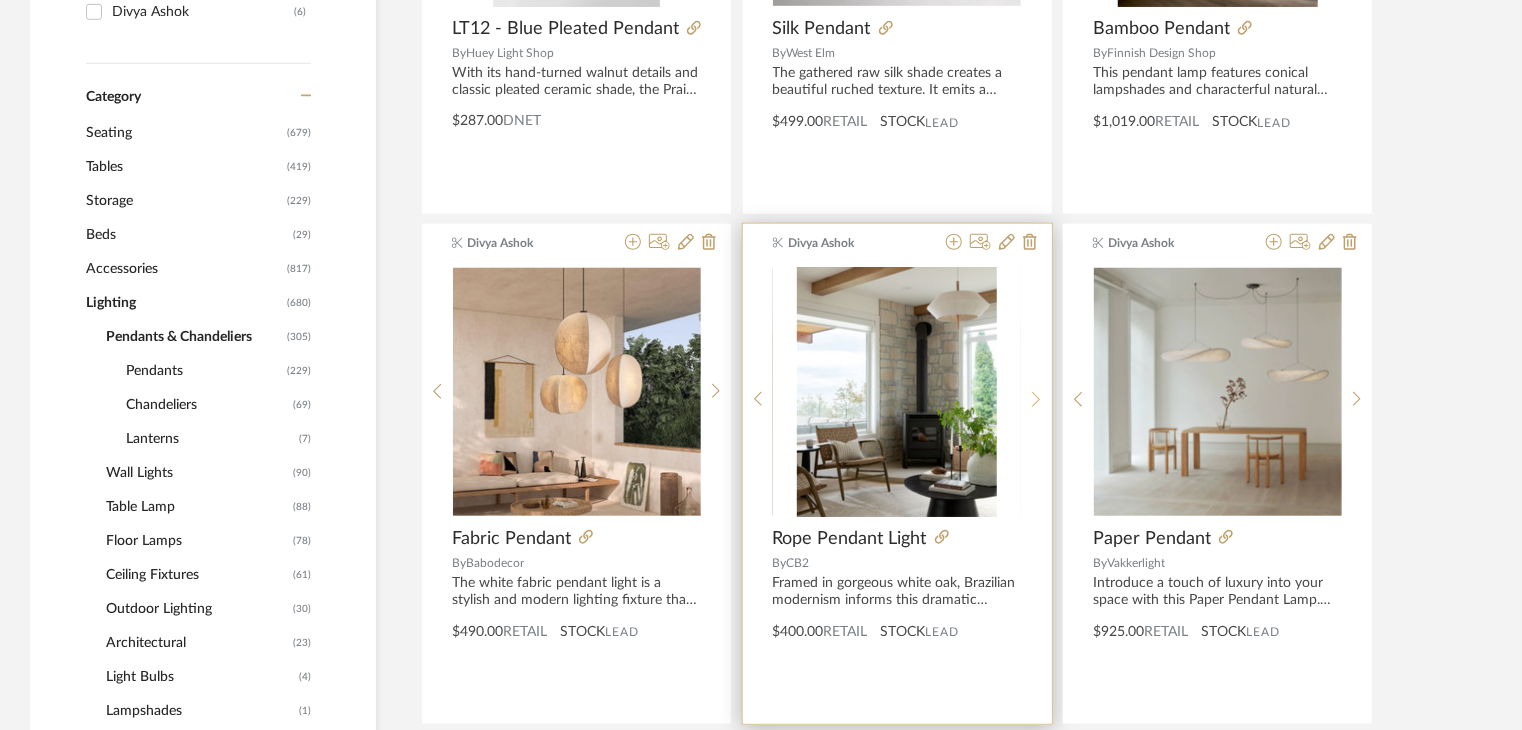 click at bounding box center (1036, 400) 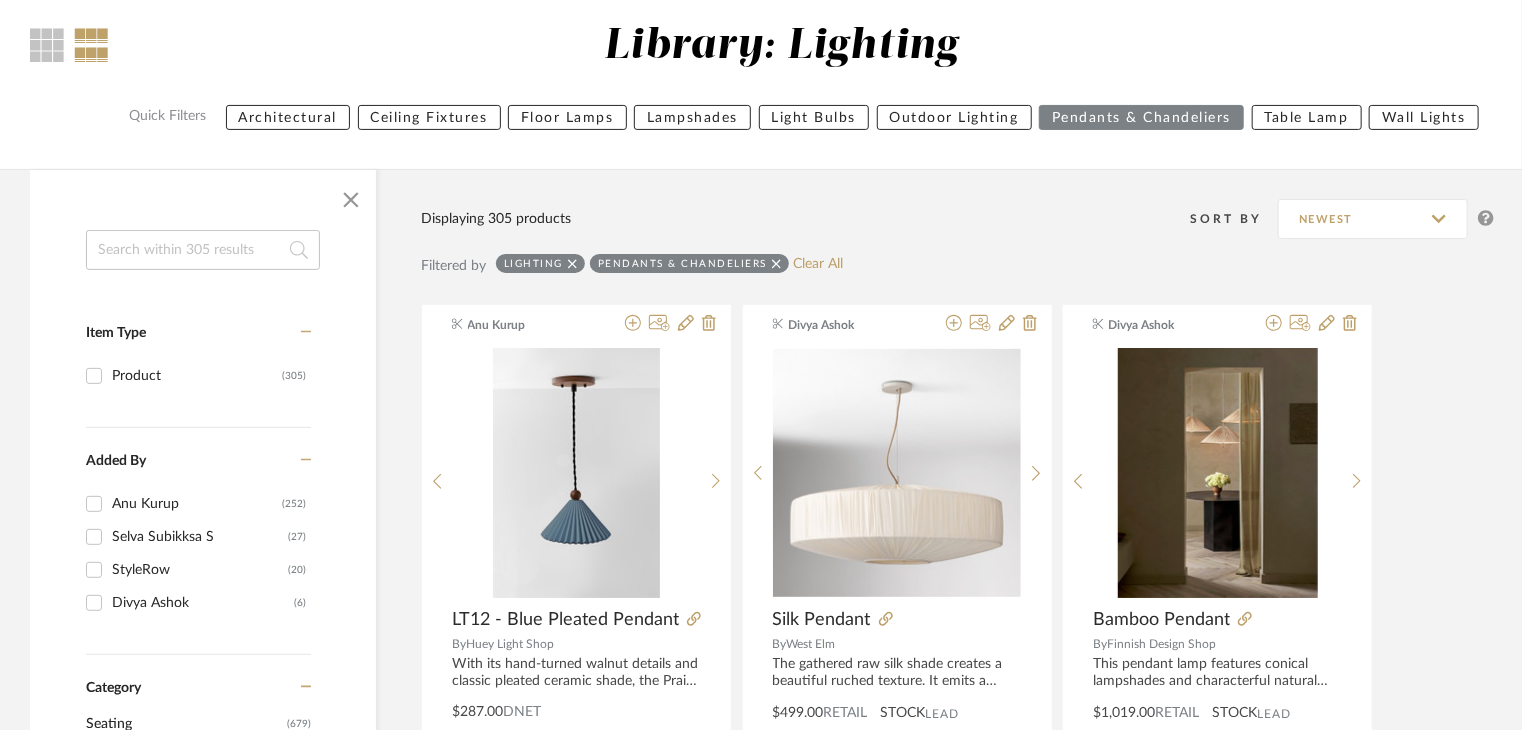 scroll, scrollTop: 159, scrollLeft: 0, axis: vertical 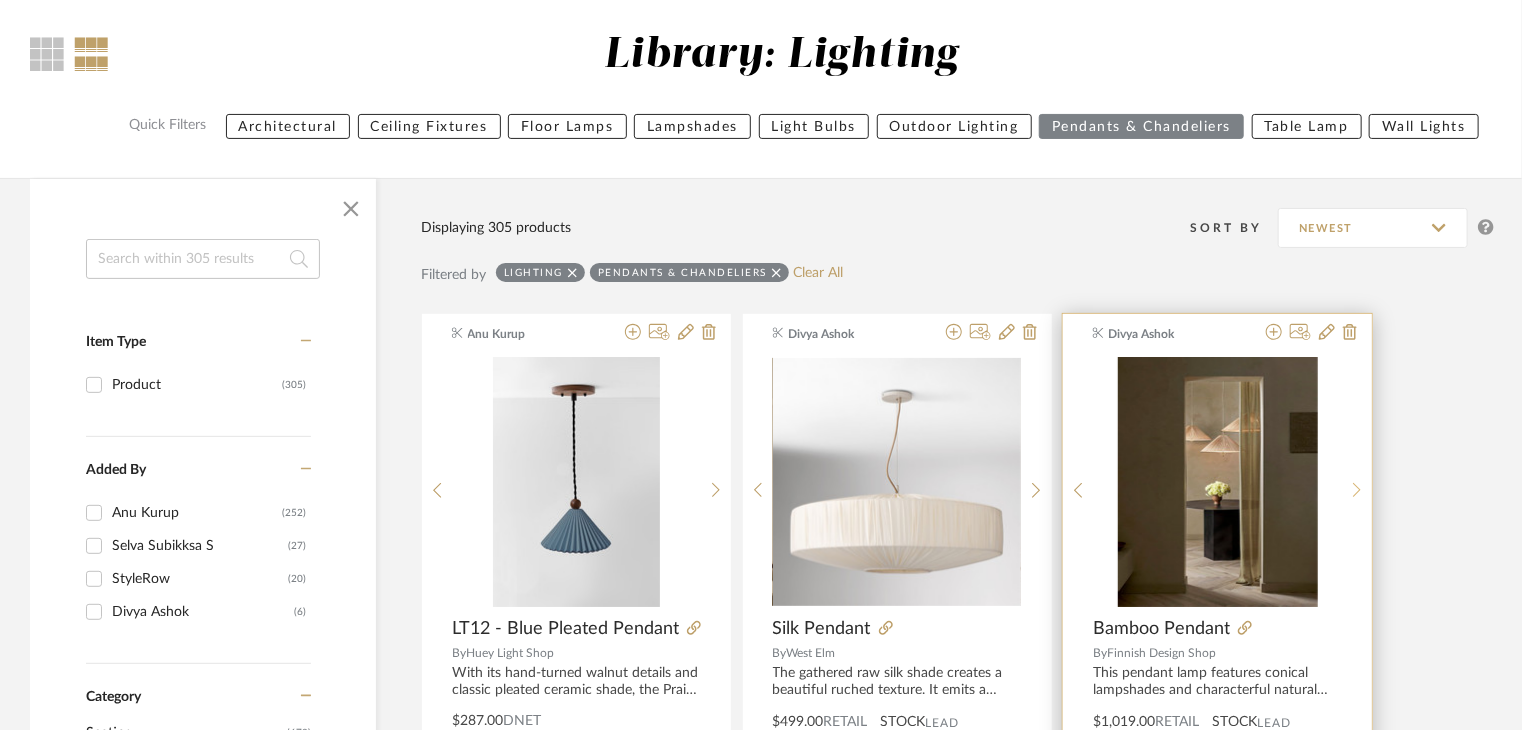 click 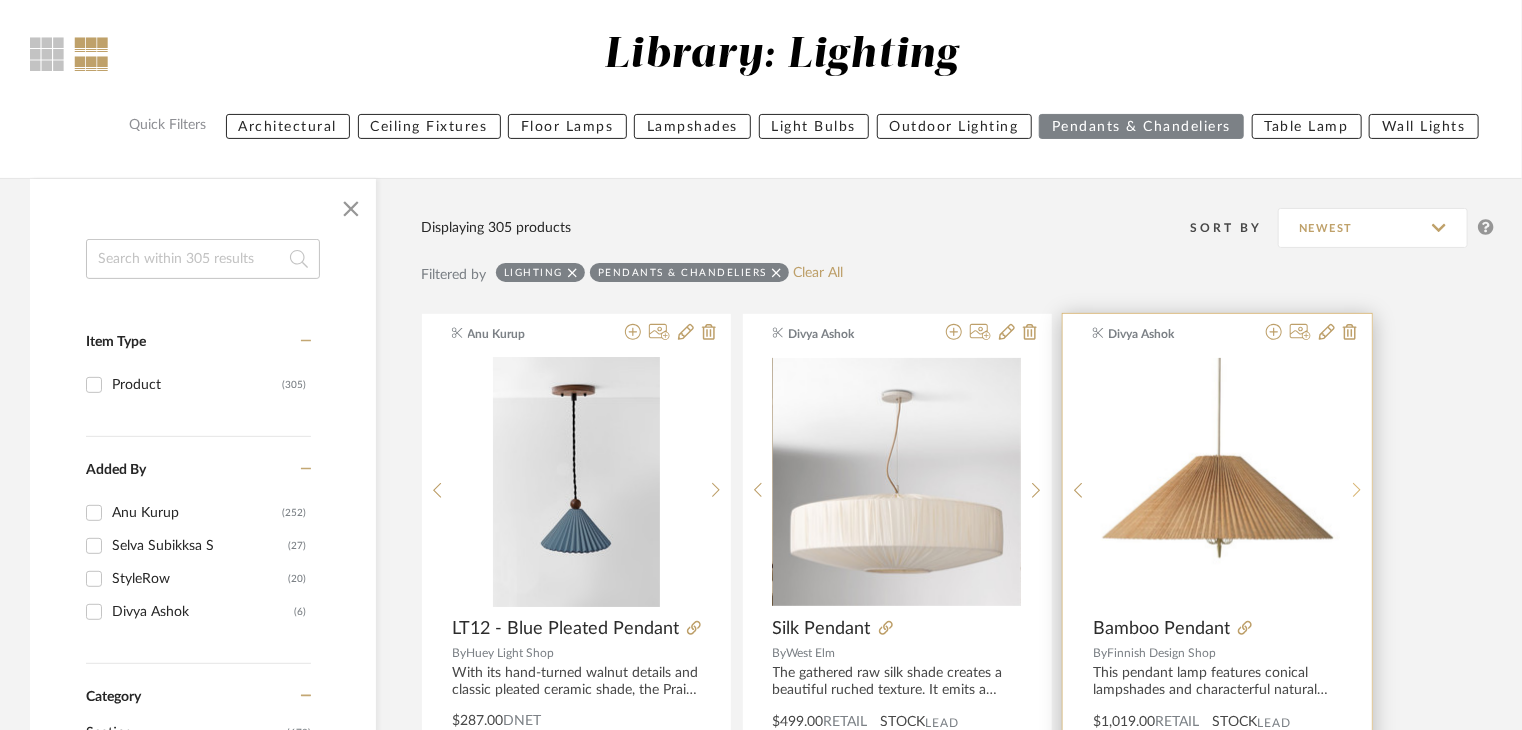 click 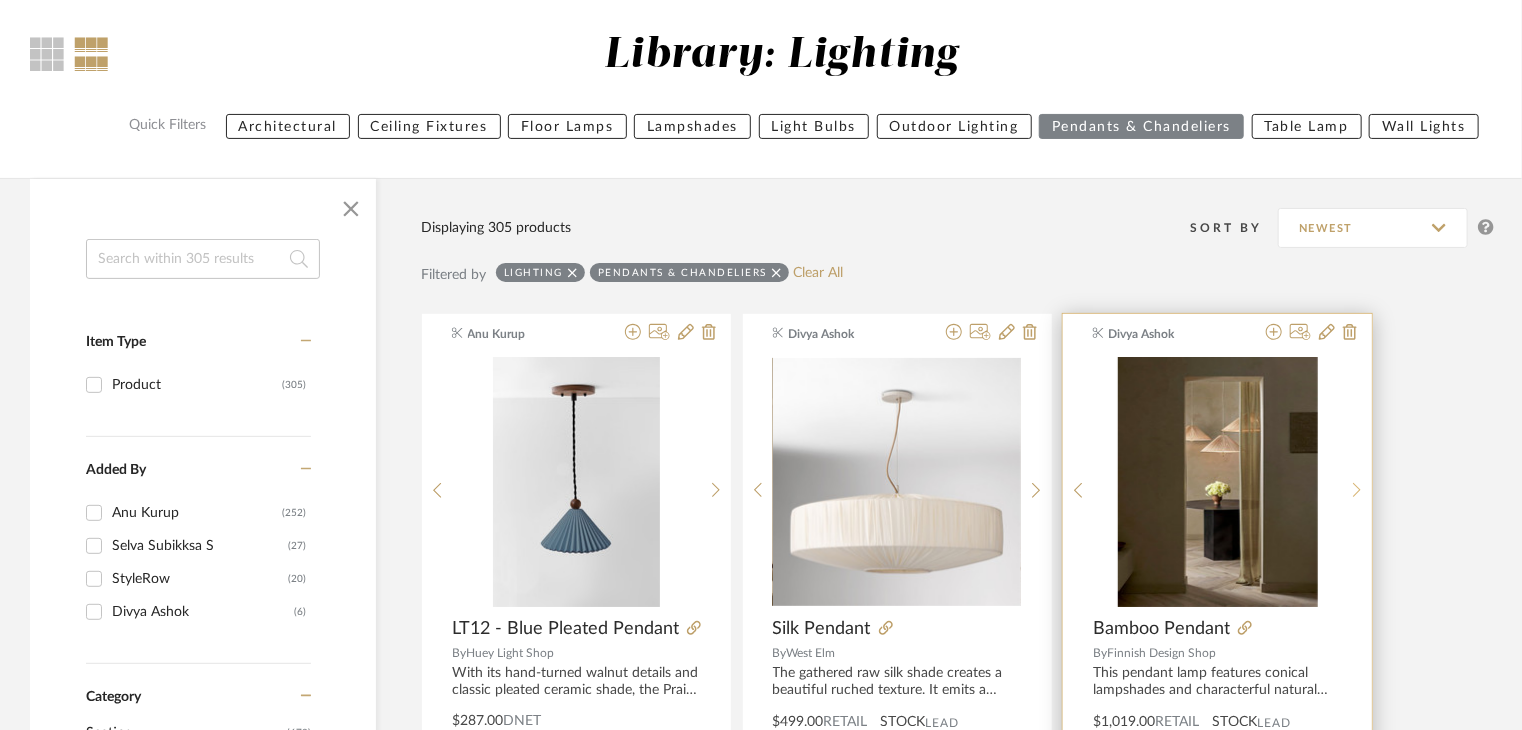 click 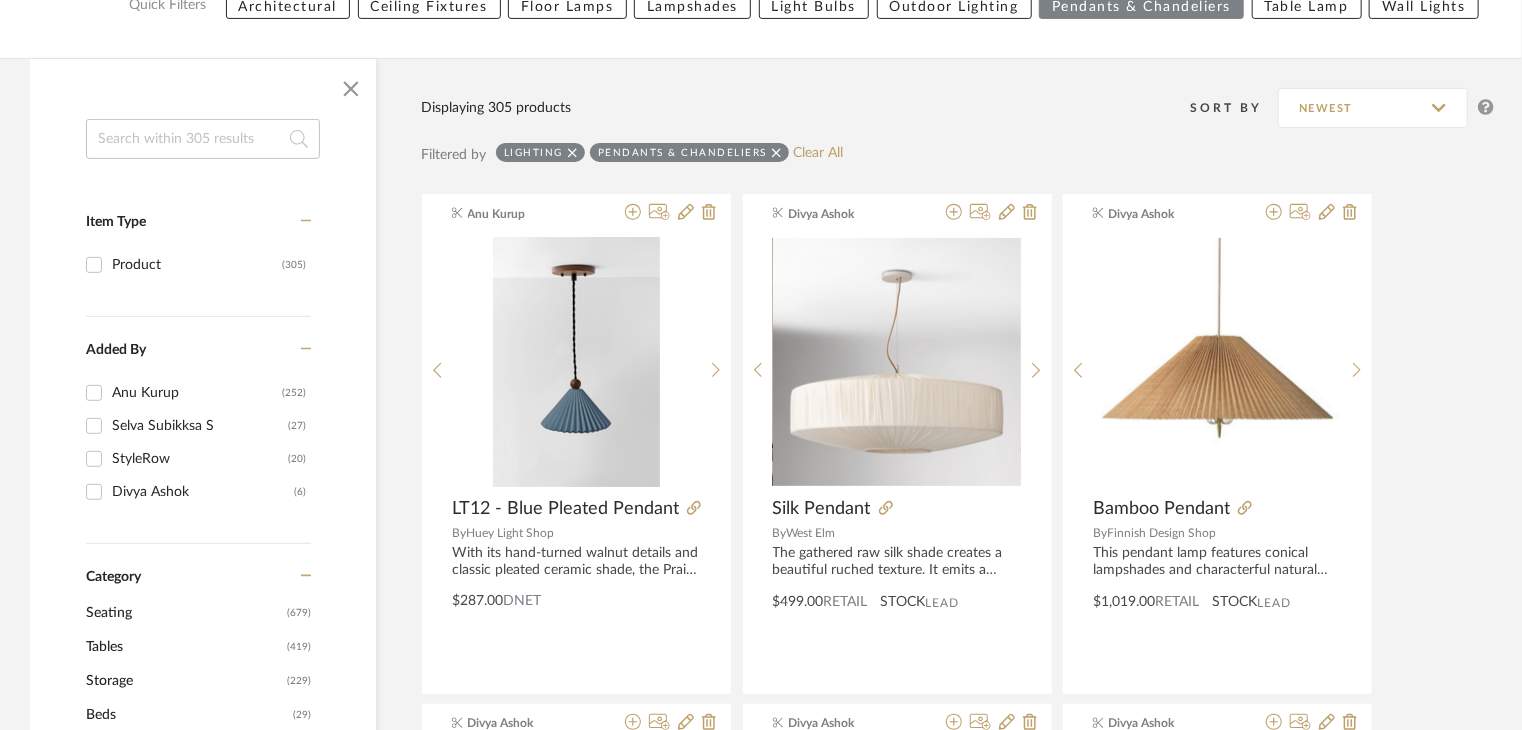 scroll, scrollTop: 359, scrollLeft: 0, axis: vertical 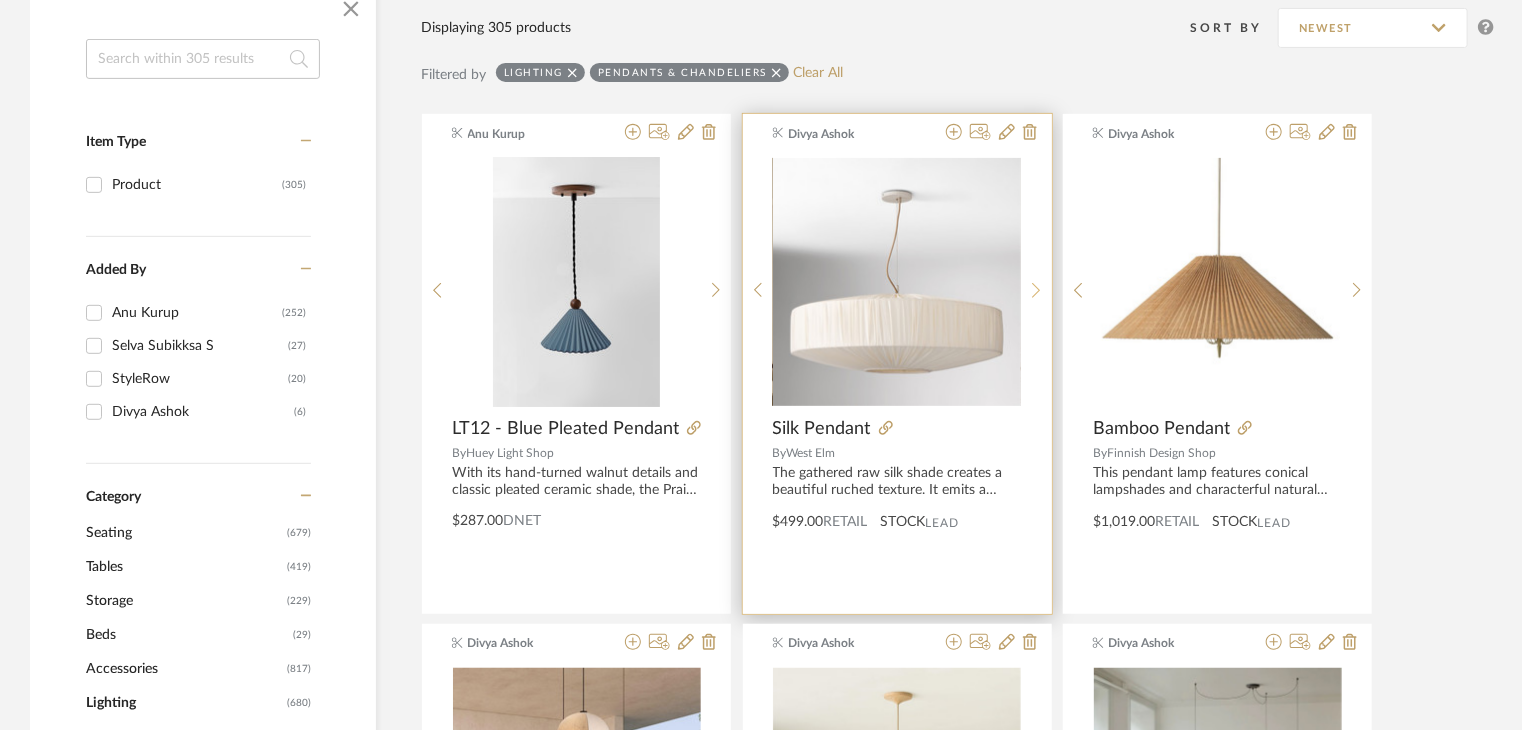 click at bounding box center [1036, 290] 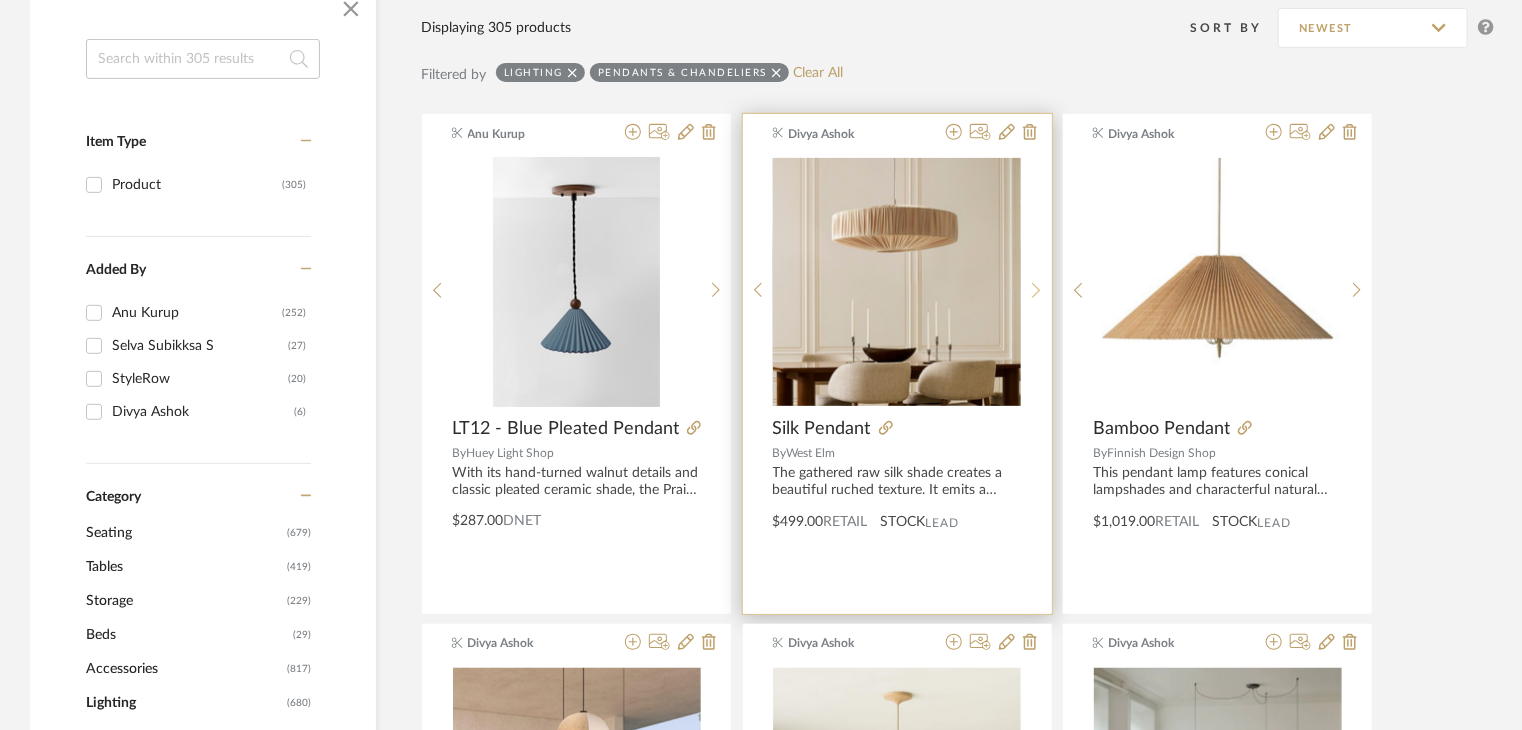 click at bounding box center [1036, 290] 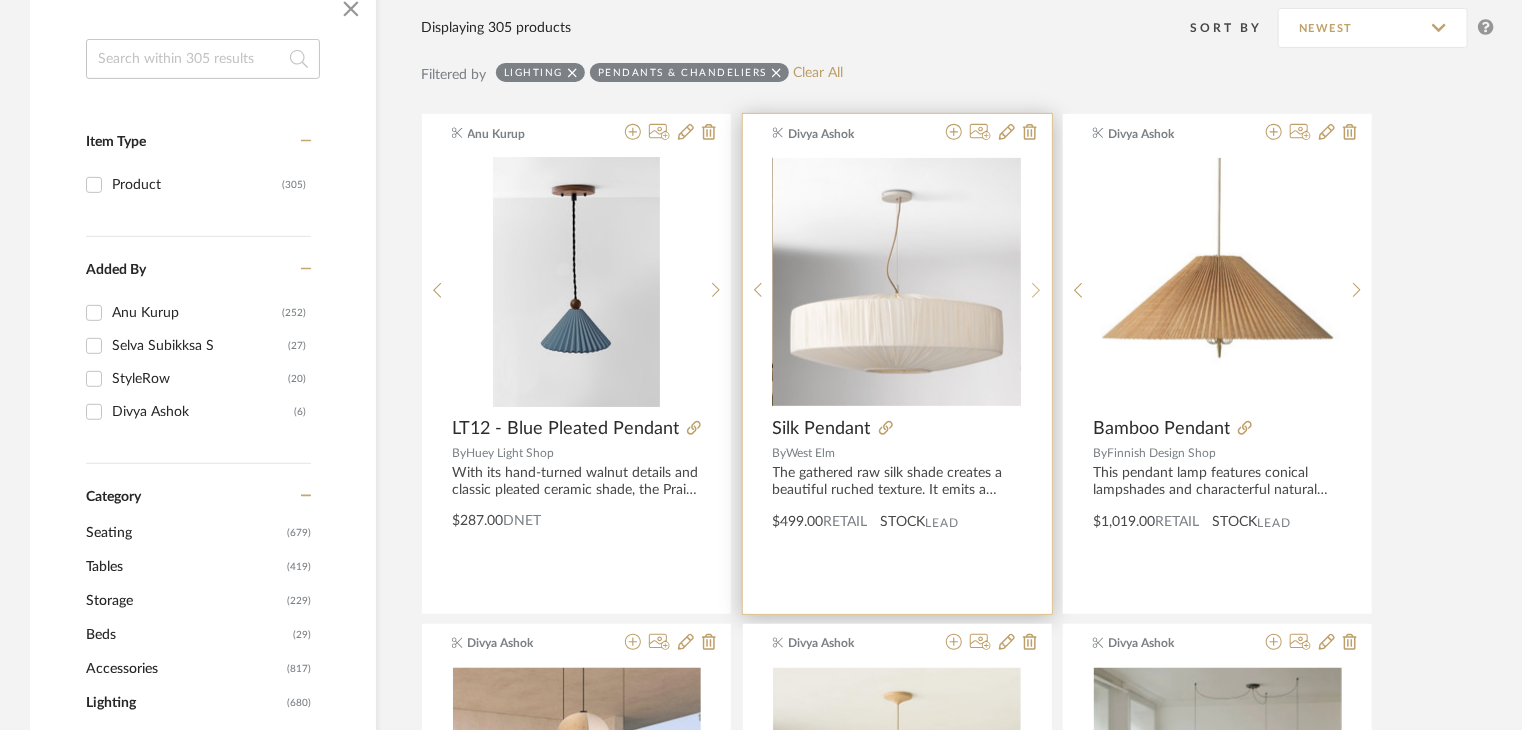 click at bounding box center [1036, 290] 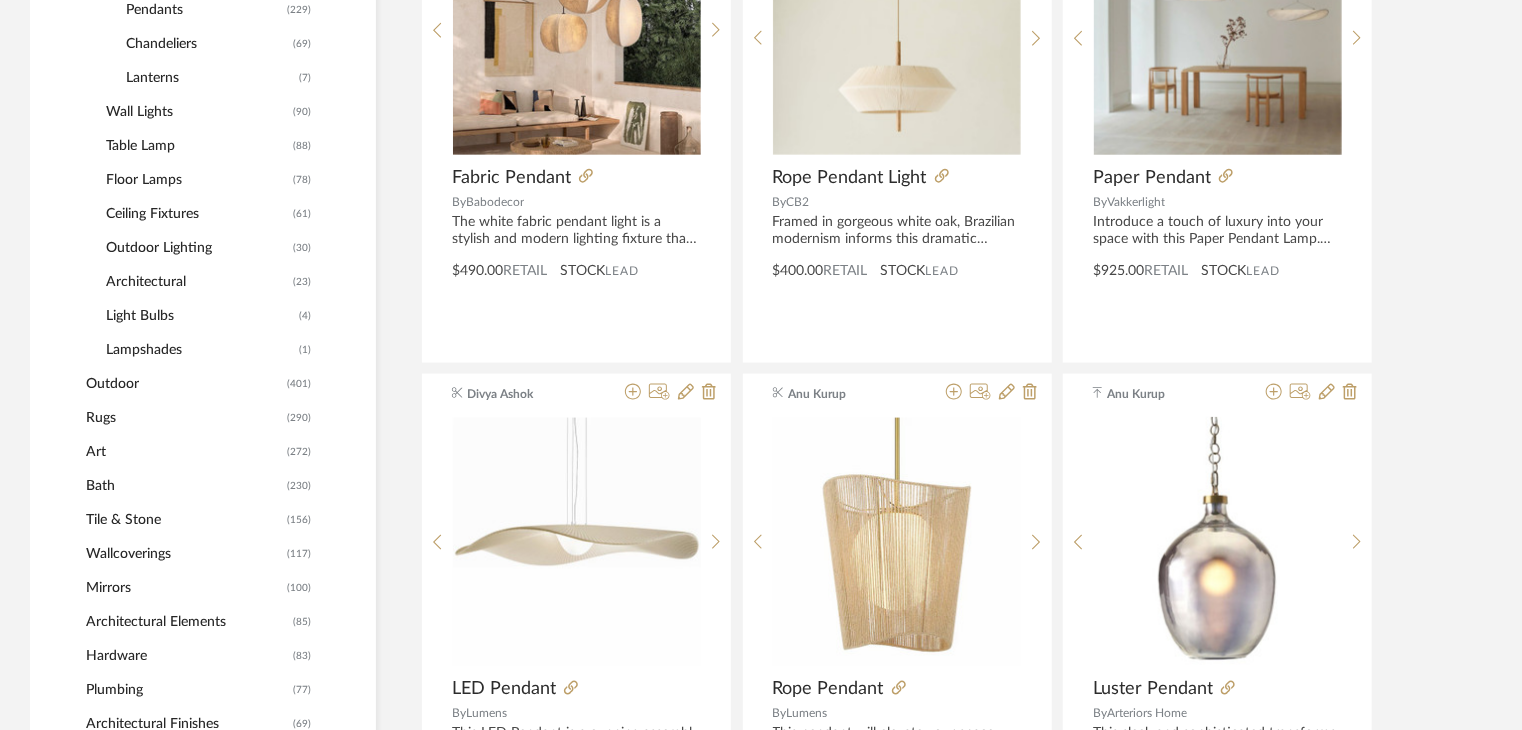 scroll, scrollTop: 1359, scrollLeft: 0, axis: vertical 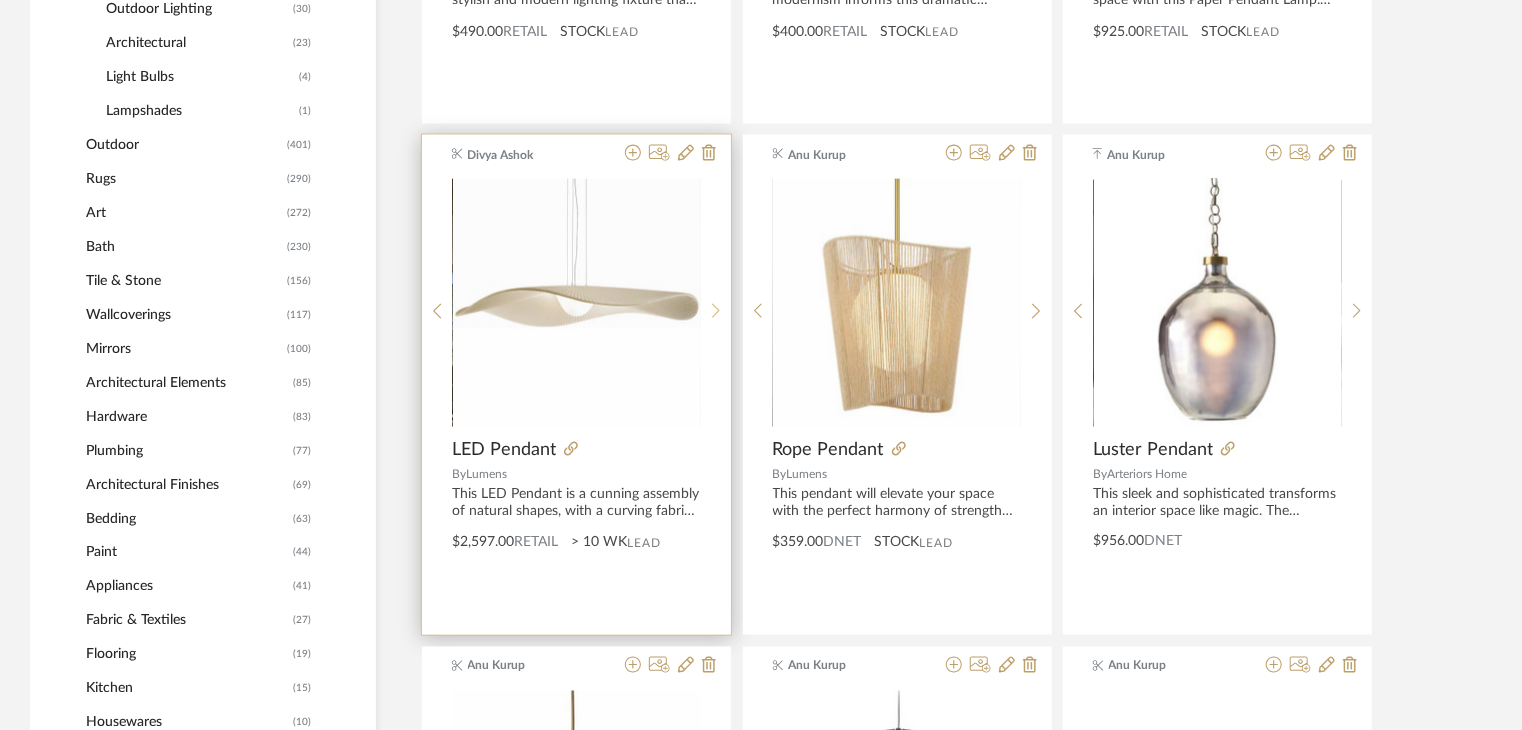 click at bounding box center (716, 311) 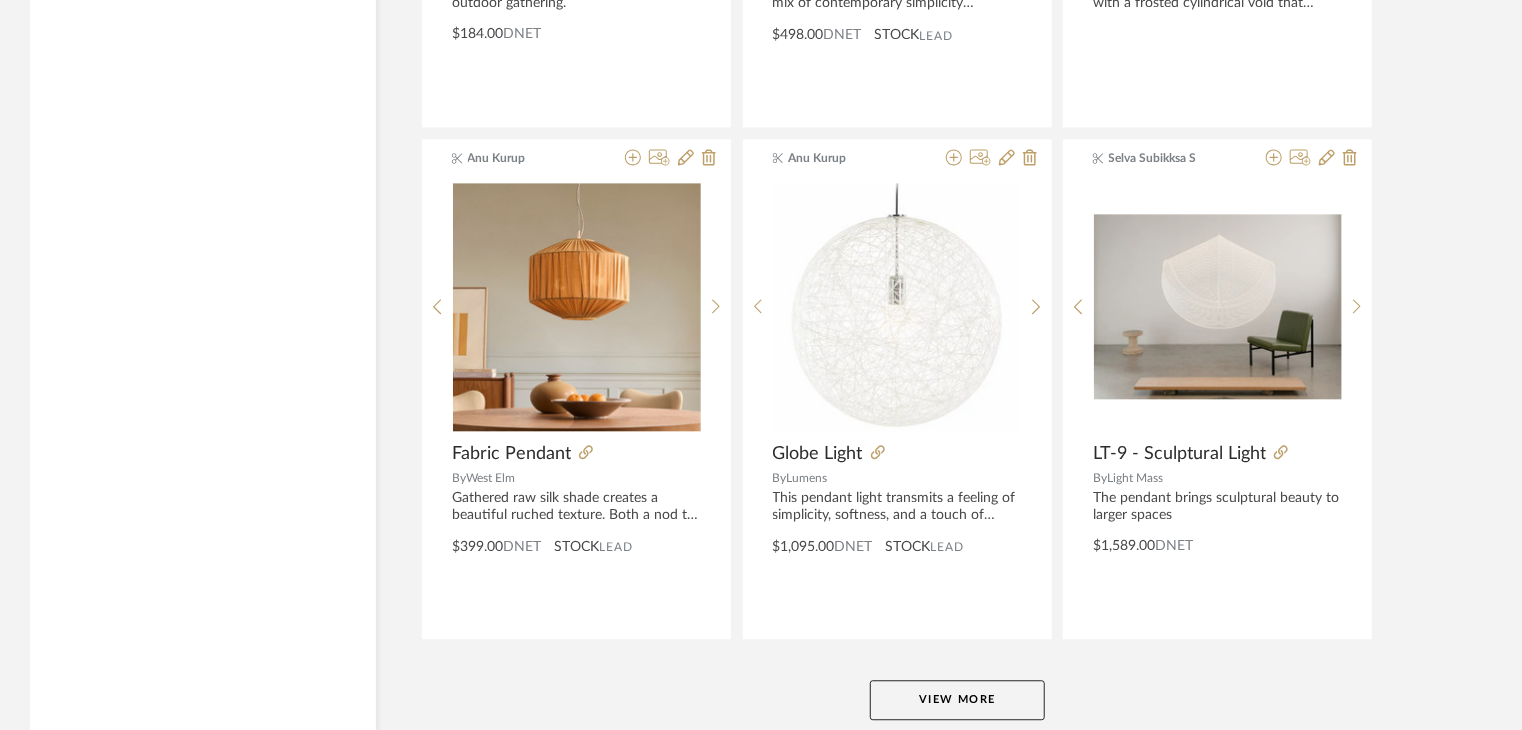scroll, scrollTop: 6076, scrollLeft: 0, axis: vertical 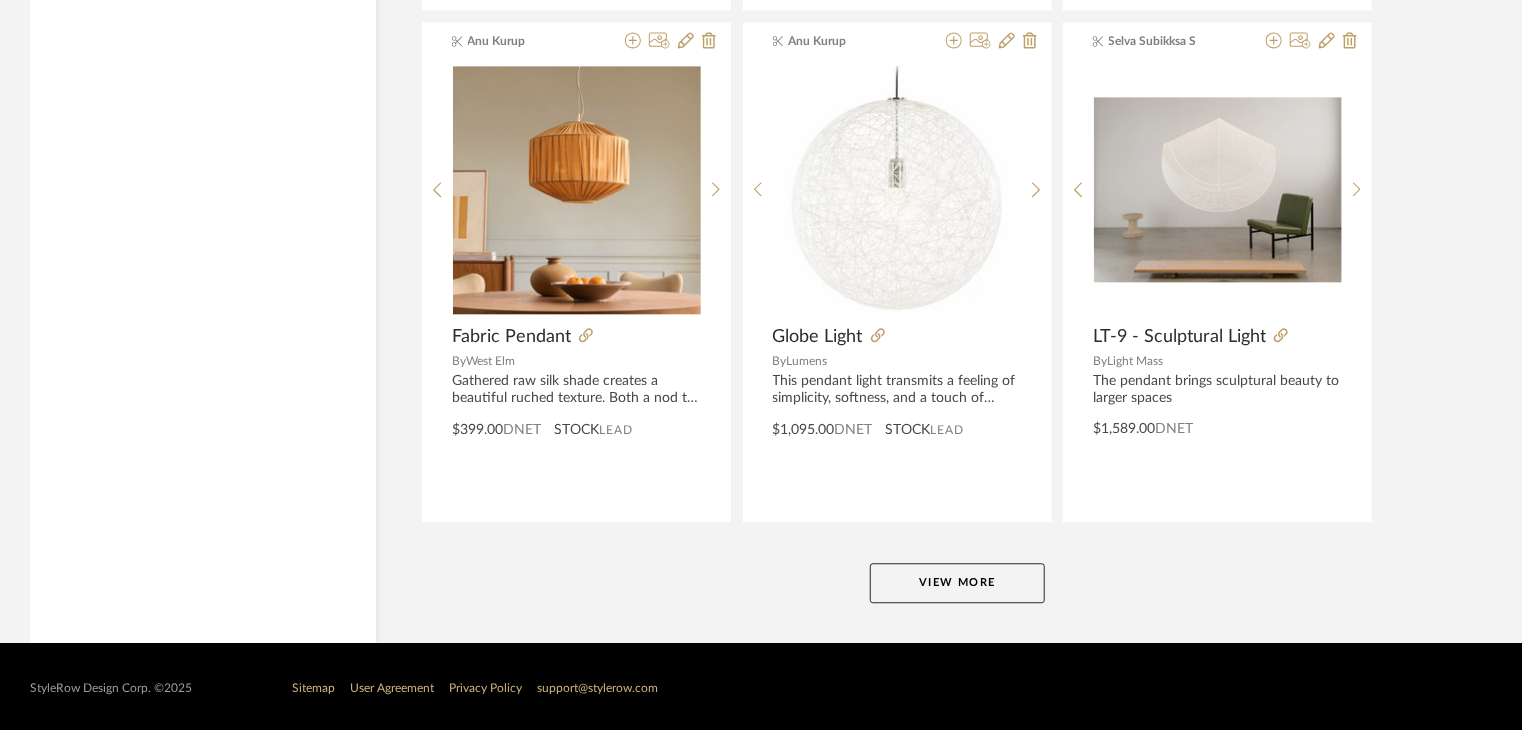 click on "View More" 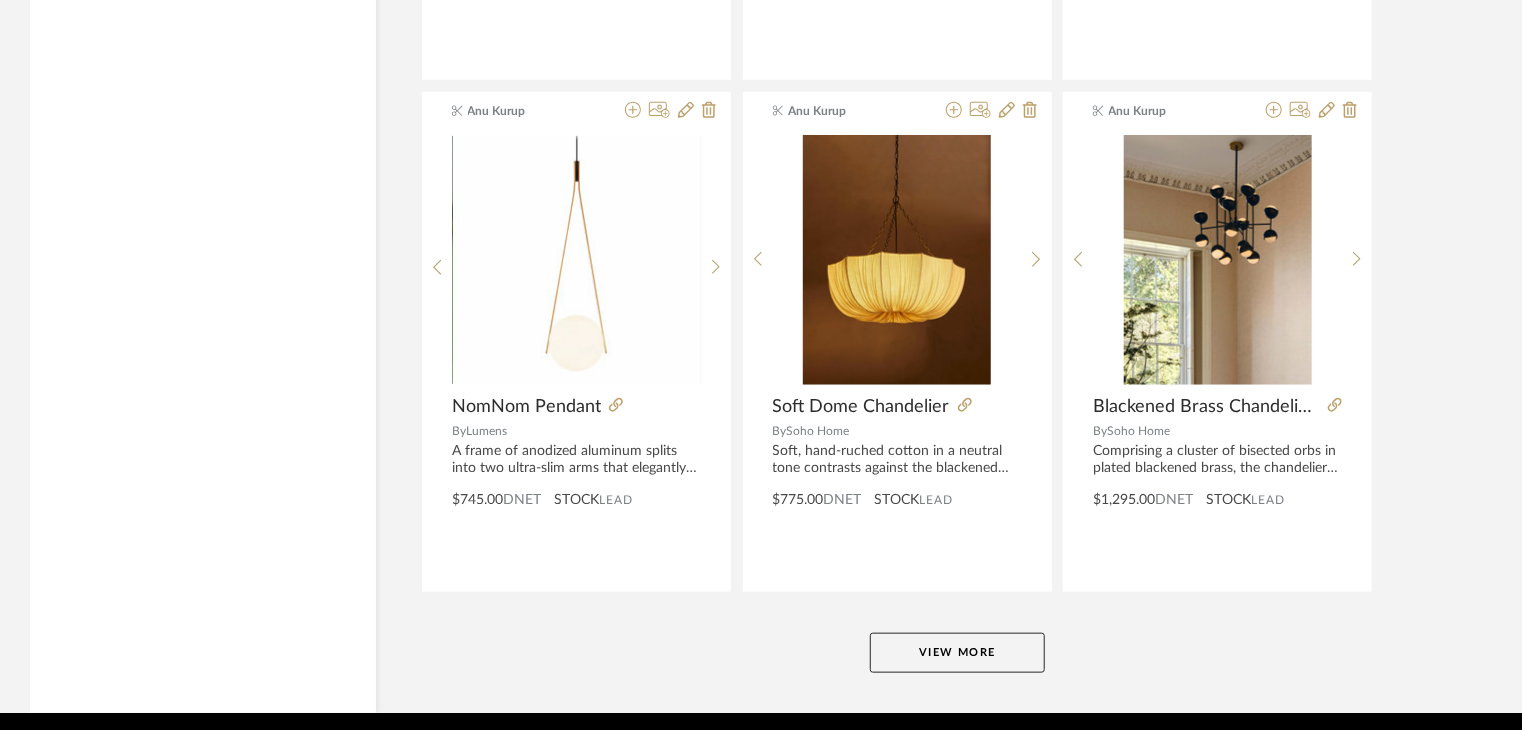 scroll, scrollTop: 12209, scrollLeft: 0, axis: vertical 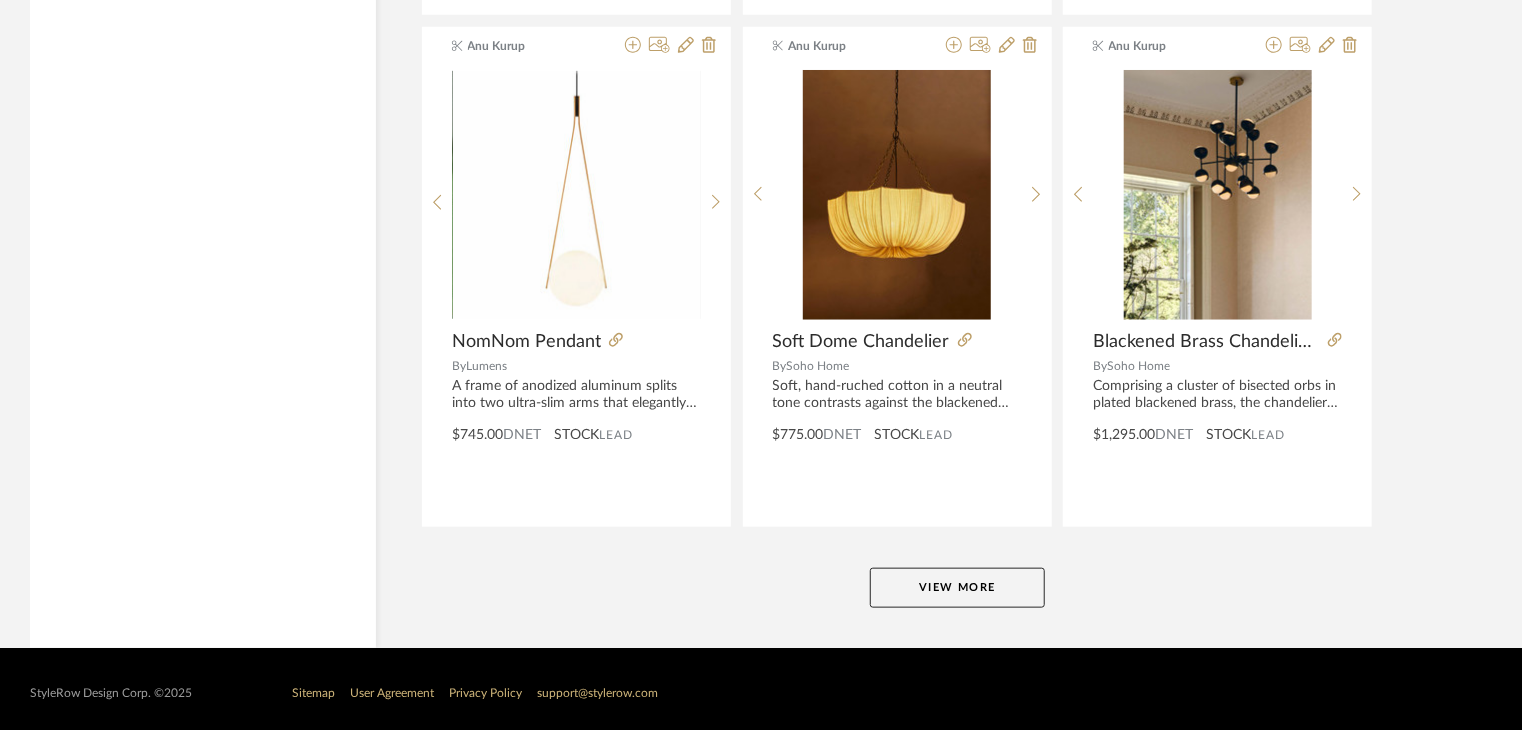 click on "View More" 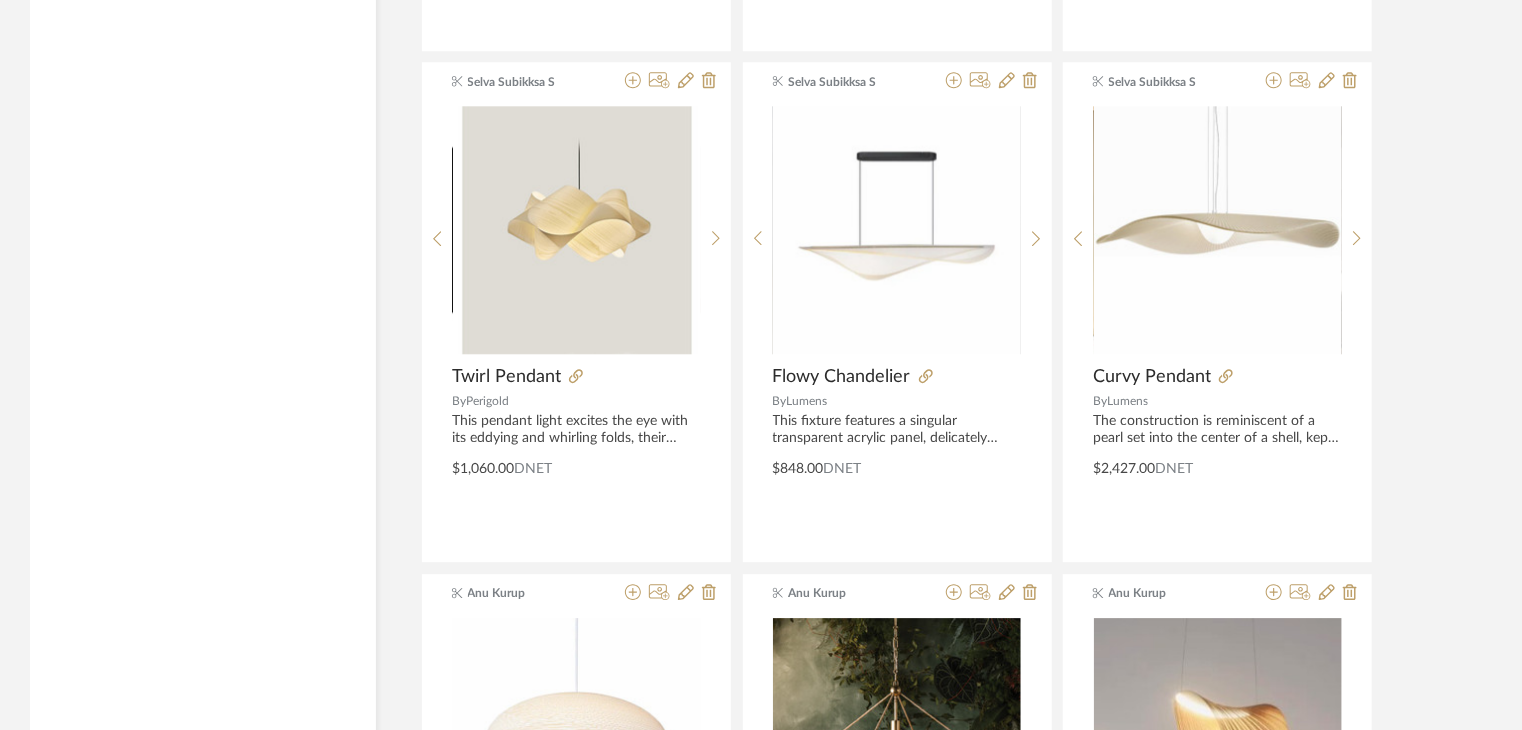 scroll, scrollTop: 6191, scrollLeft: 0, axis: vertical 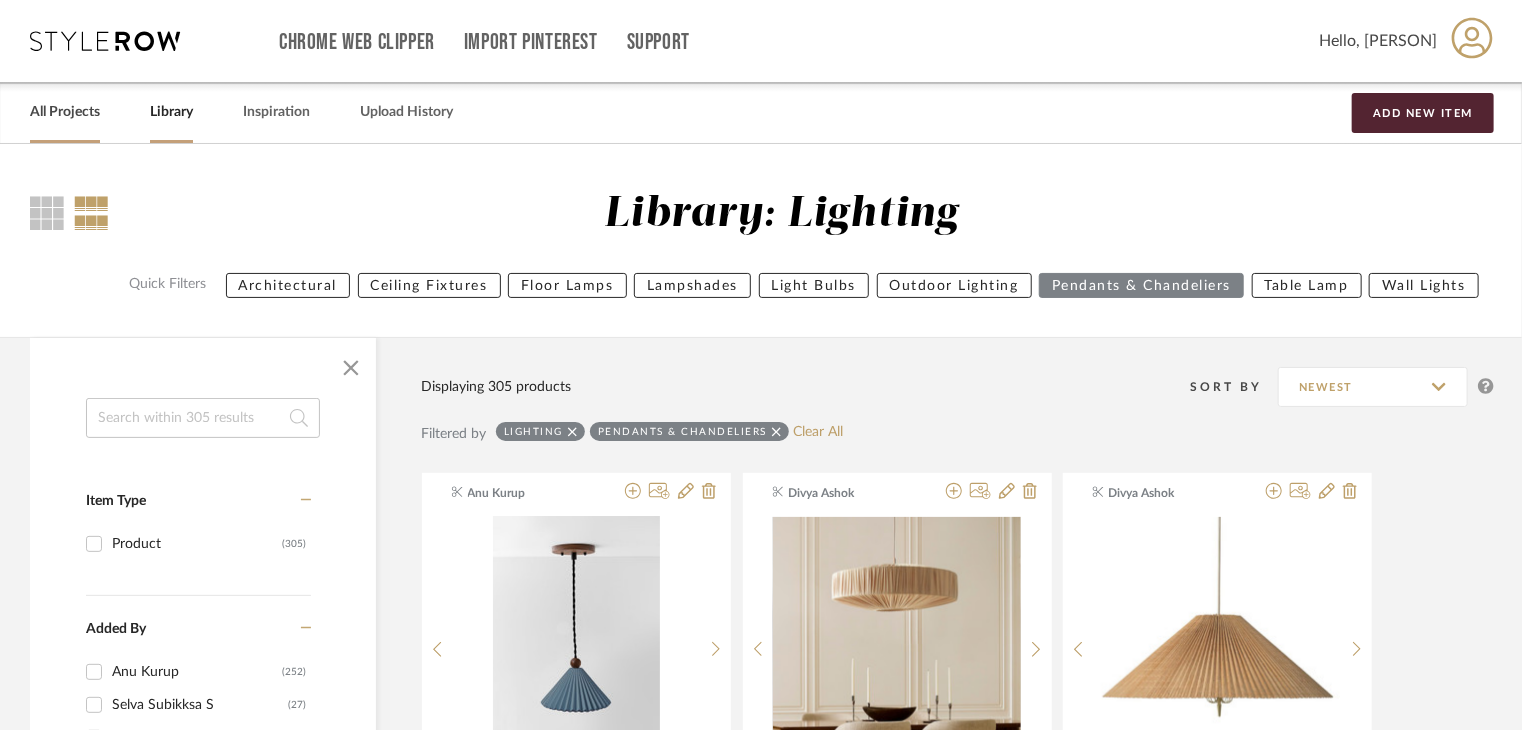 click on "All Projects" at bounding box center [65, 112] 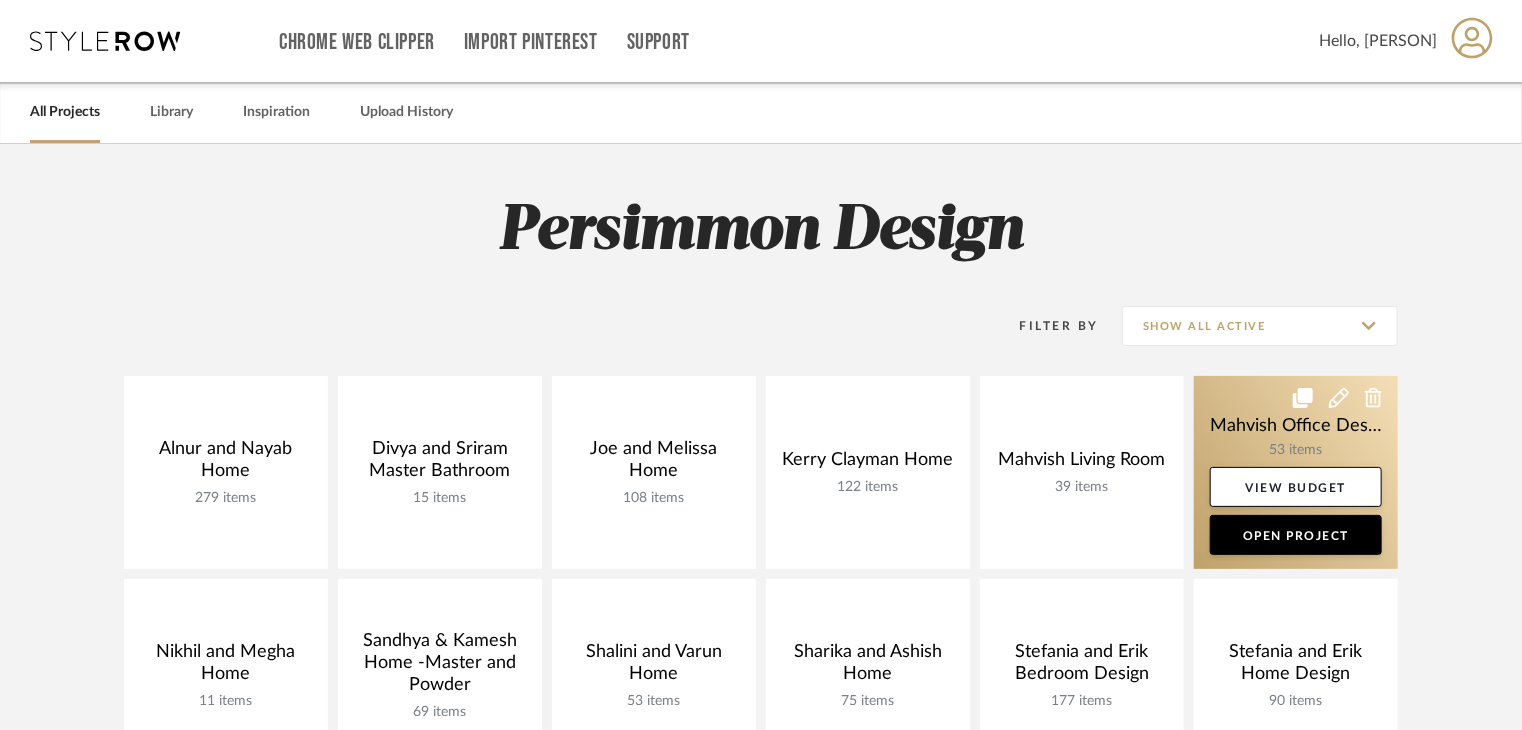 click 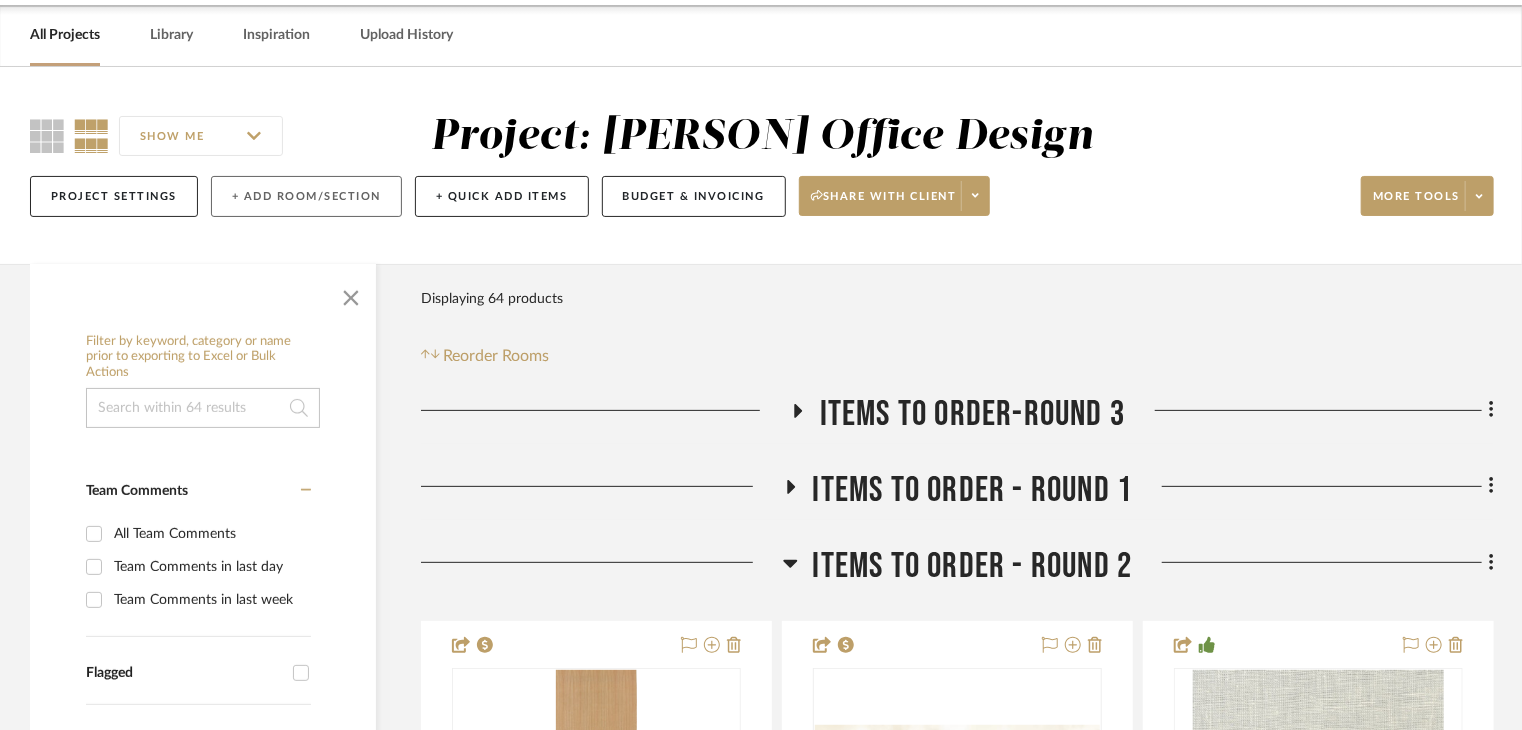 scroll, scrollTop: 100, scrollLeft: 0, axis: vertical 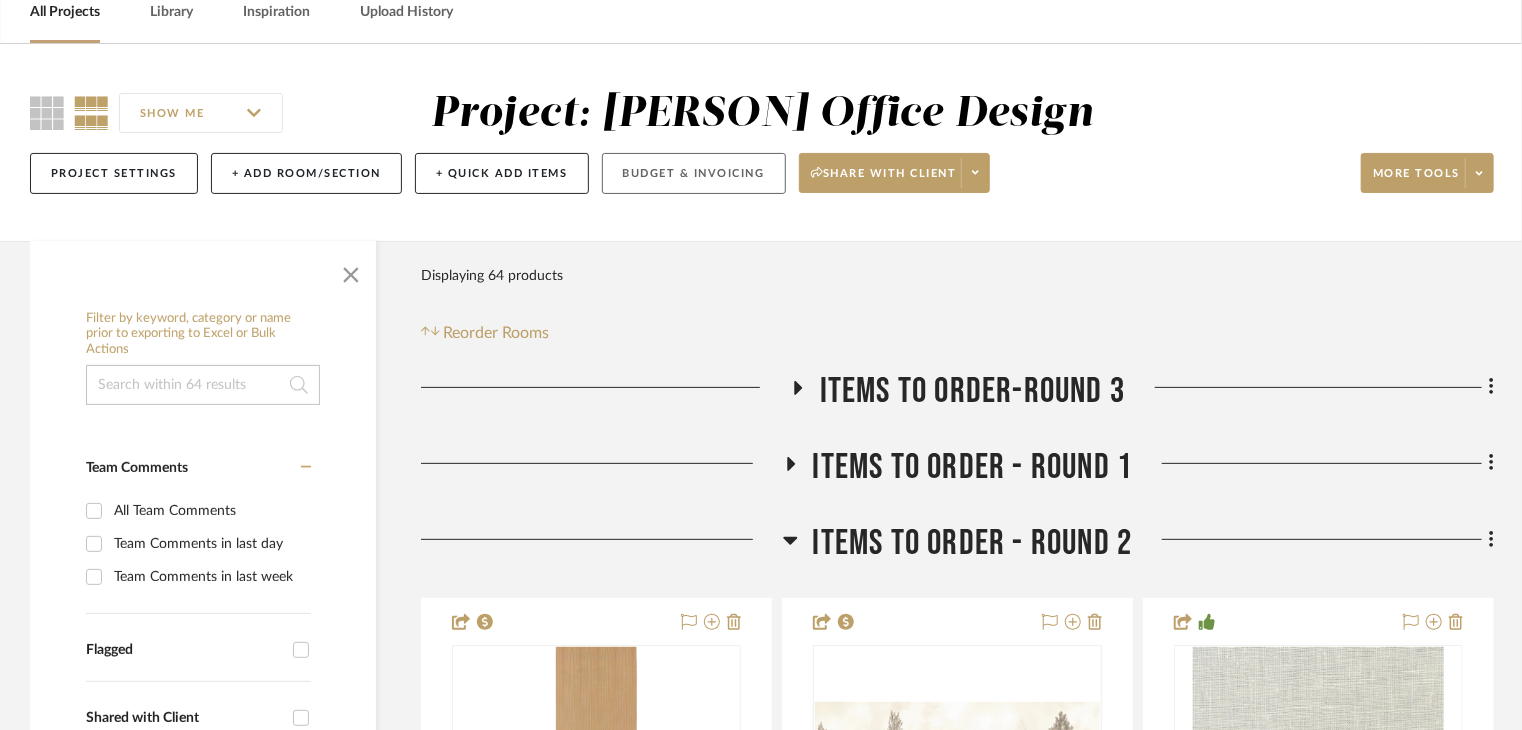 click on "Budget & Invoicing" 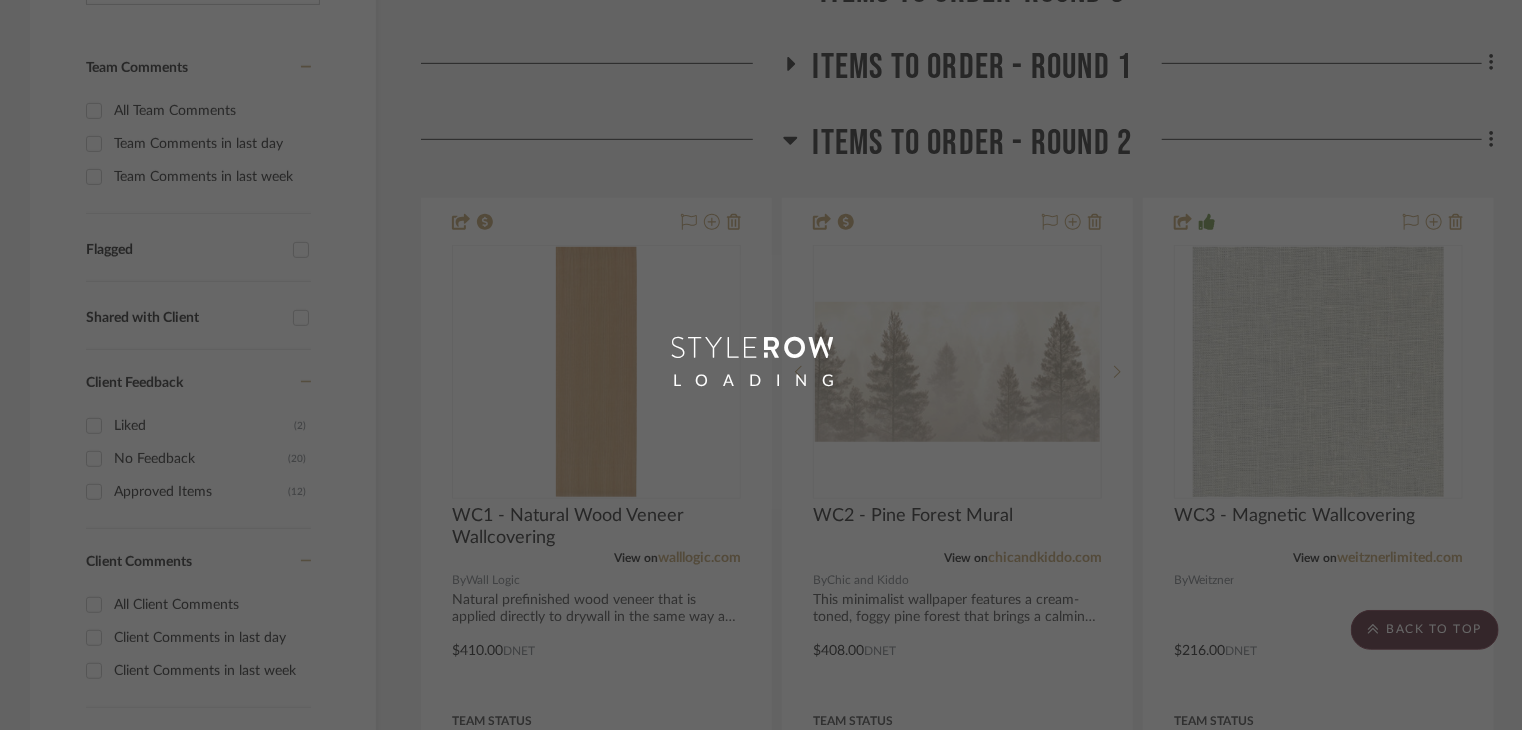 scroll, scrollTop: 0, scrollLeft: 0, axis: both 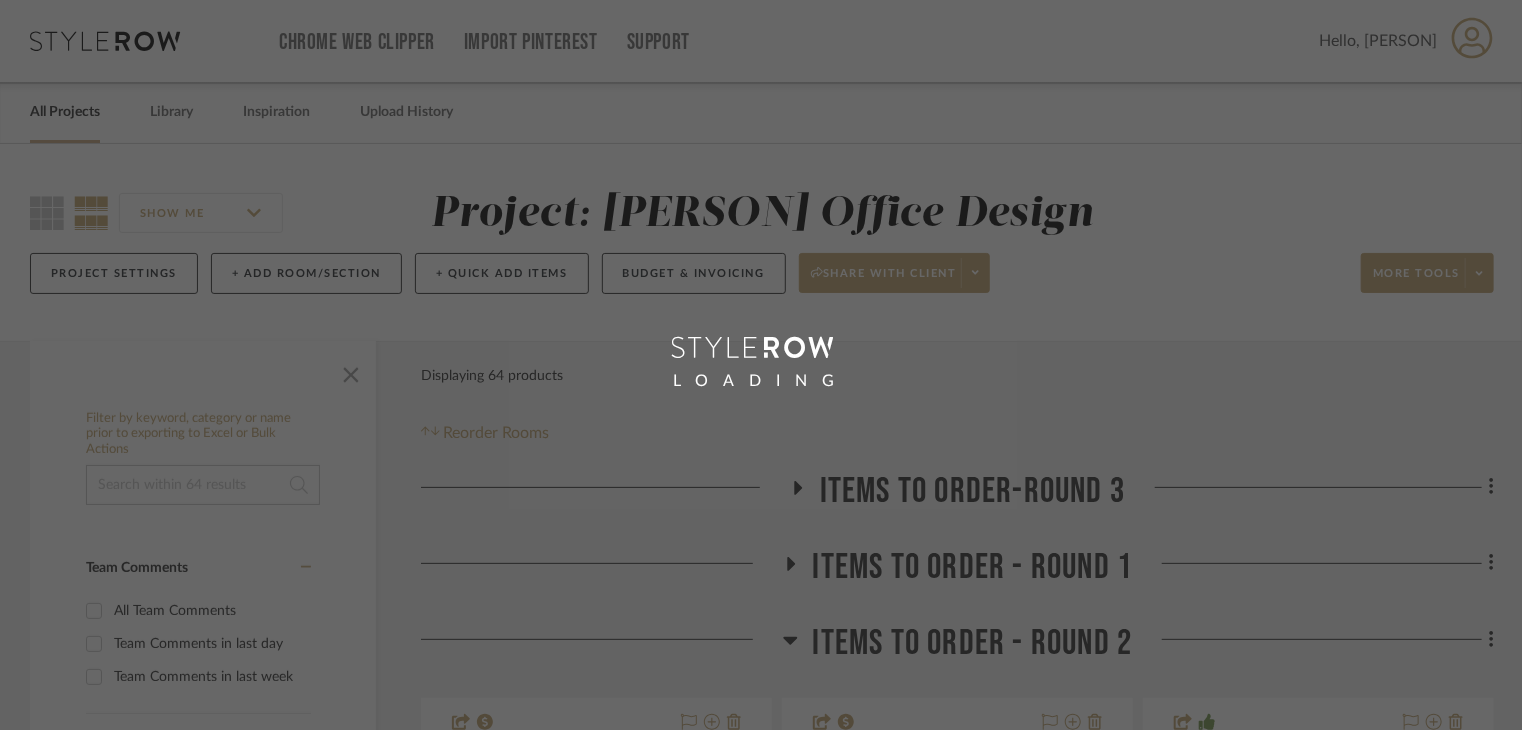 click on "LOADING" at bounding box center [761, 365] 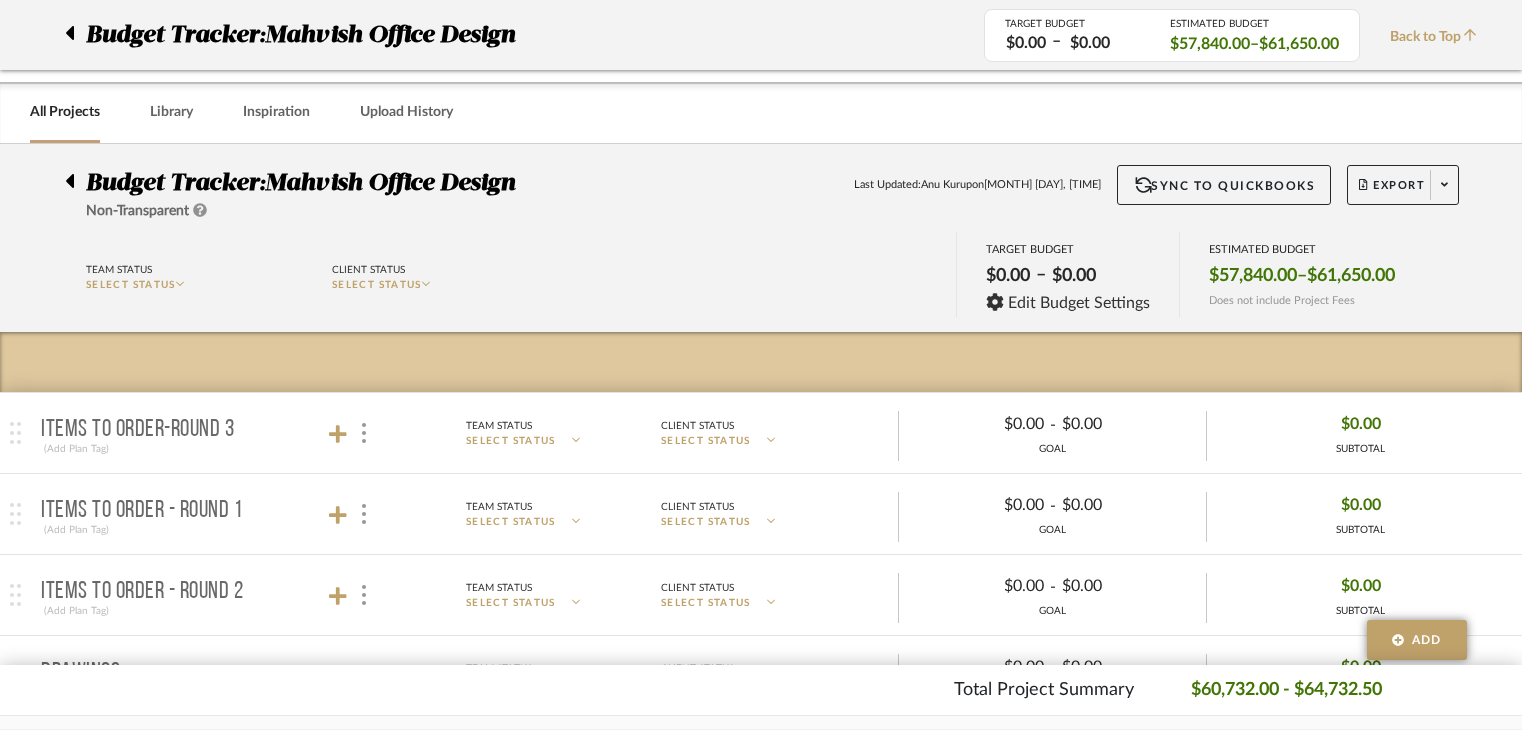 scroll, scrollTop: 400, scrollLeft: 0, axis: vertical 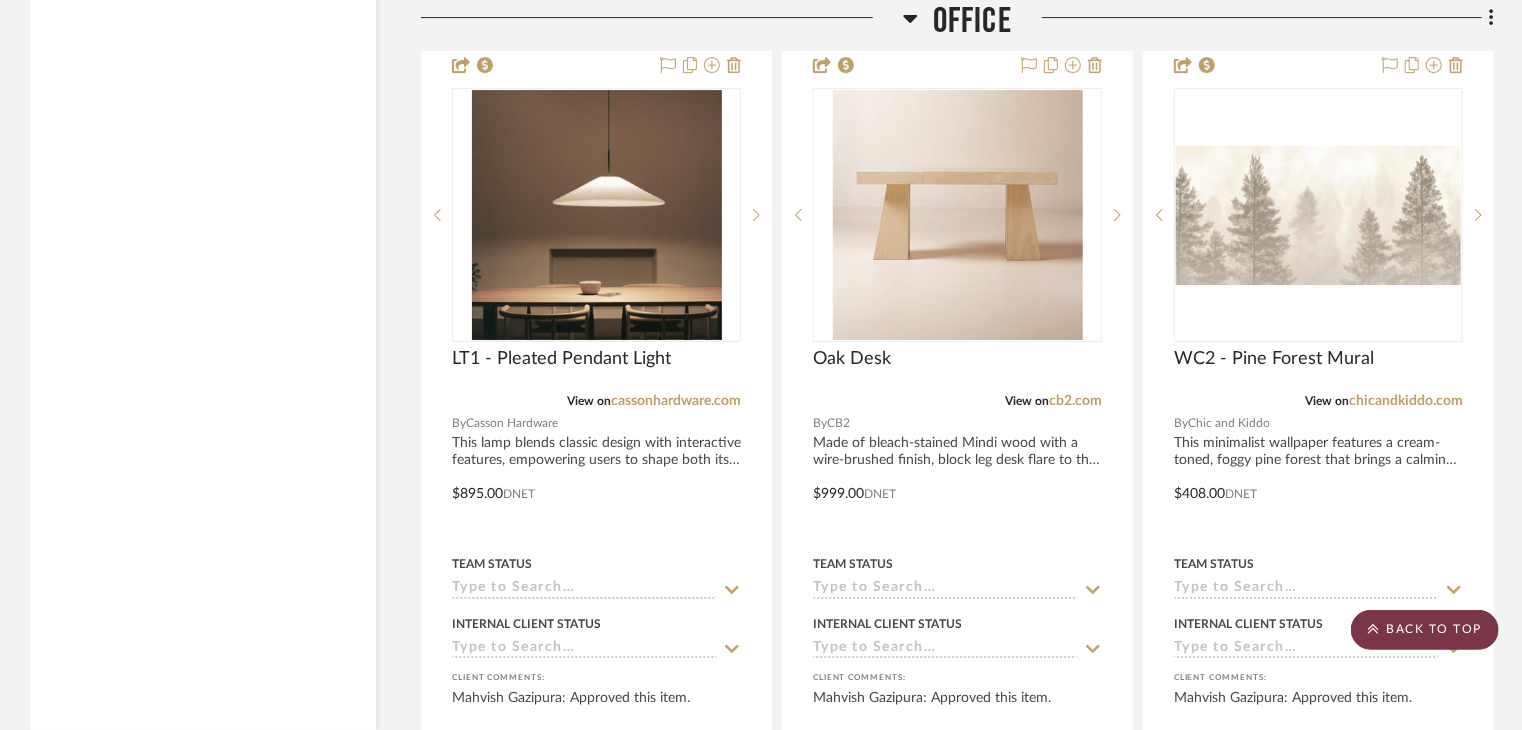 click on "BACK TO TOP" 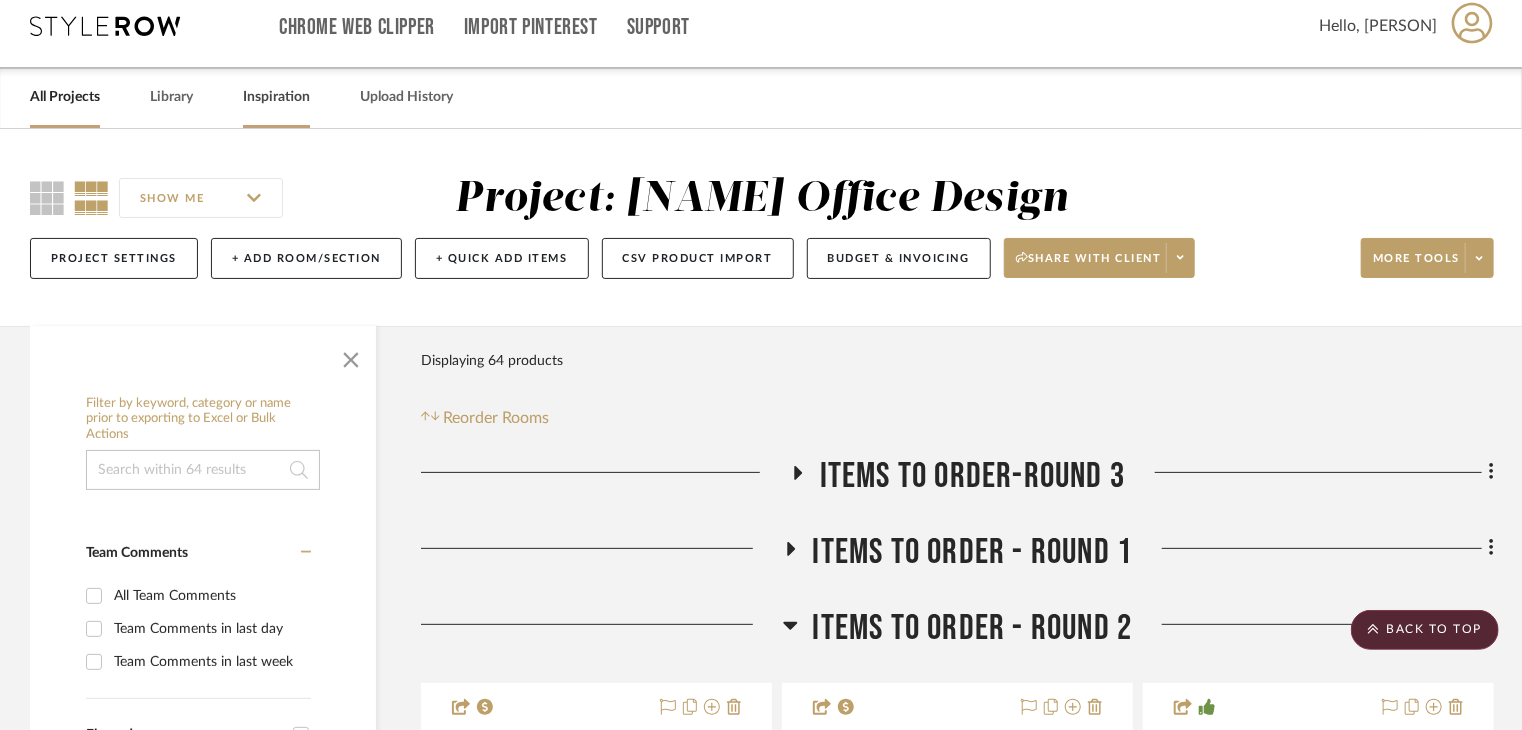 scroll, scrollTop: 0, scrollLeft: 0, axis: both 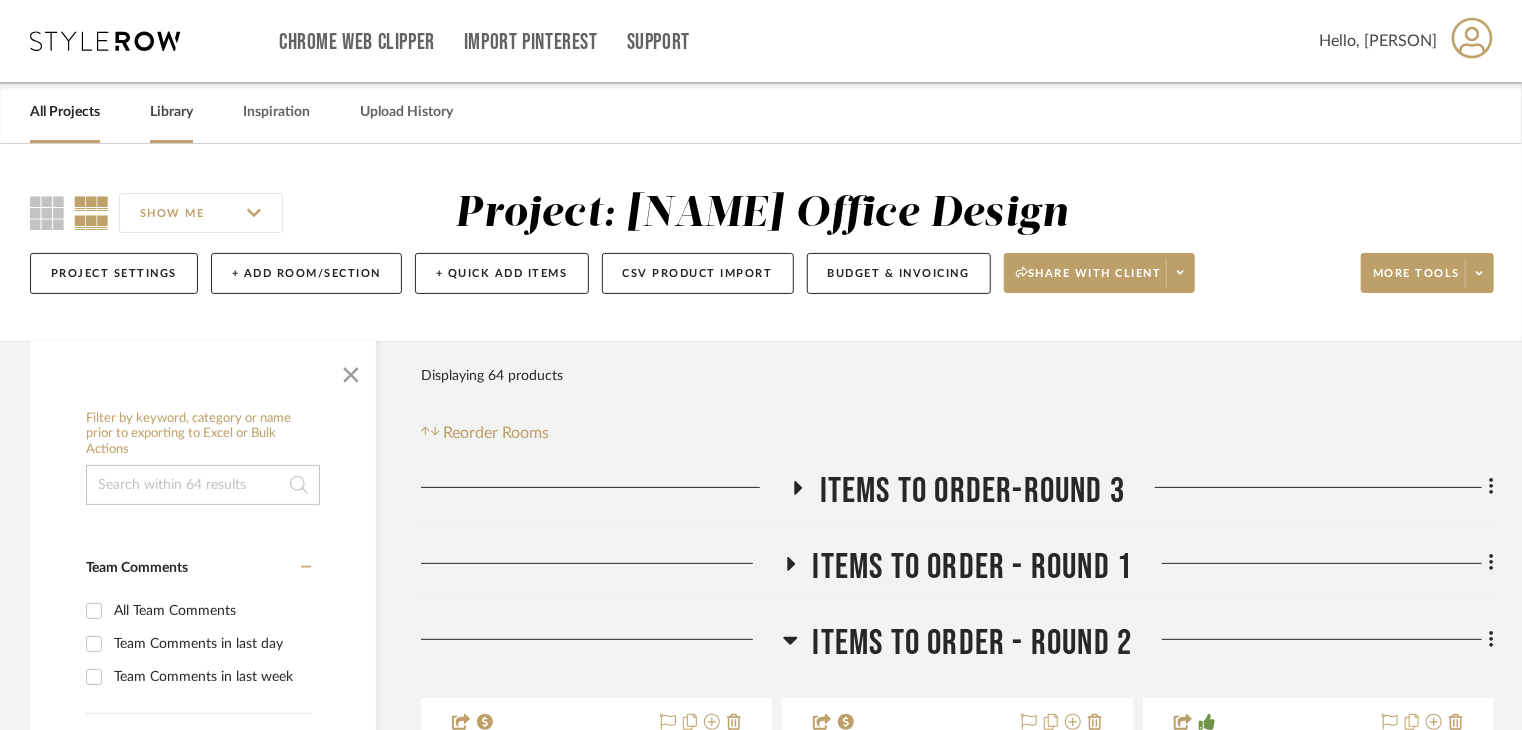 click on "Library" at bounding box center [171, 112] 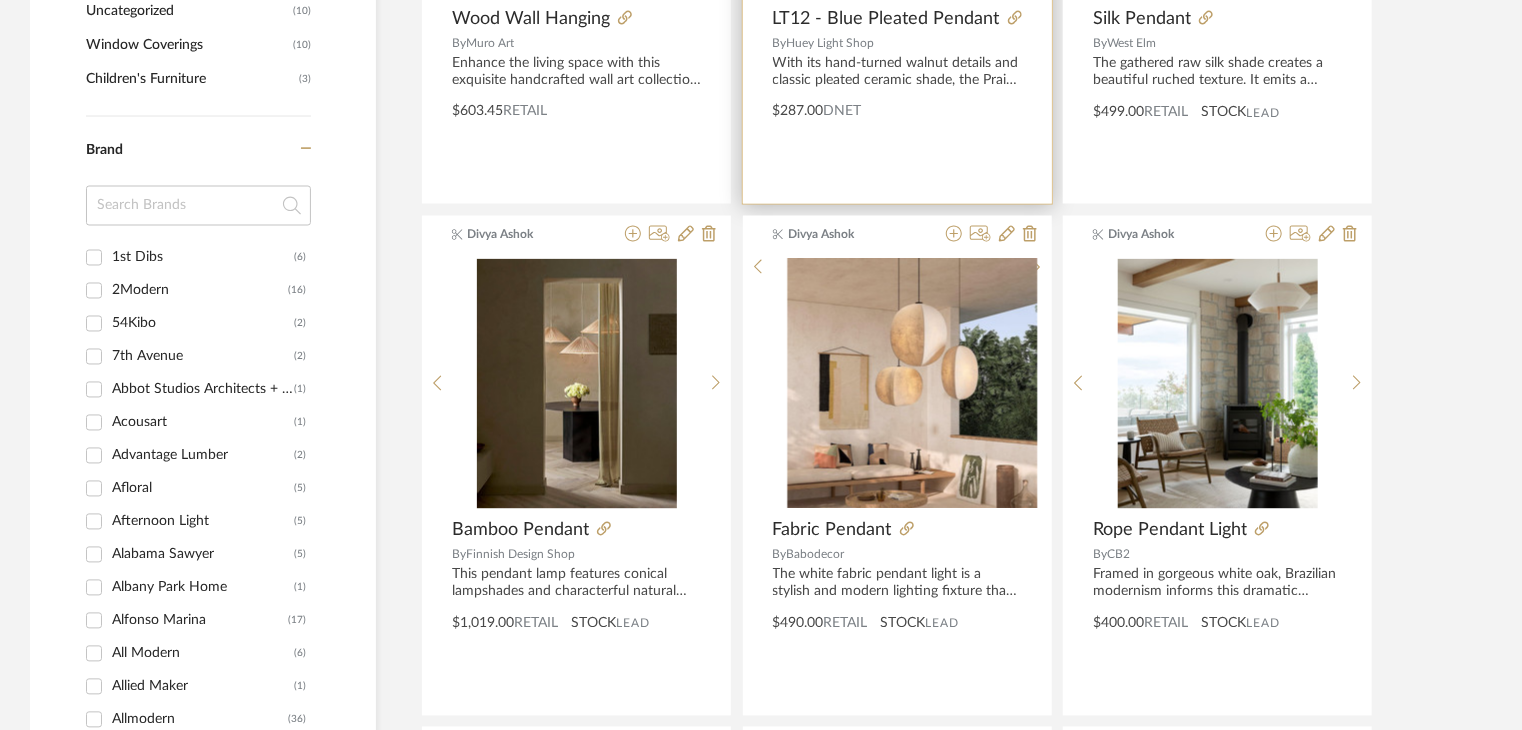 scroll, scrollTop: 1800, scrollLeft: 0, axis: vertical 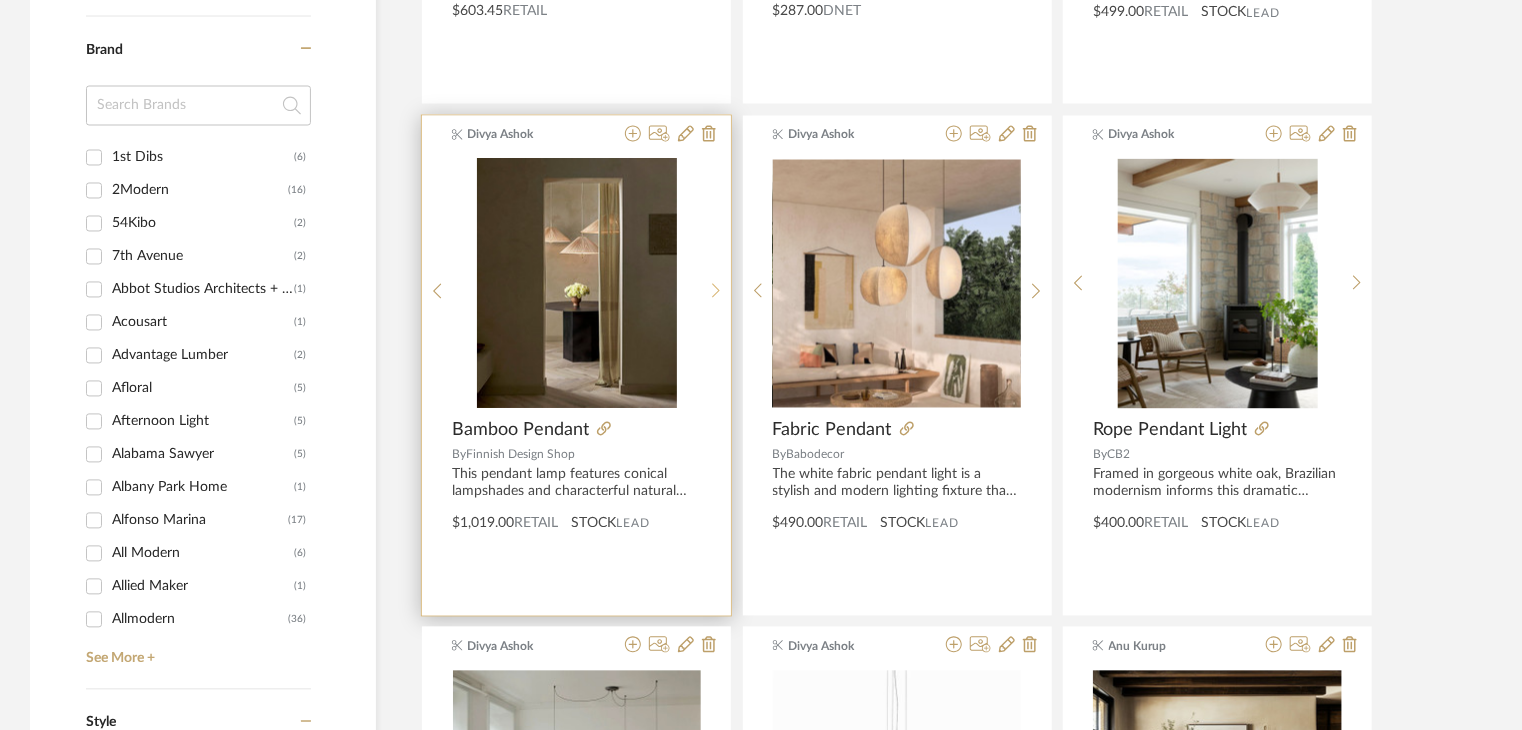 click at bounding box center [716, 291] 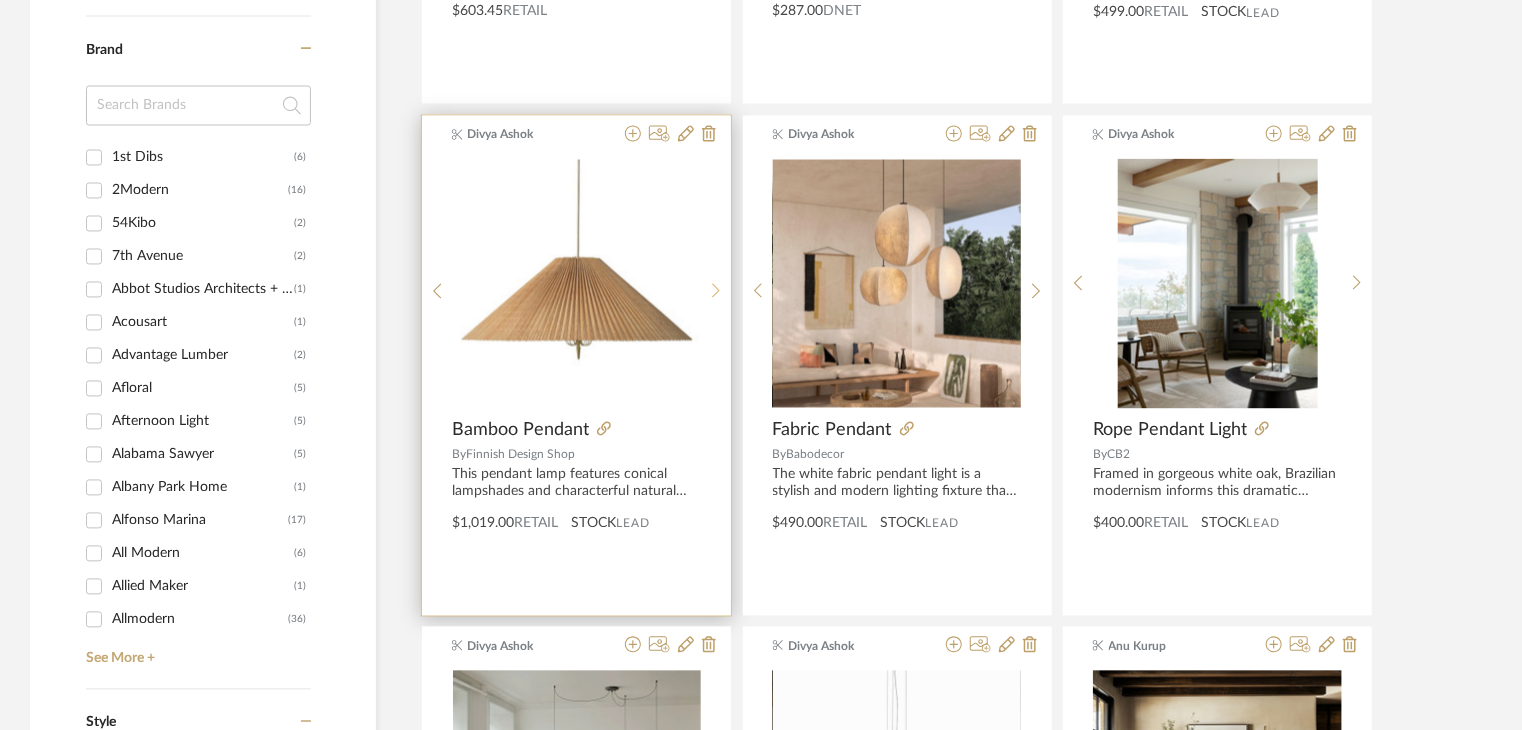 click 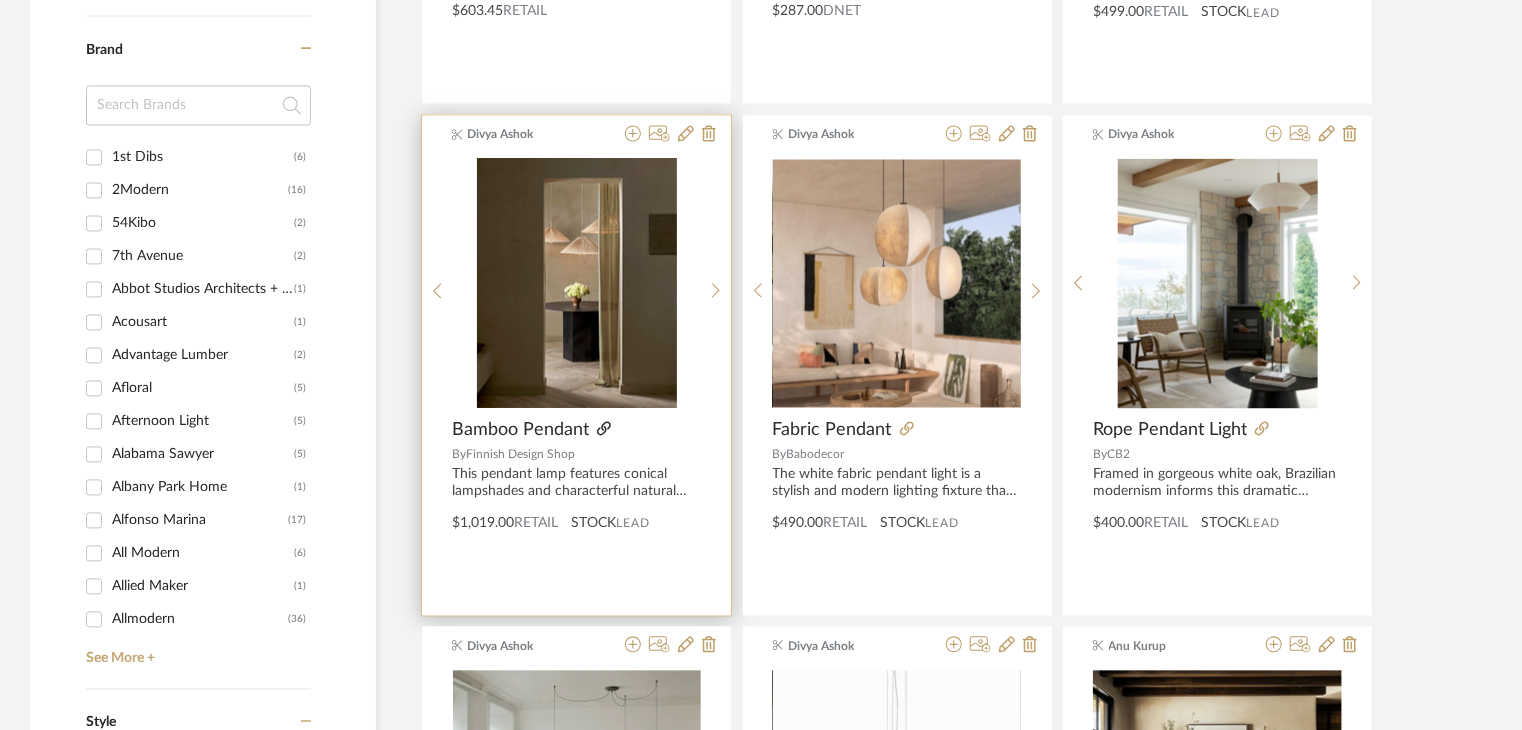 click 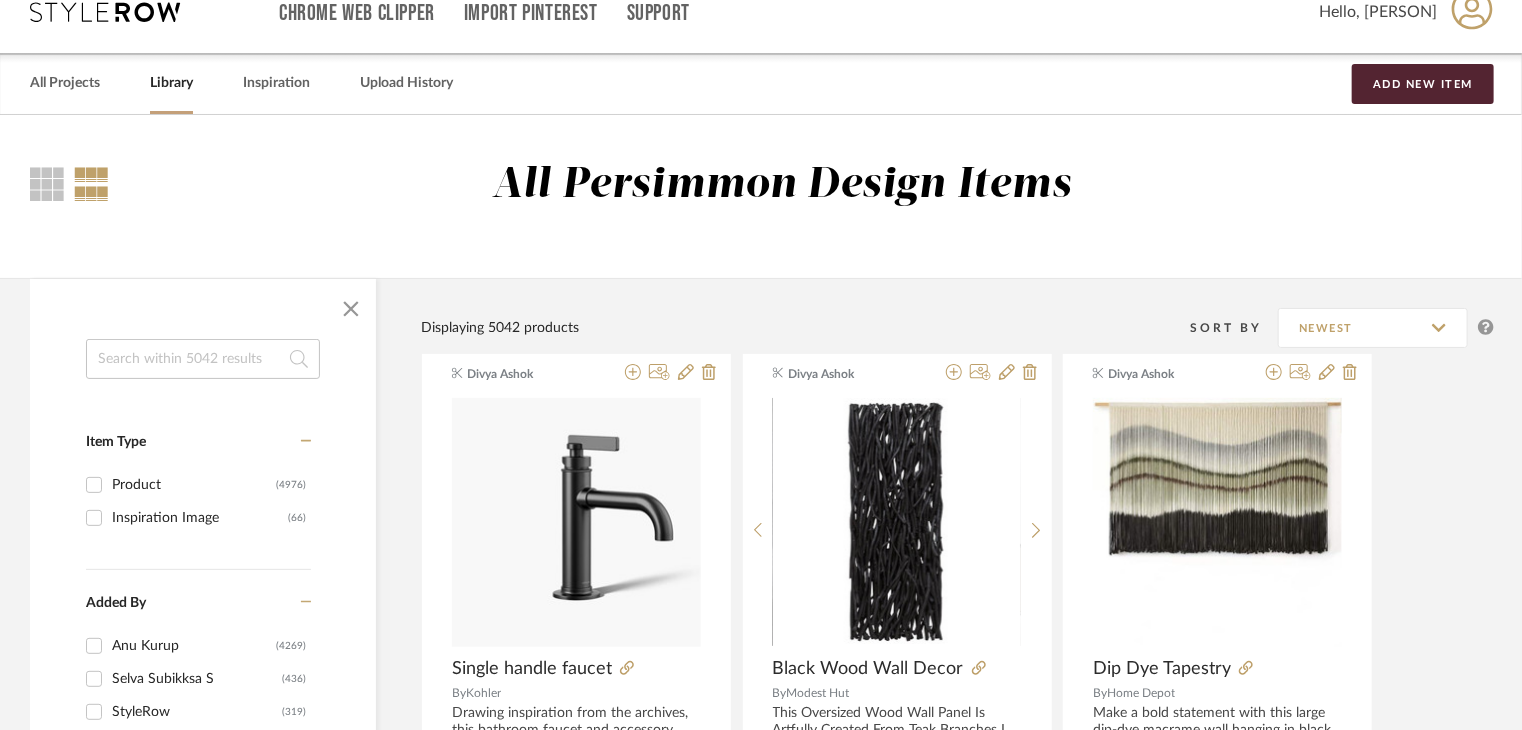 scroll, scrollTop: 0, scrollLeft: 0, axis: both 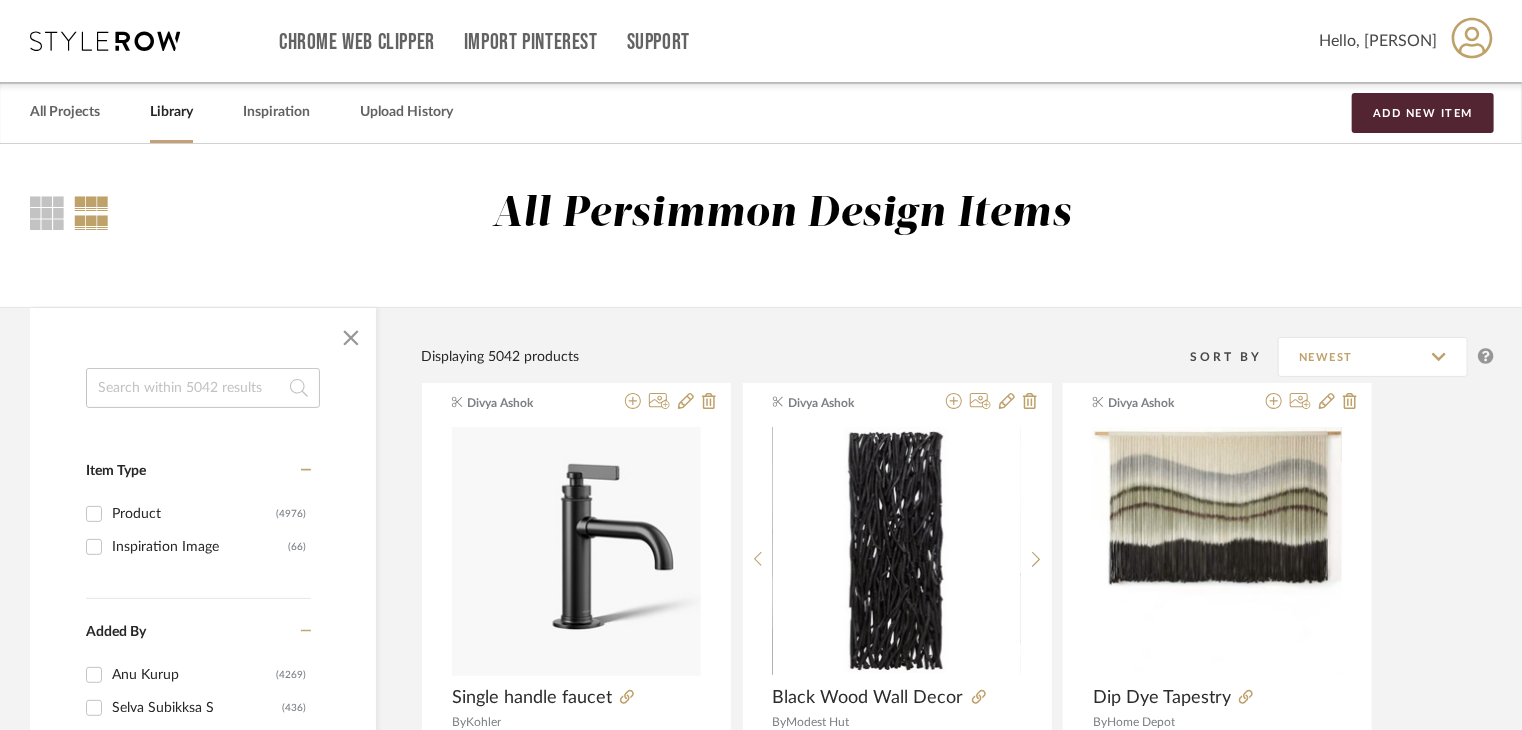 click on "Library" at bounding box center (171, 112) 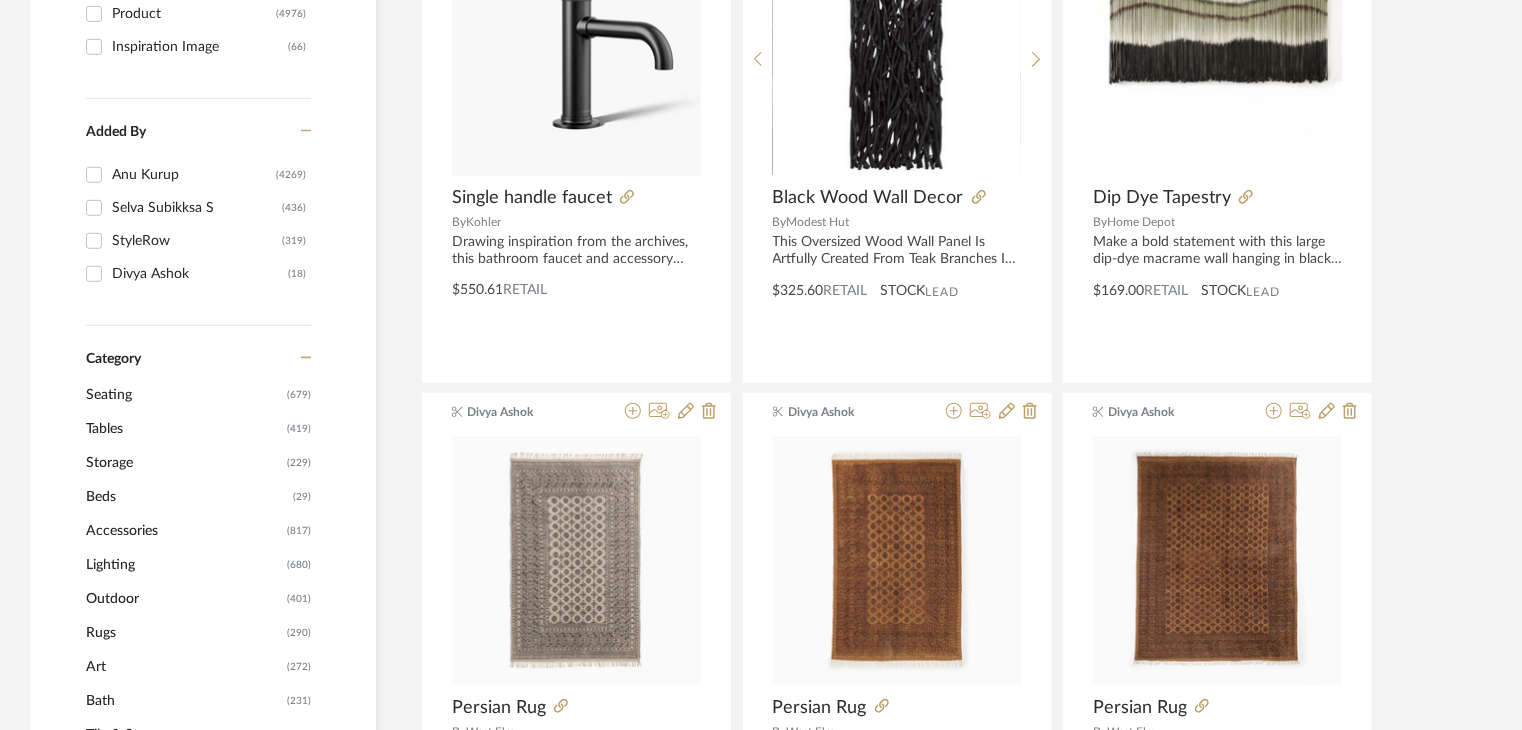 click on "Lighting" 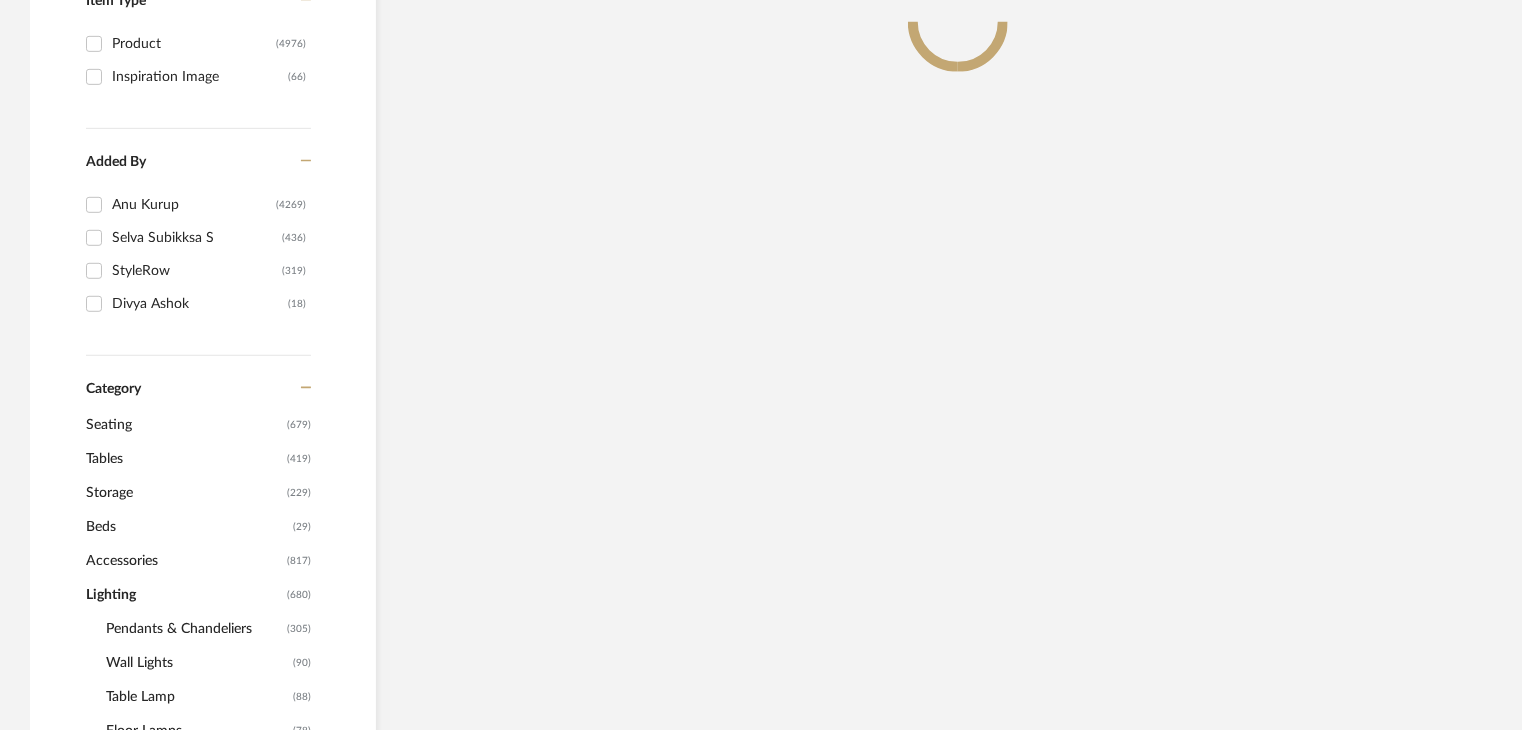 scroll, scrollTop: 529, scrollLeft: 0, axis: vertical 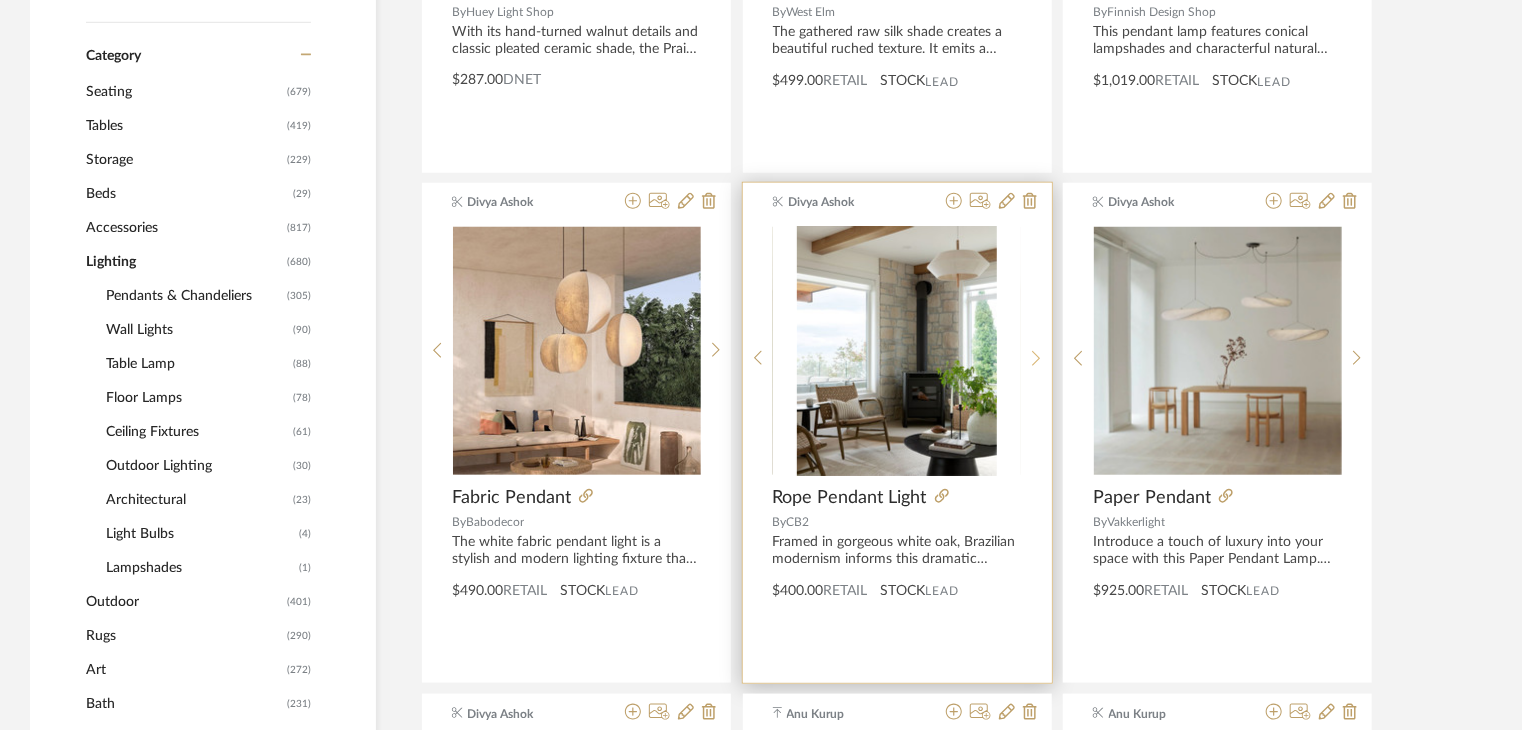 click at bounding box center [1036, 358] 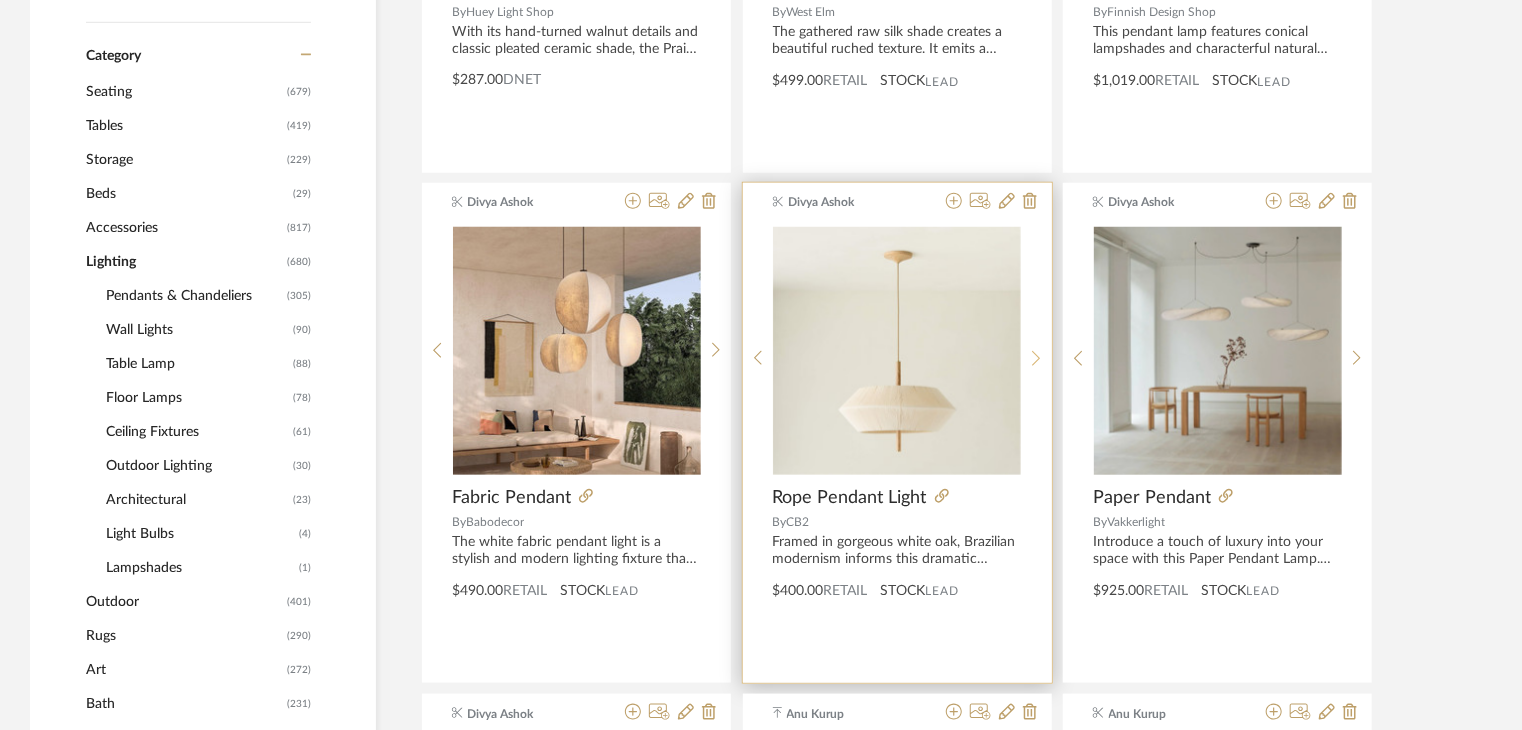 click at bounding box center (1036, 358) 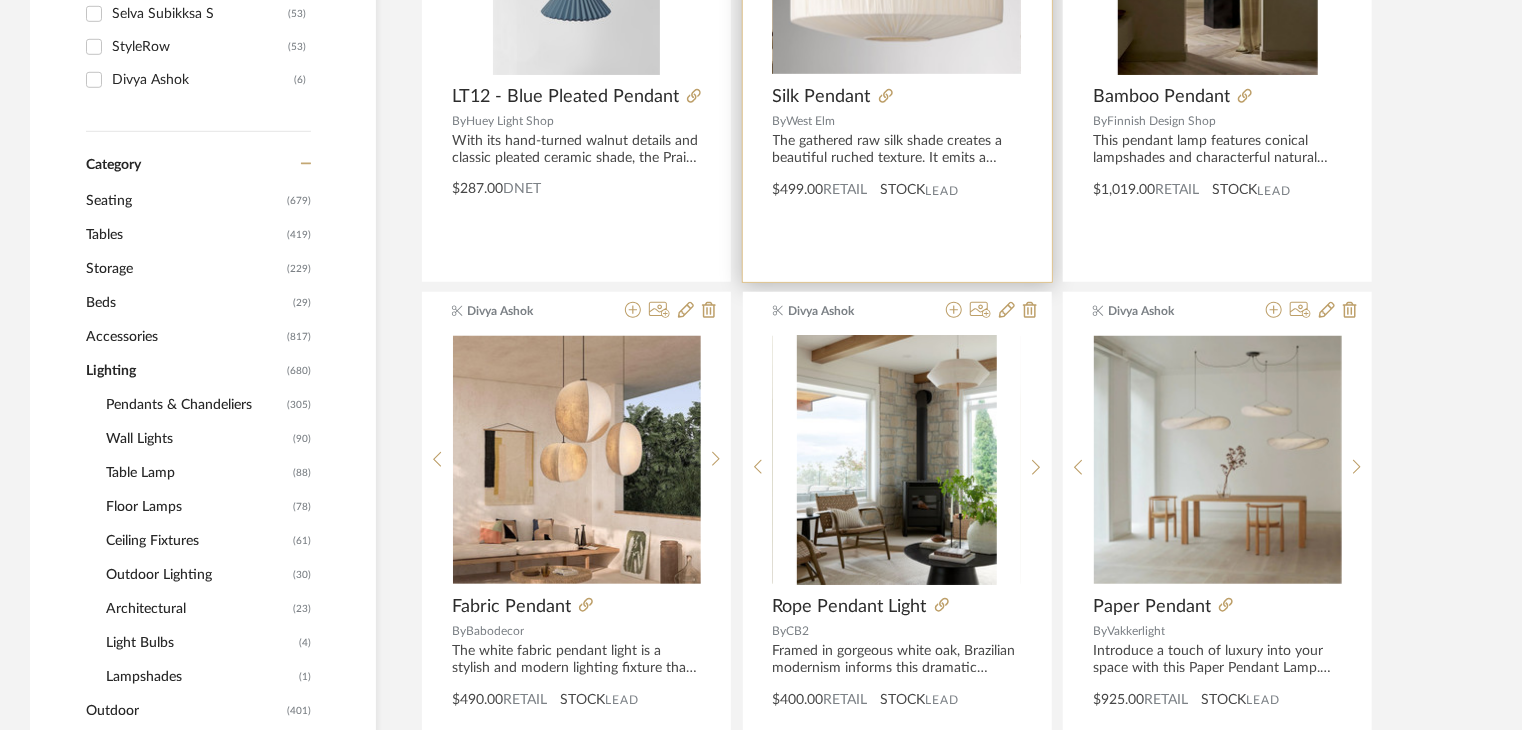 scroll, scrollTop: 800, scrollLeft: 0, axis: vertical 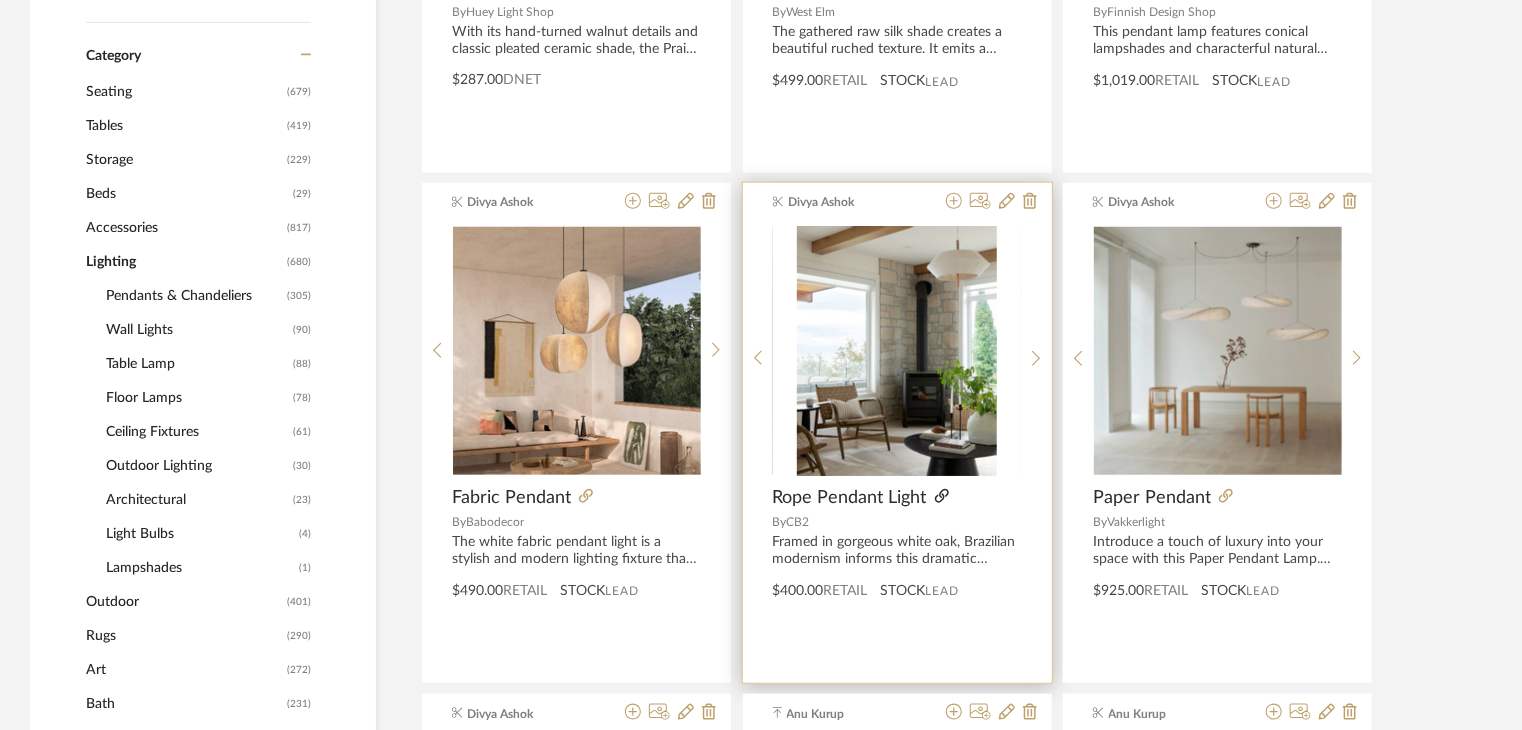 click 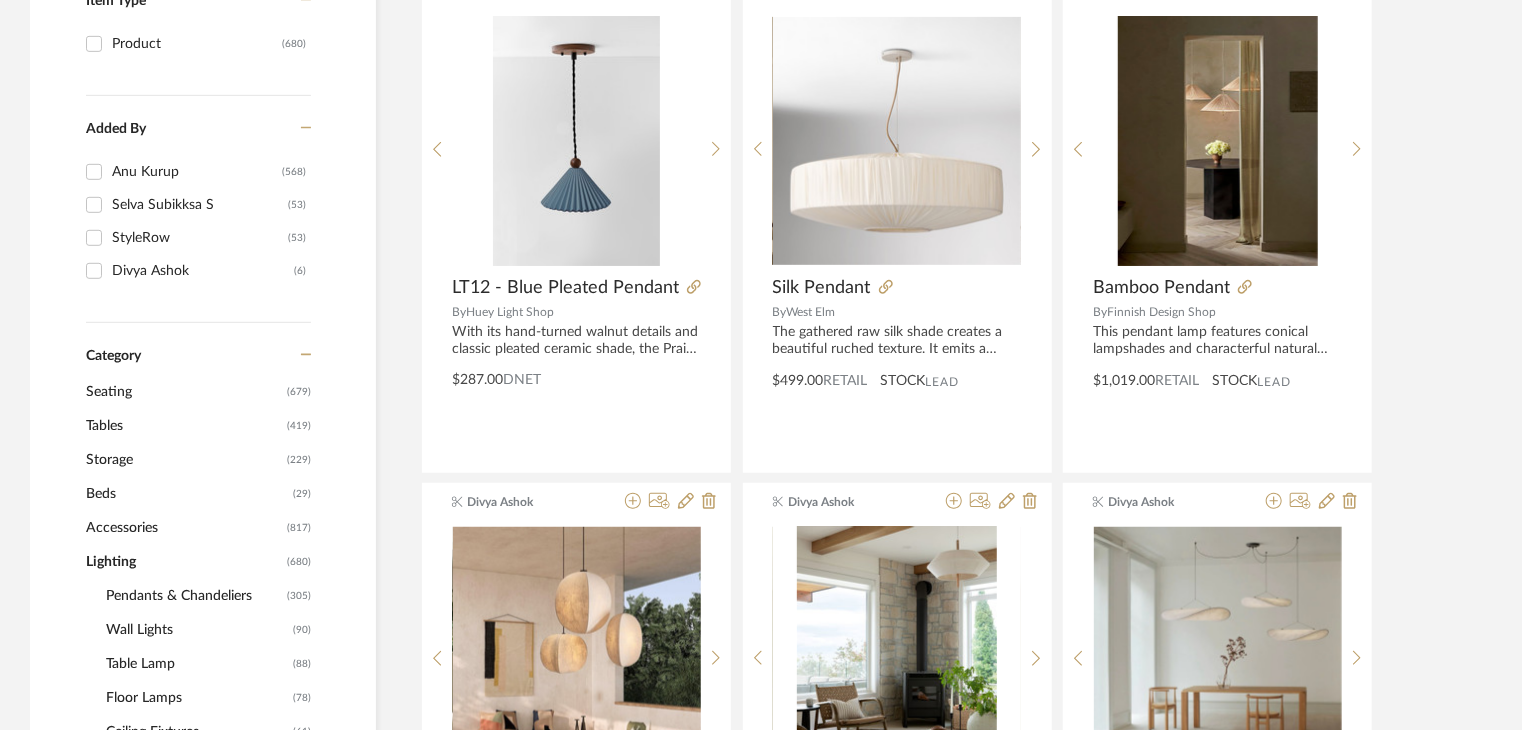 scroll, scrollTop: 400, scrollLeft: 0, axis: vertical 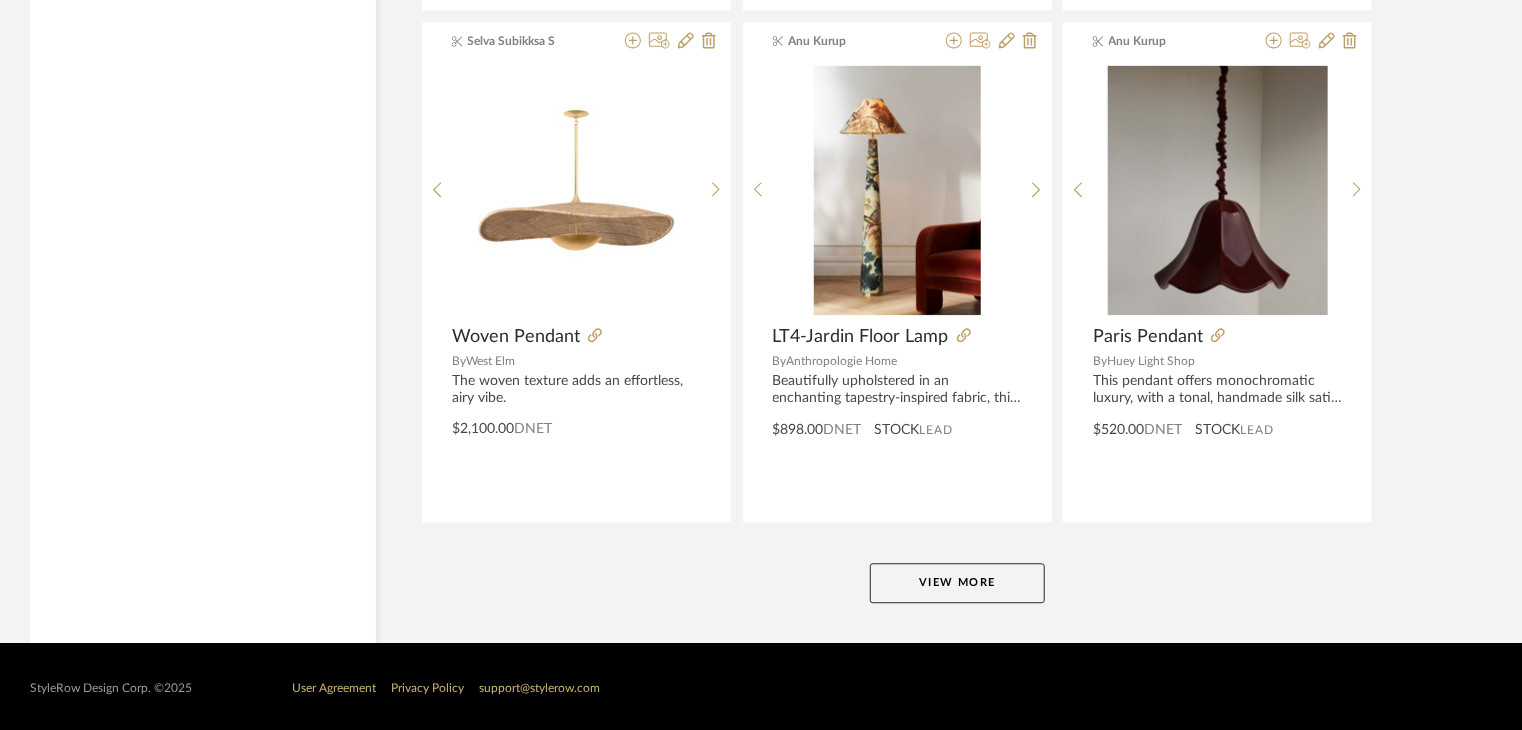 click on "View More" 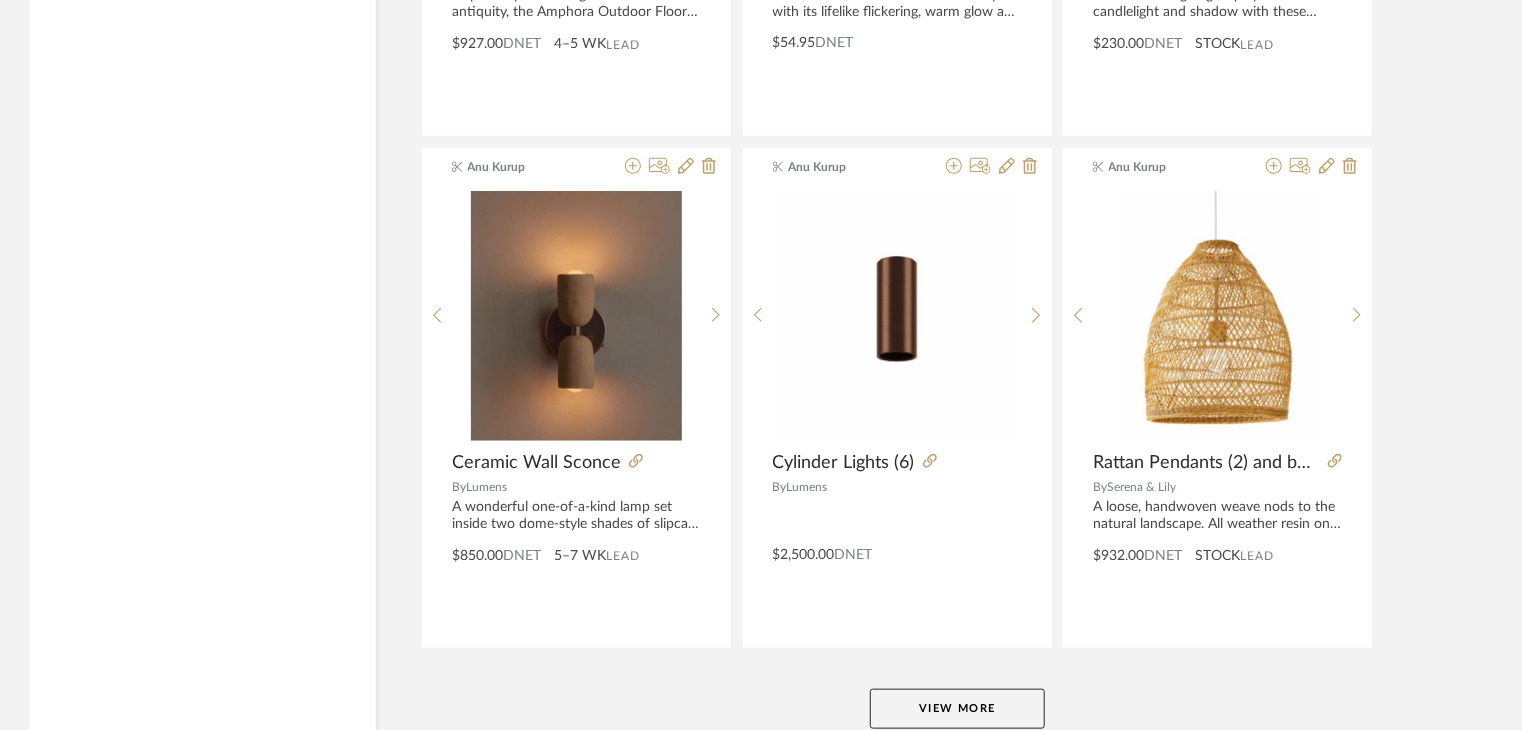 scroll, scrollTop: 12209, scrollLeft: 0, axis: vertical 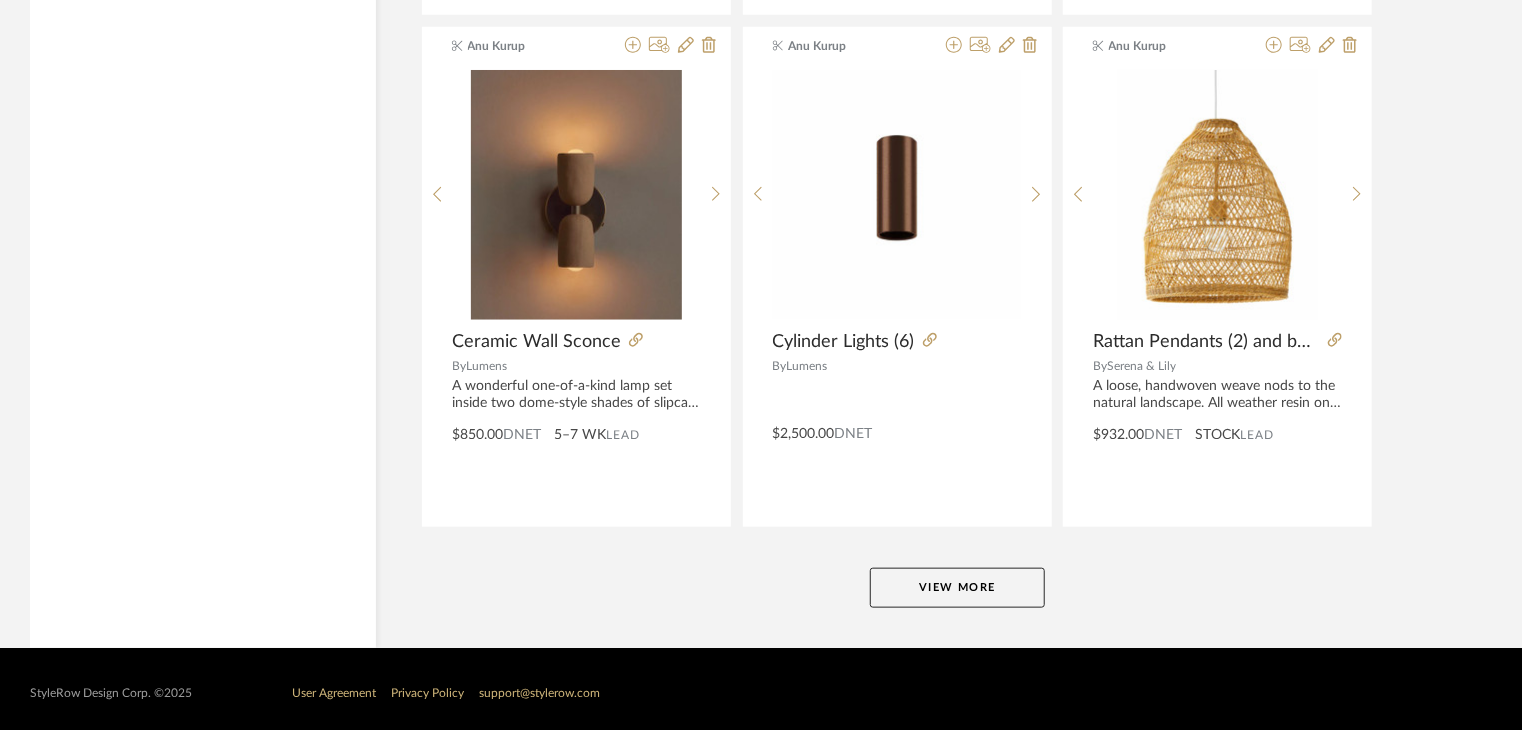 click on "View More" 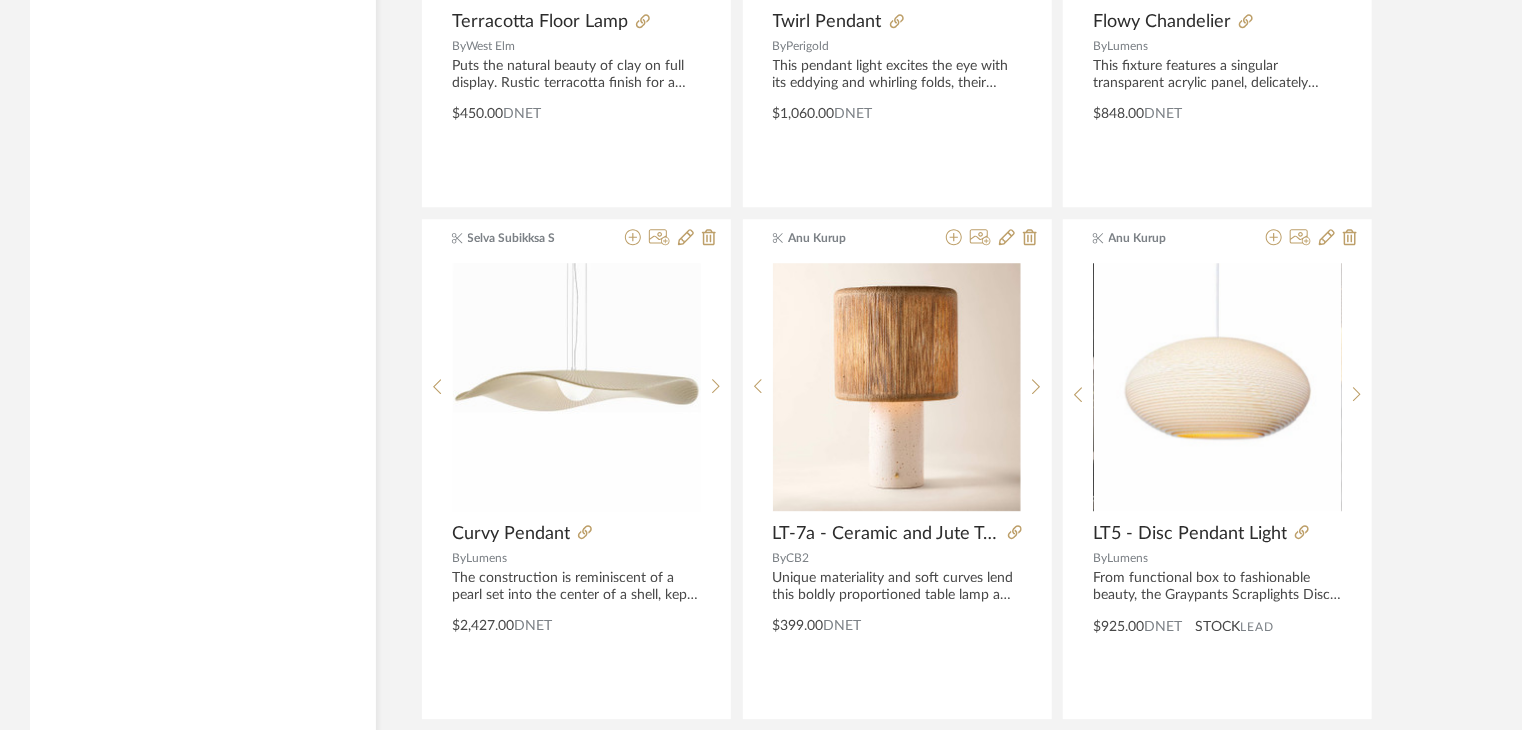 scroll, scrollTop: 14109, scrollLeft: 0, axis: vertical 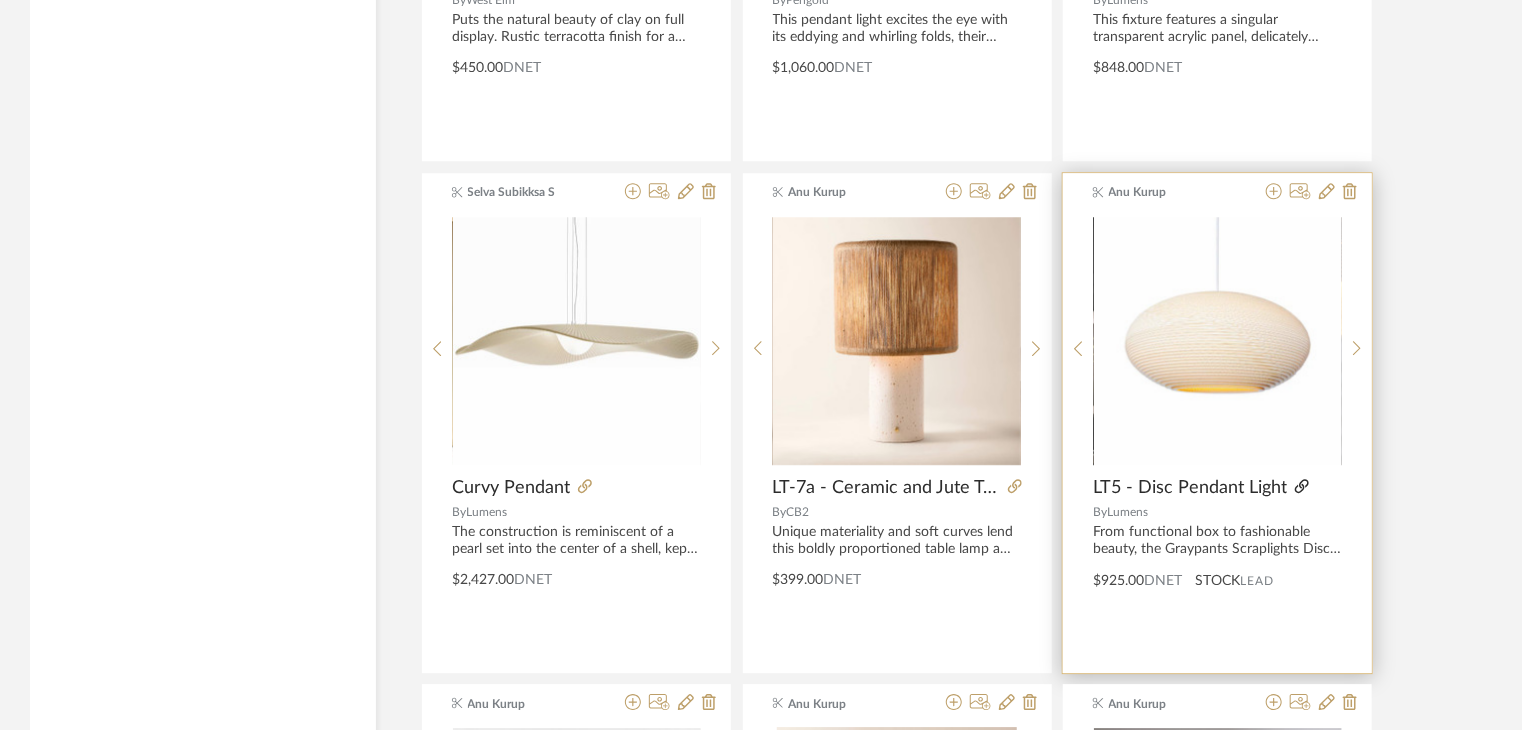 click 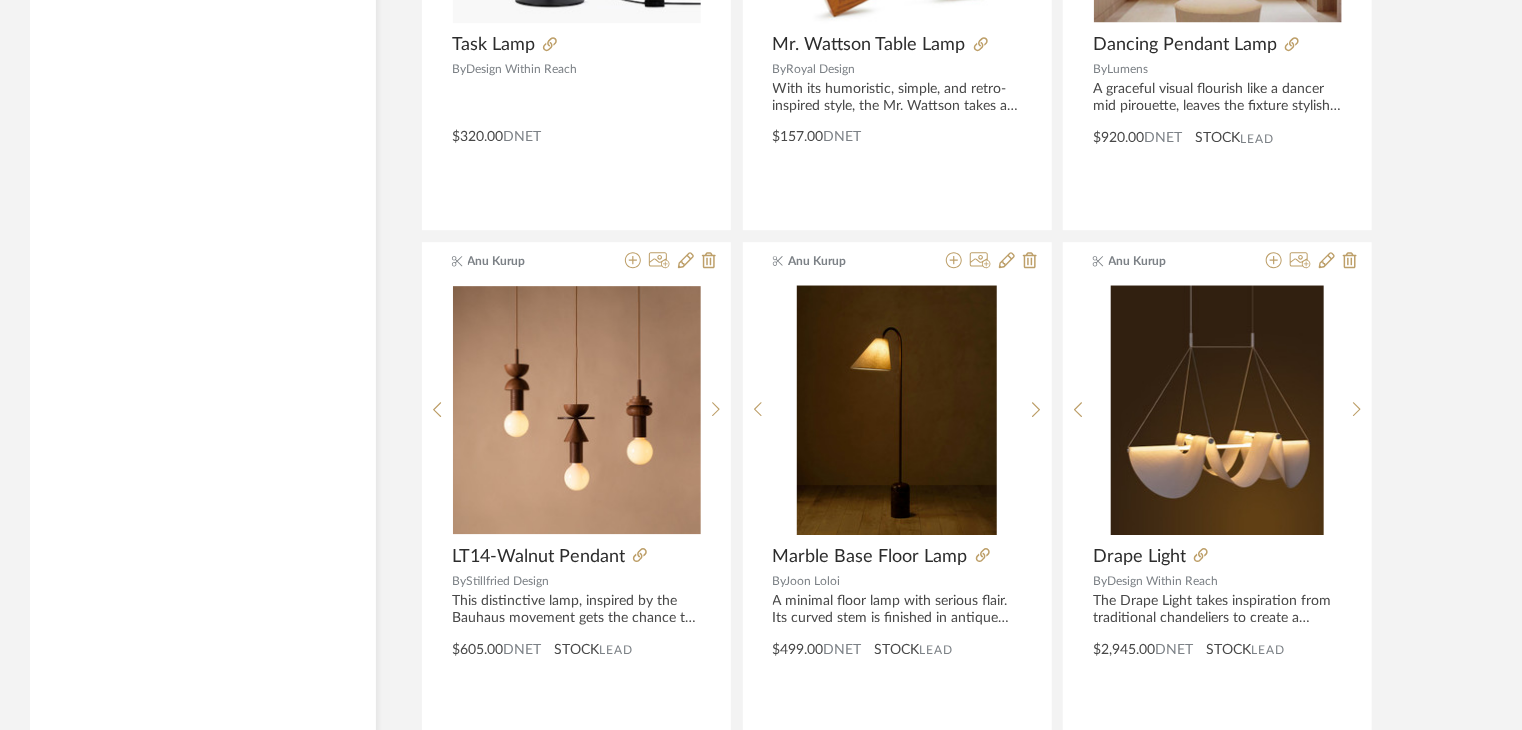scroll, scrollTop: 18343, scrollLeft: 0, axis: vertical 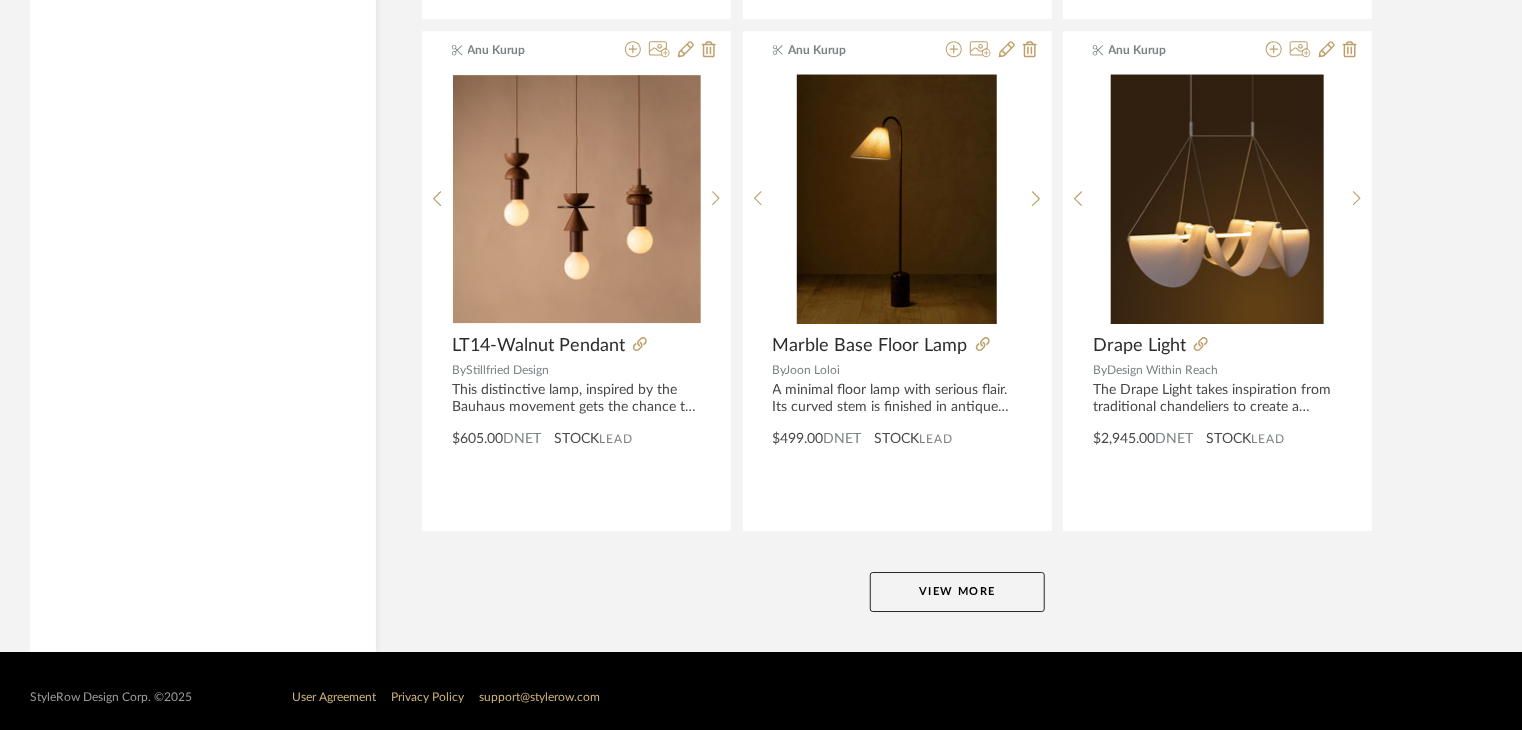 click on "View More" 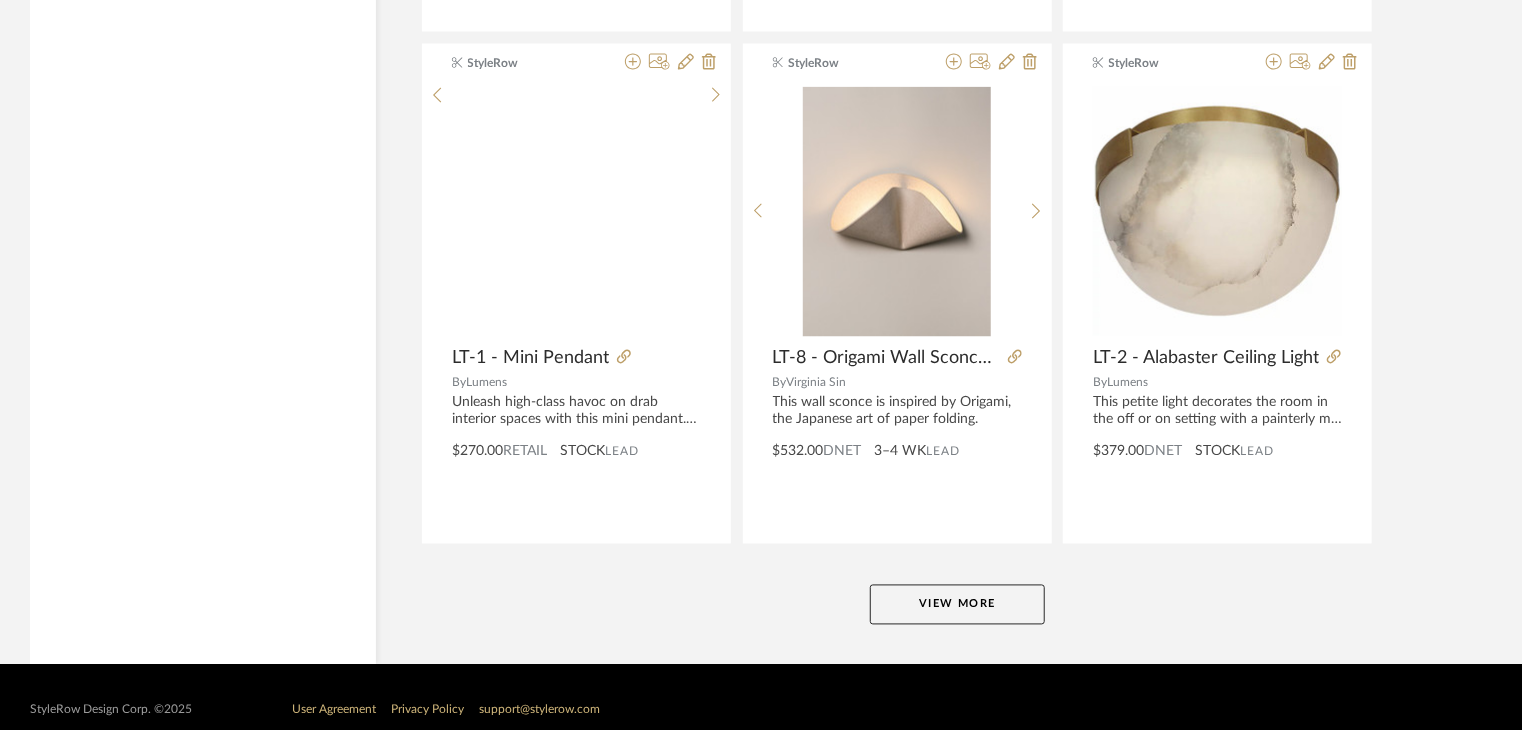 scroll, scrollTop: 24476, scrollLeft: 0, axis: vertical 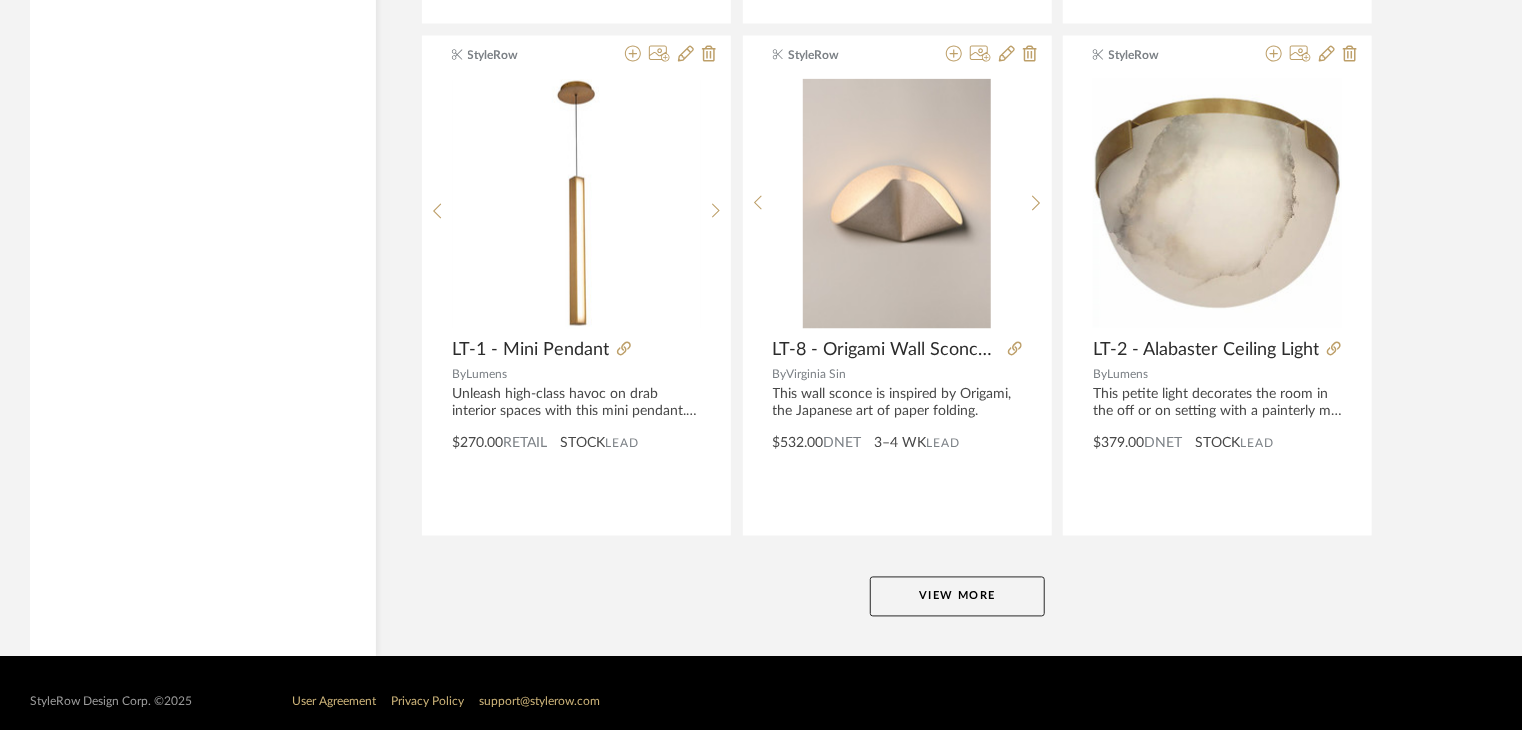 click on "View More" 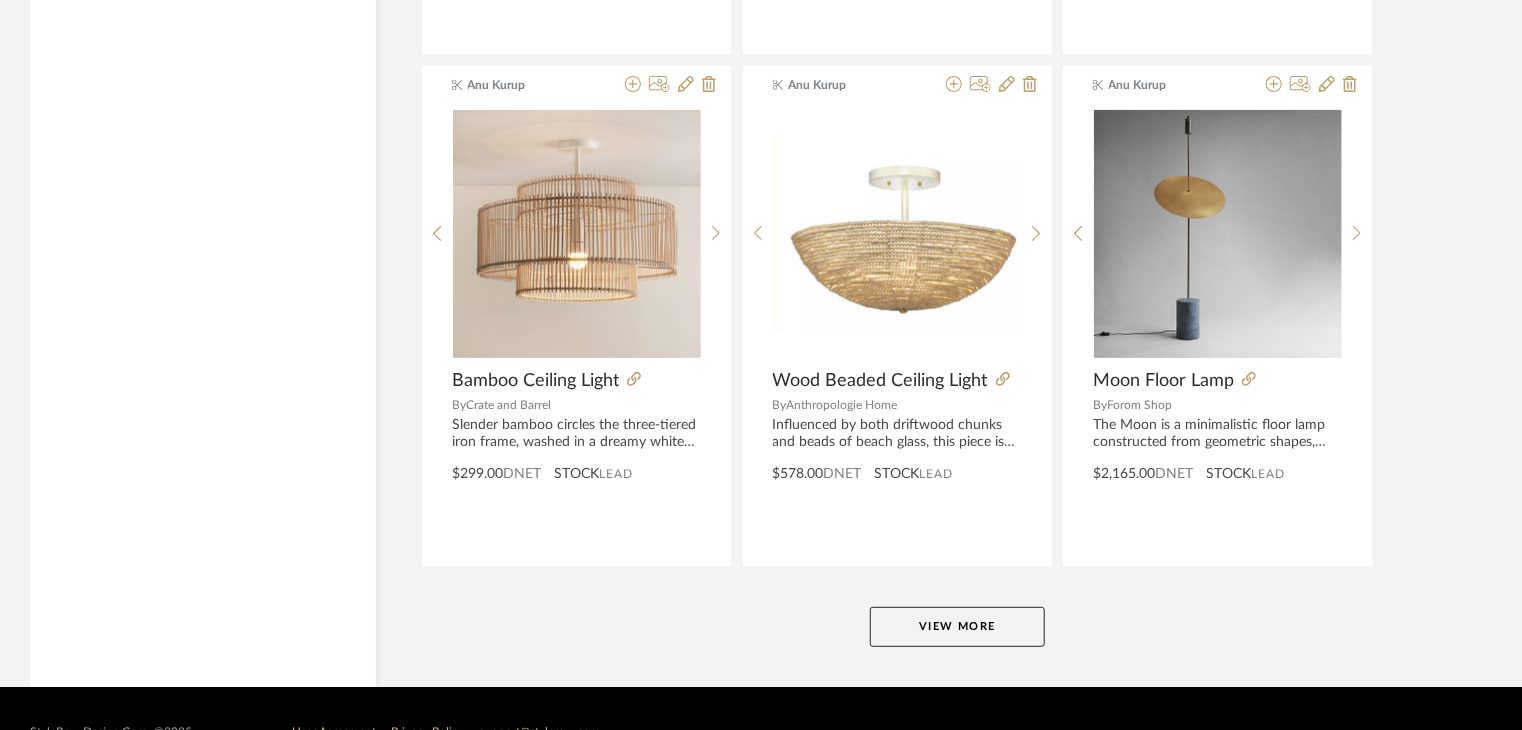scroll, scrollTop: 30609, scrollLeft: 0, axis: vertical 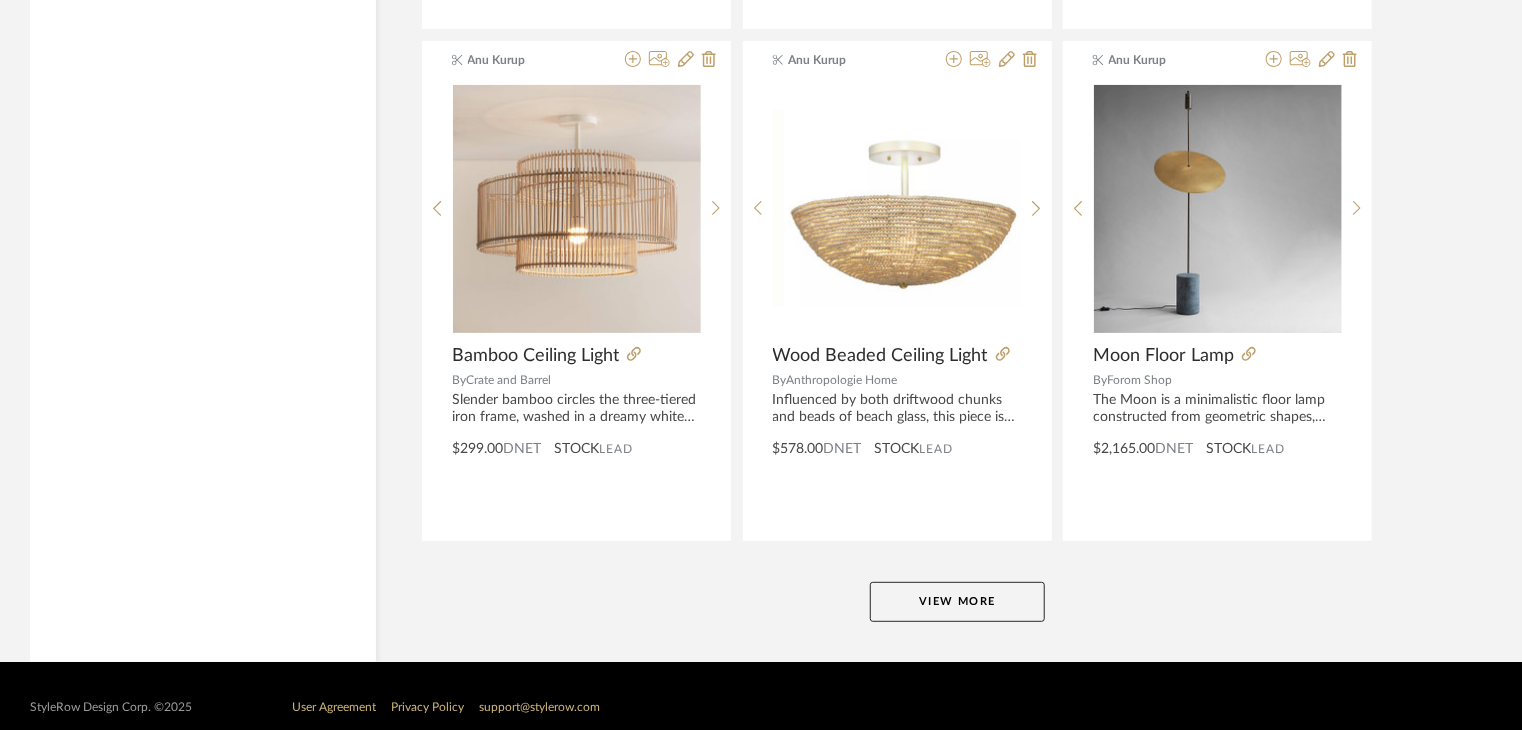 click on "View More" 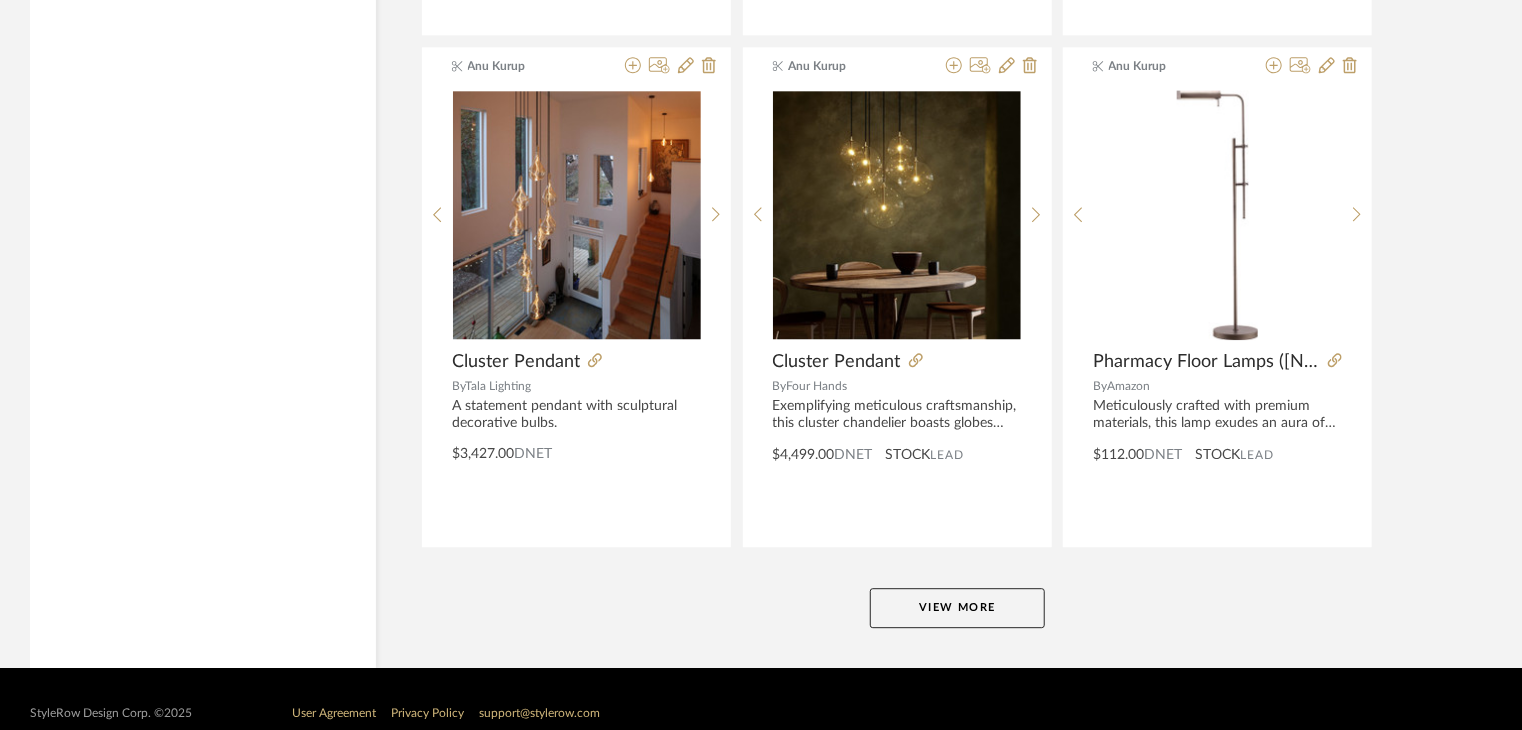scroll, scrollTop: 36742, scrollLeft: 0, axis: vertical 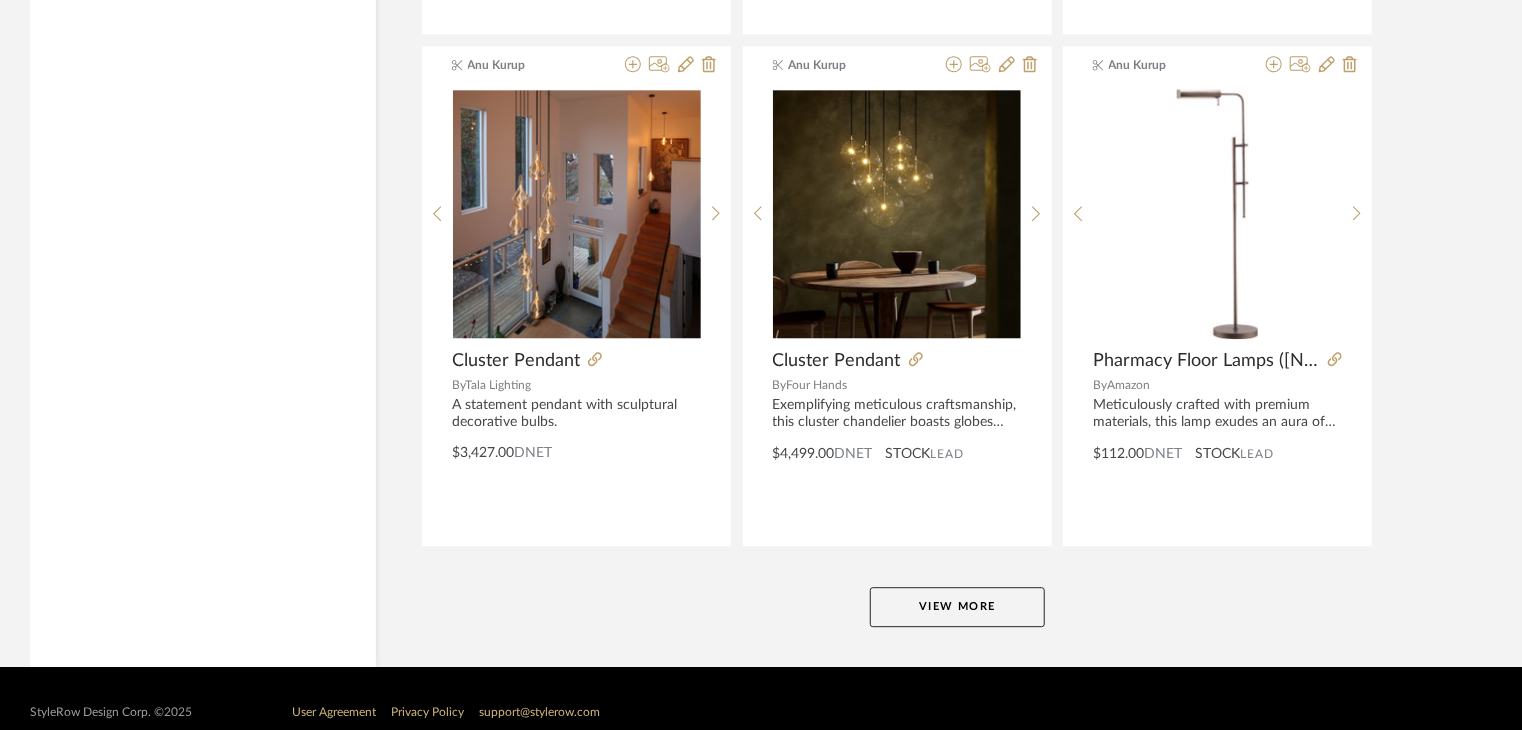 click on "View More" 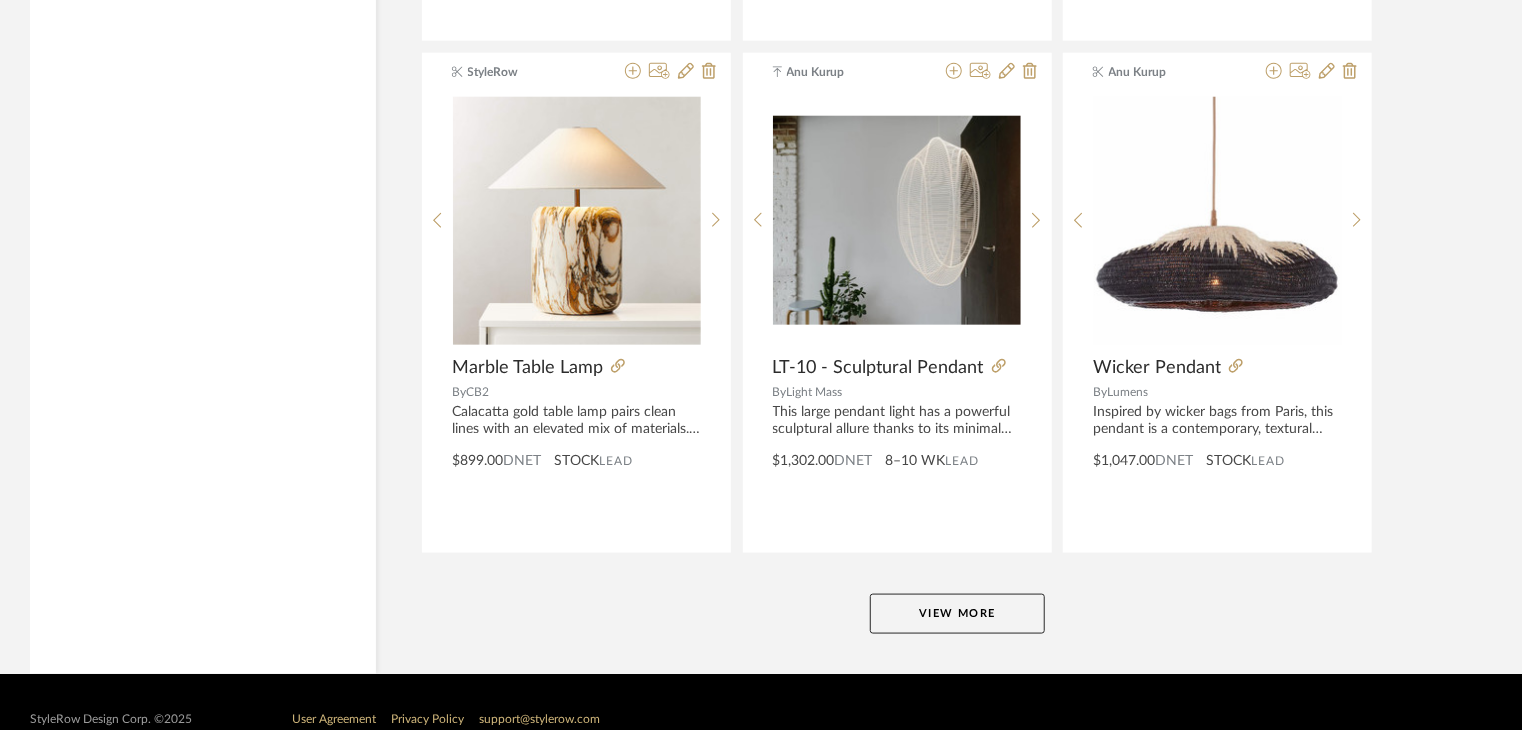 scroll, scrollTop: 42876, scrollLeft: 0, axis: vertical 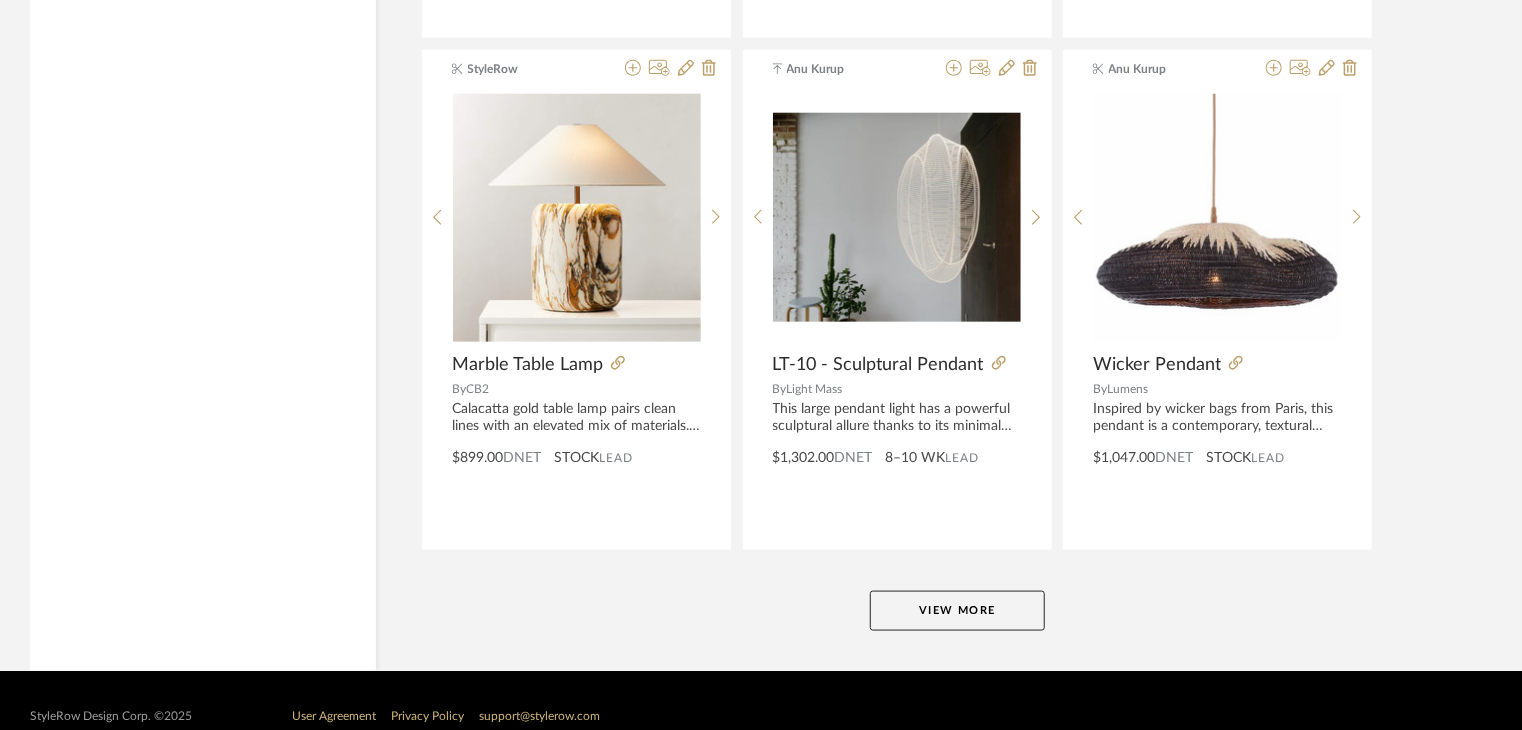 click on "View More" 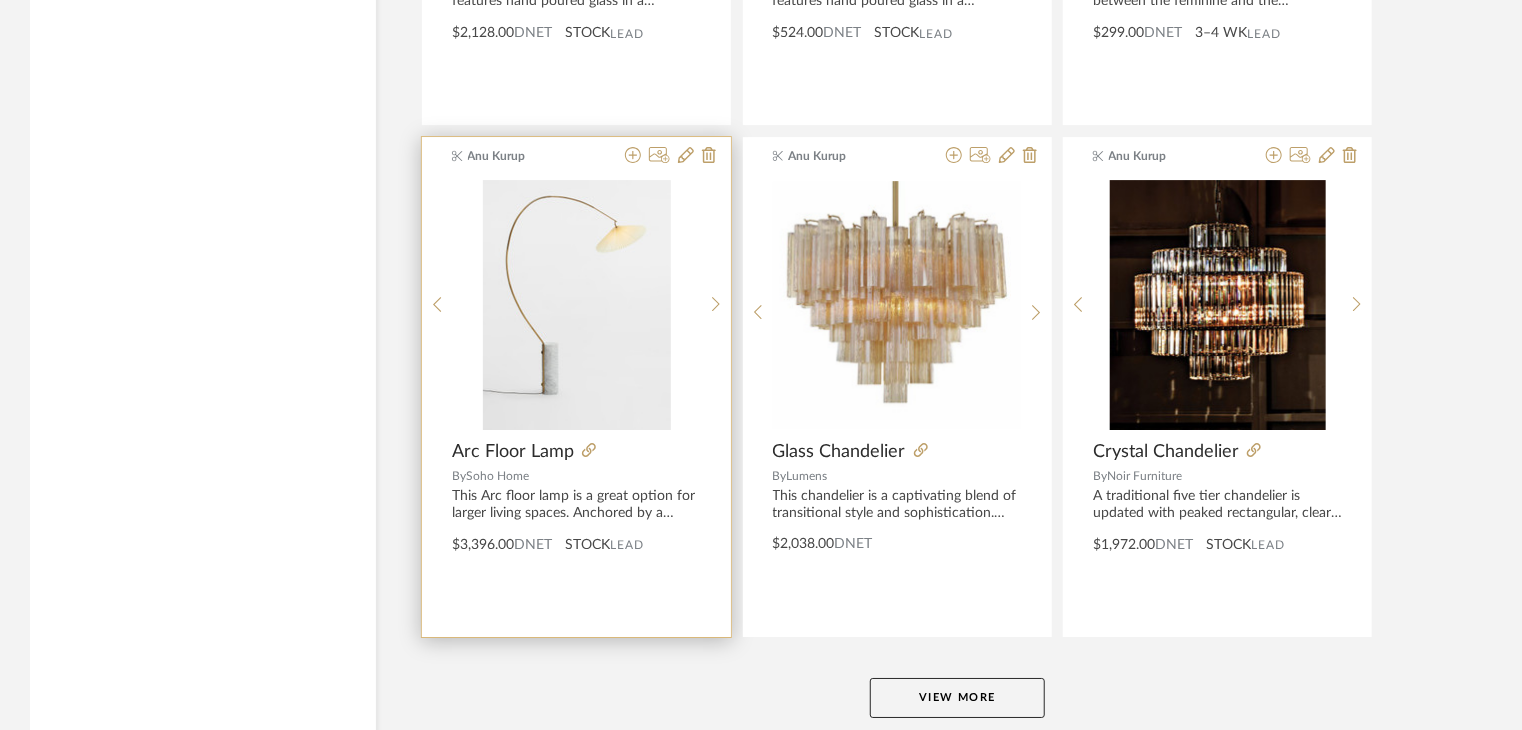 scroll, scrollTop: 49008, scrollLeft: 0, axis: vertical 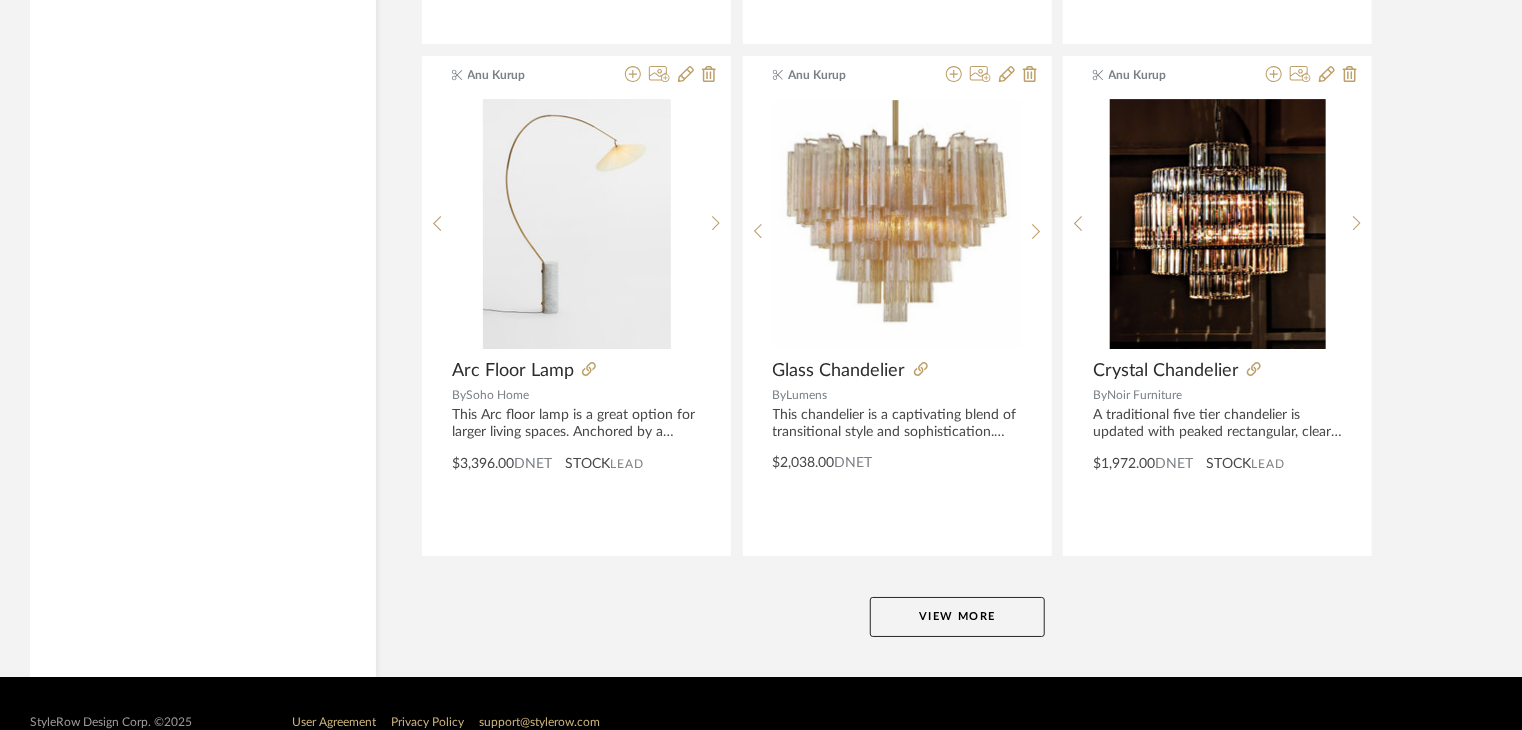click on "View More" 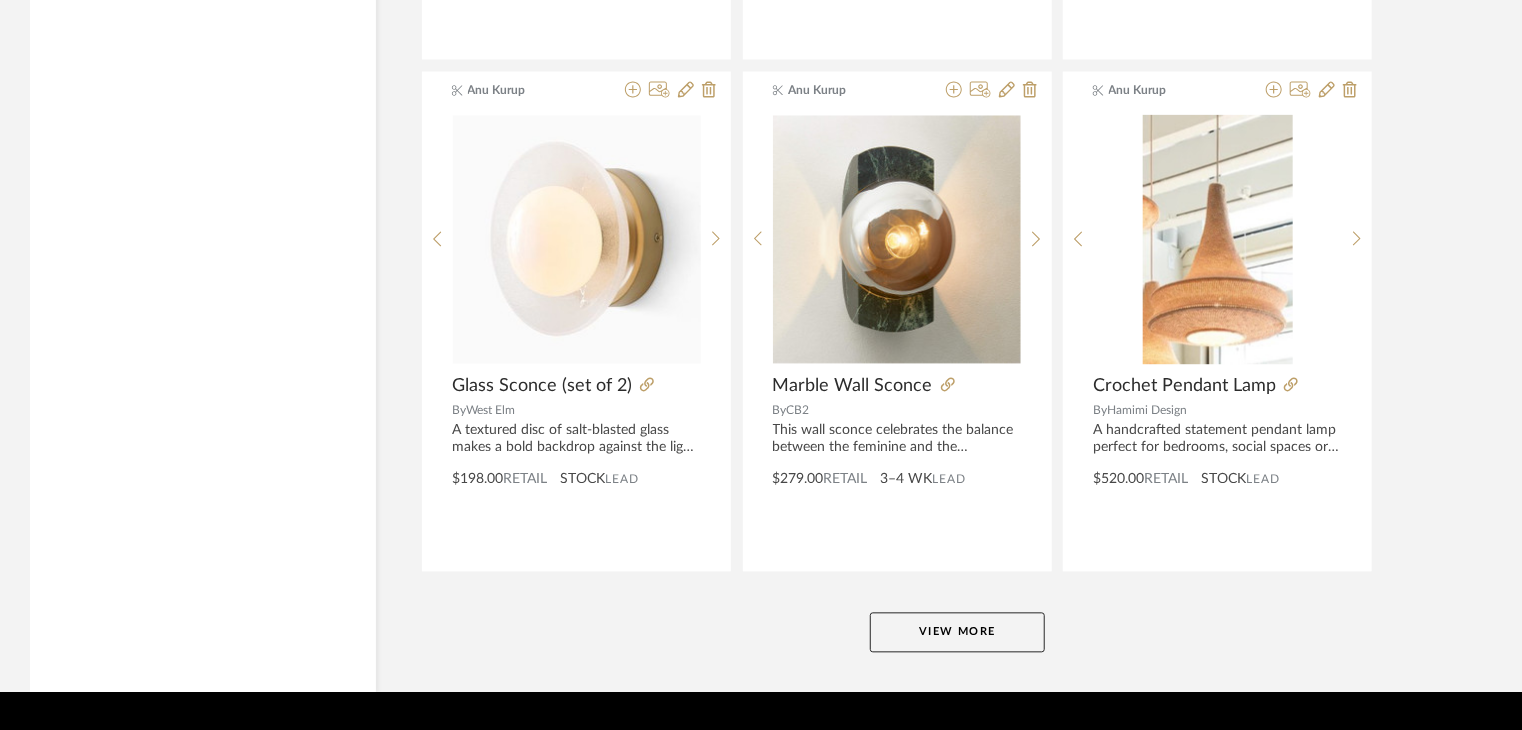 scroll, scrollTop: 55142, scrollLeft: 0, axis: vertical 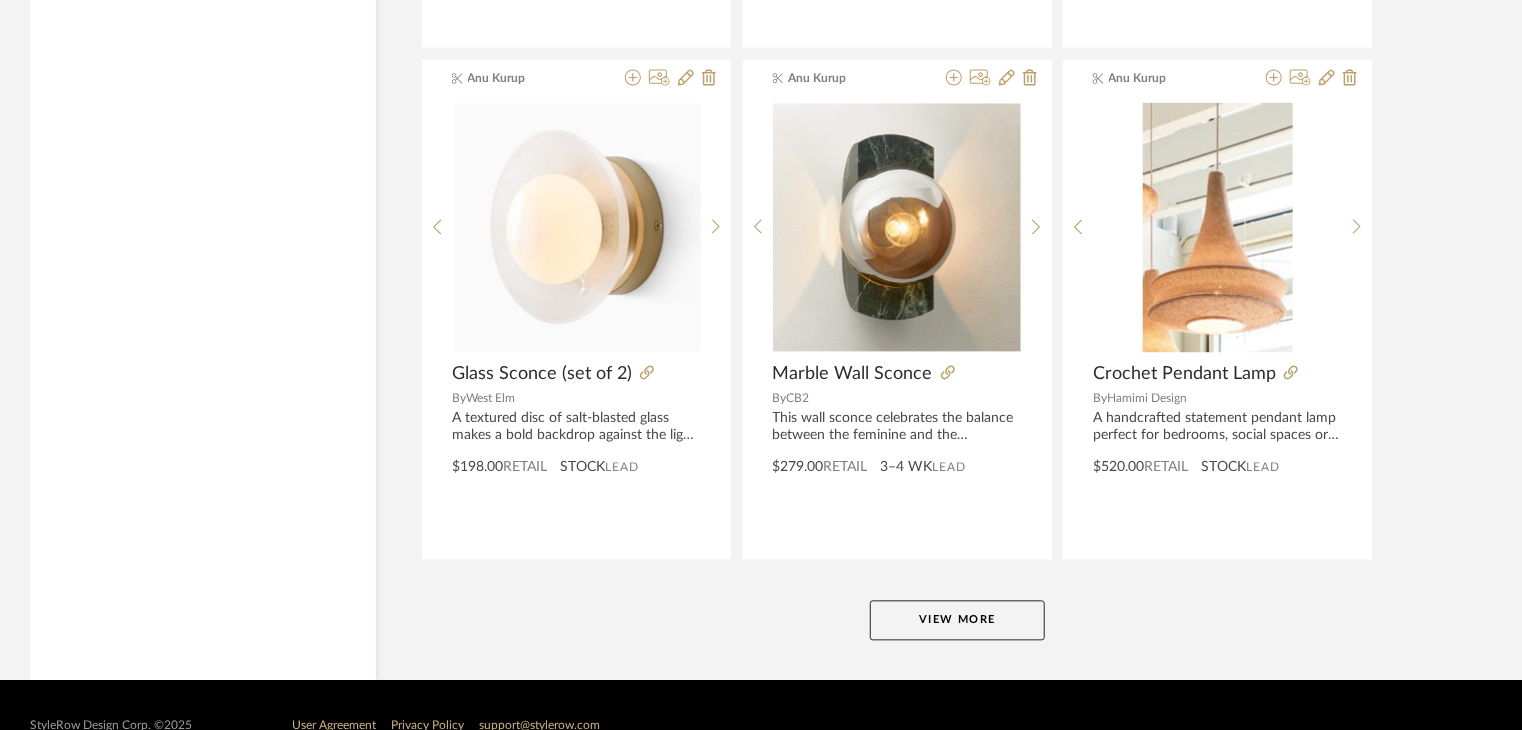 click on "View More" 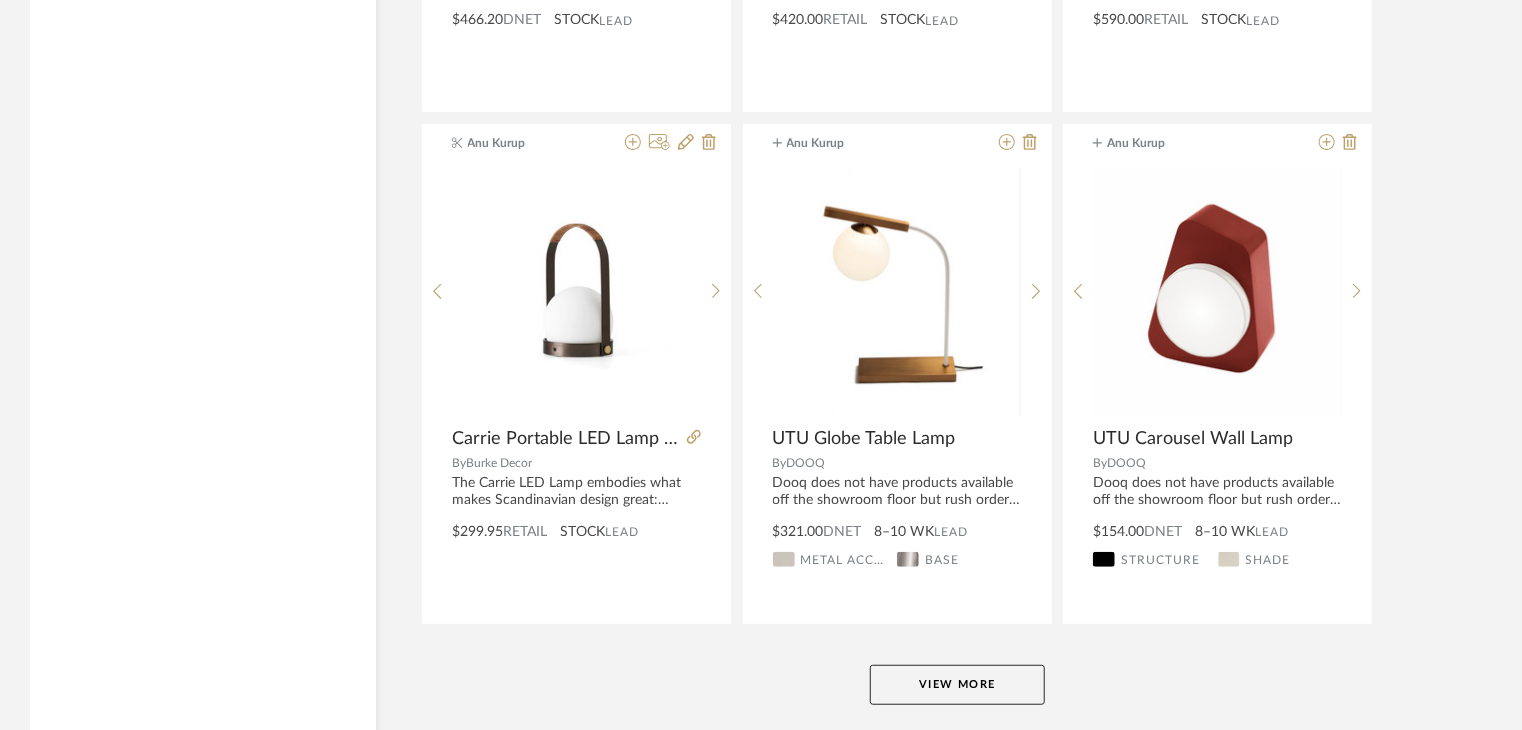 scroll, scrollTop: 61275, scrollLeft: 0, axis: vertical 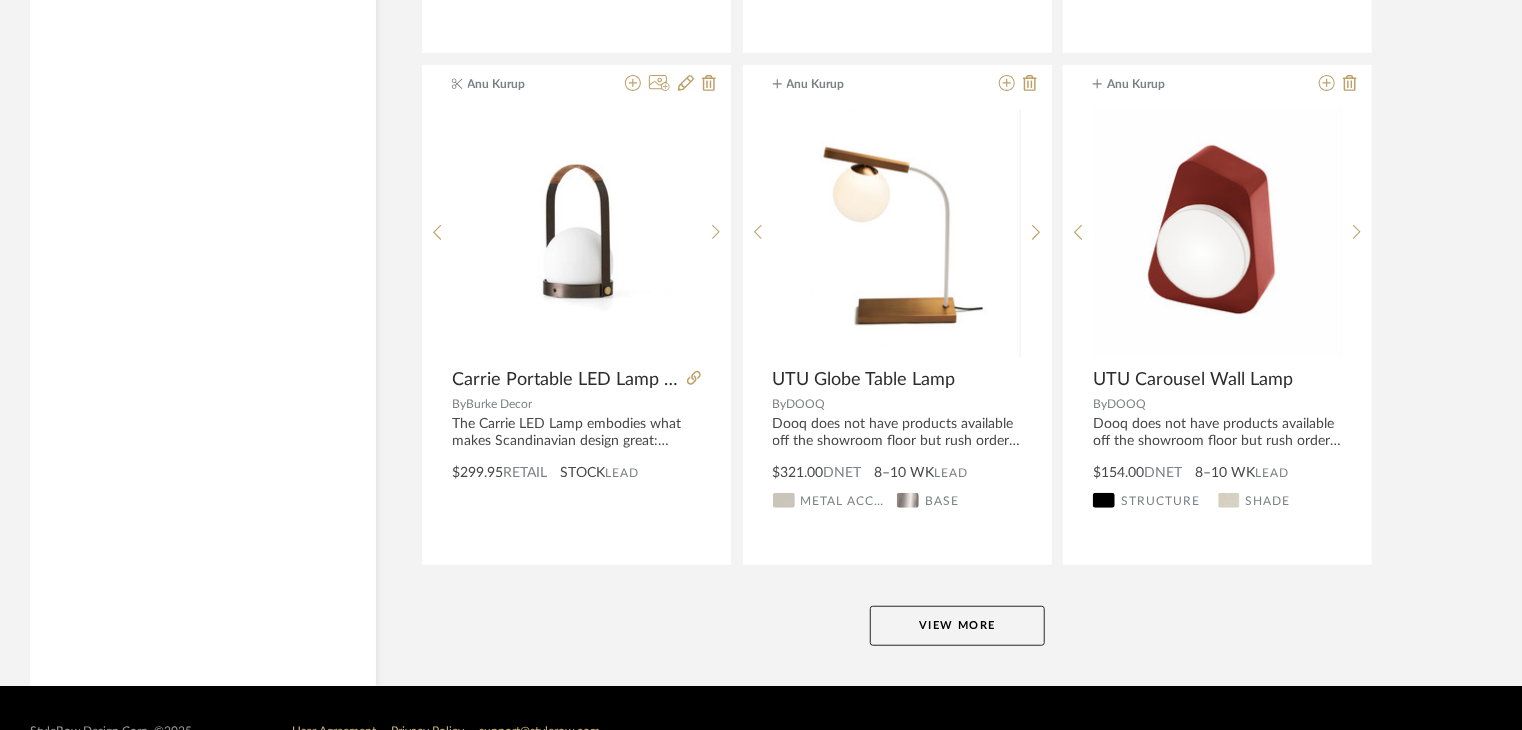 click on "View More" 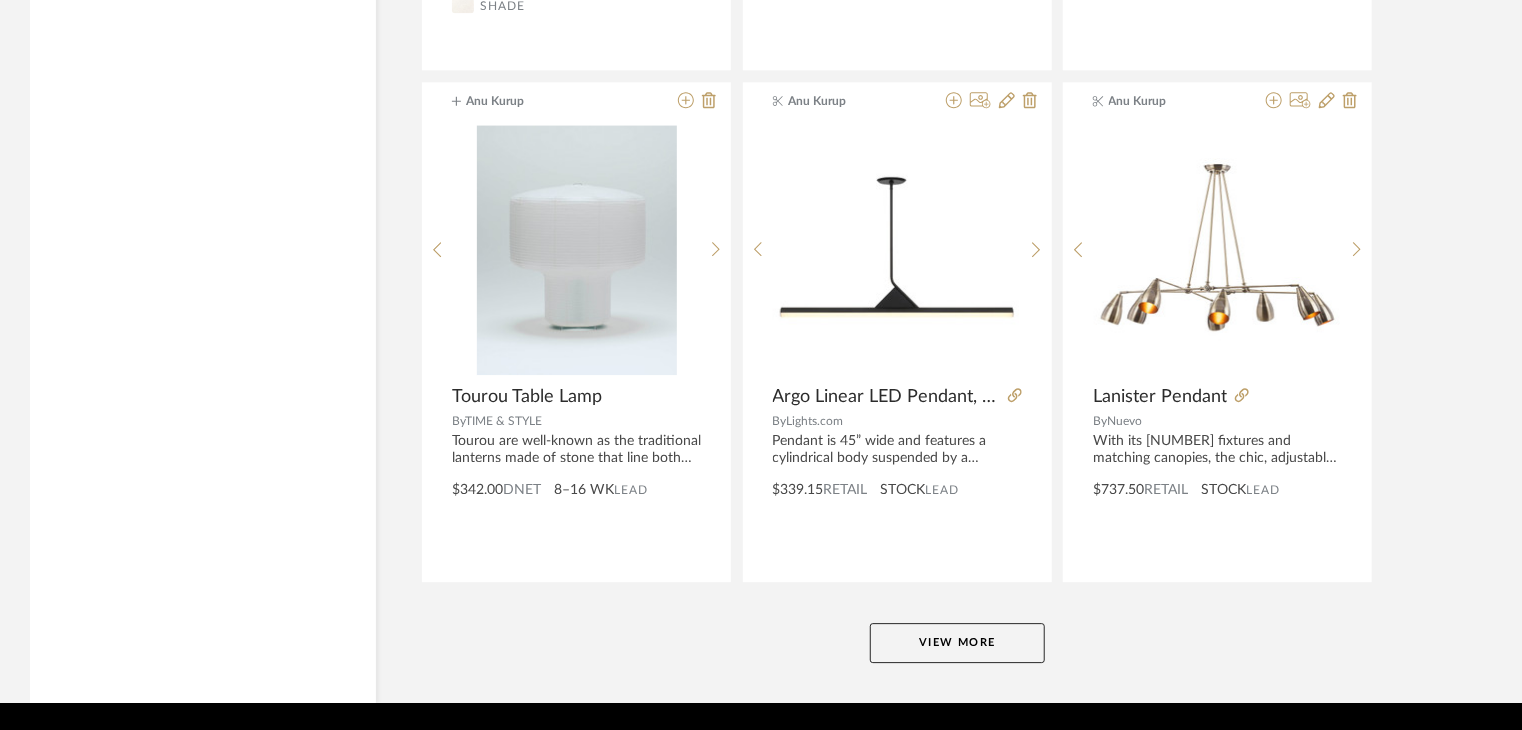 scroll, scrollTop: 67408, scrollLeft: 0, axis: vertical 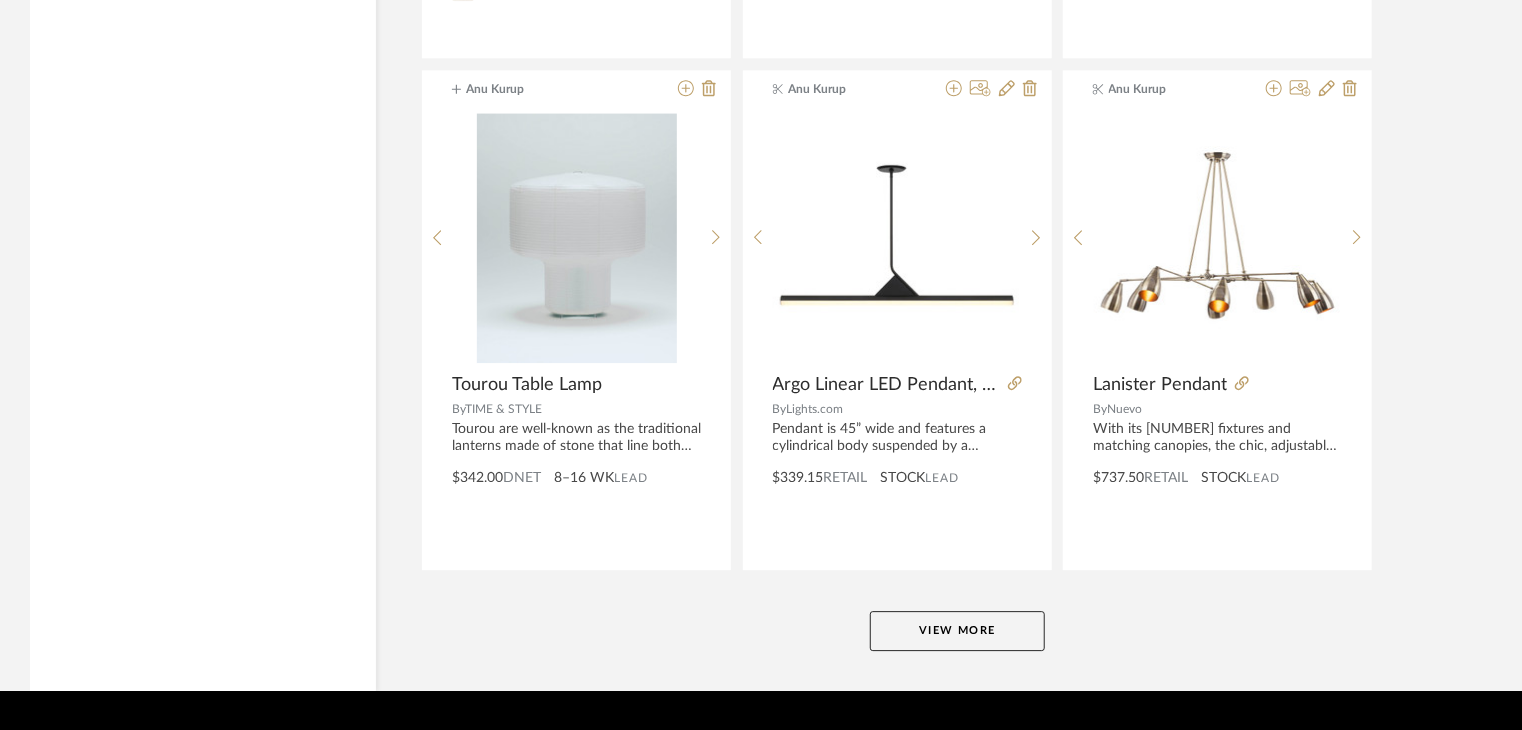 click on "View More" 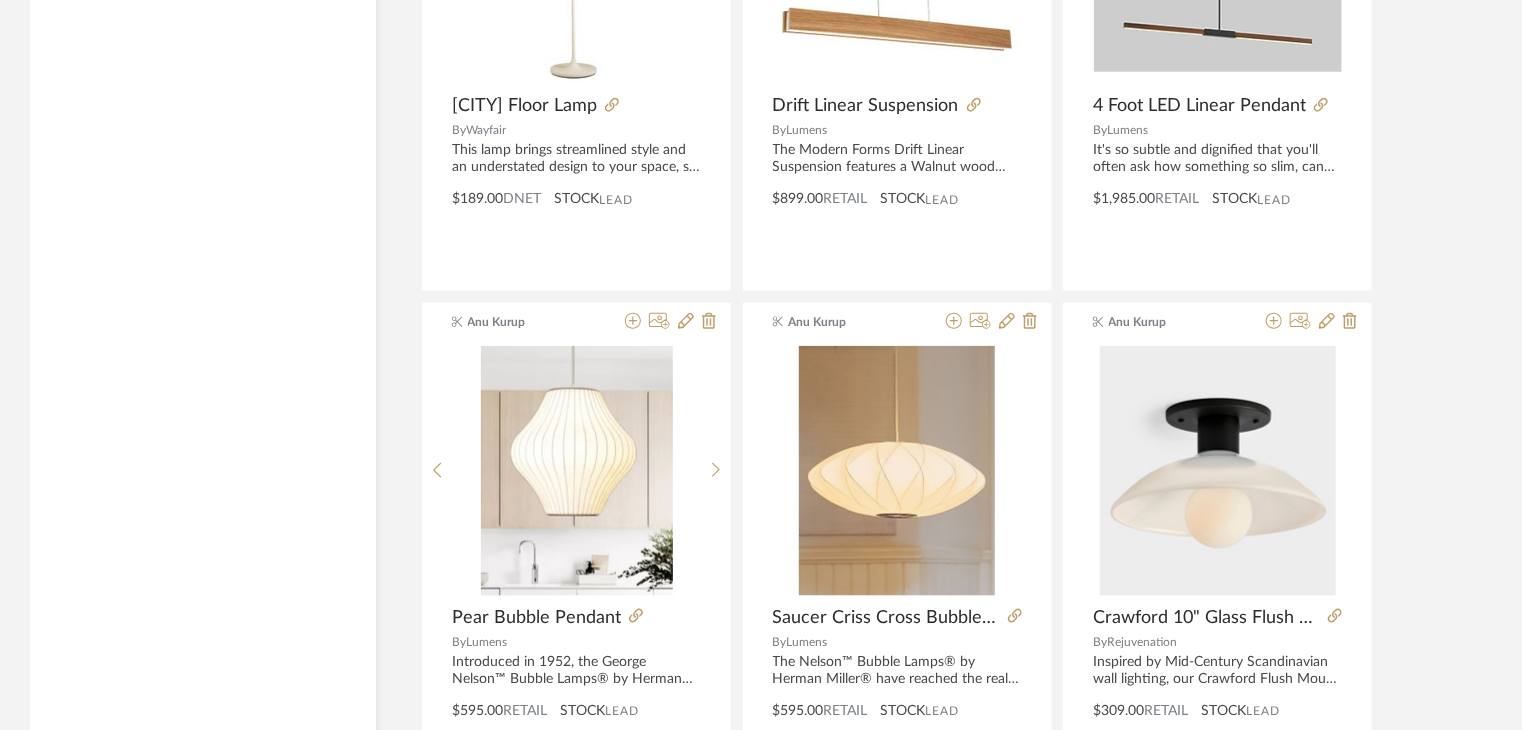 scroll, scrollTop: 73541, scrollLeft: 0, axis: vertical 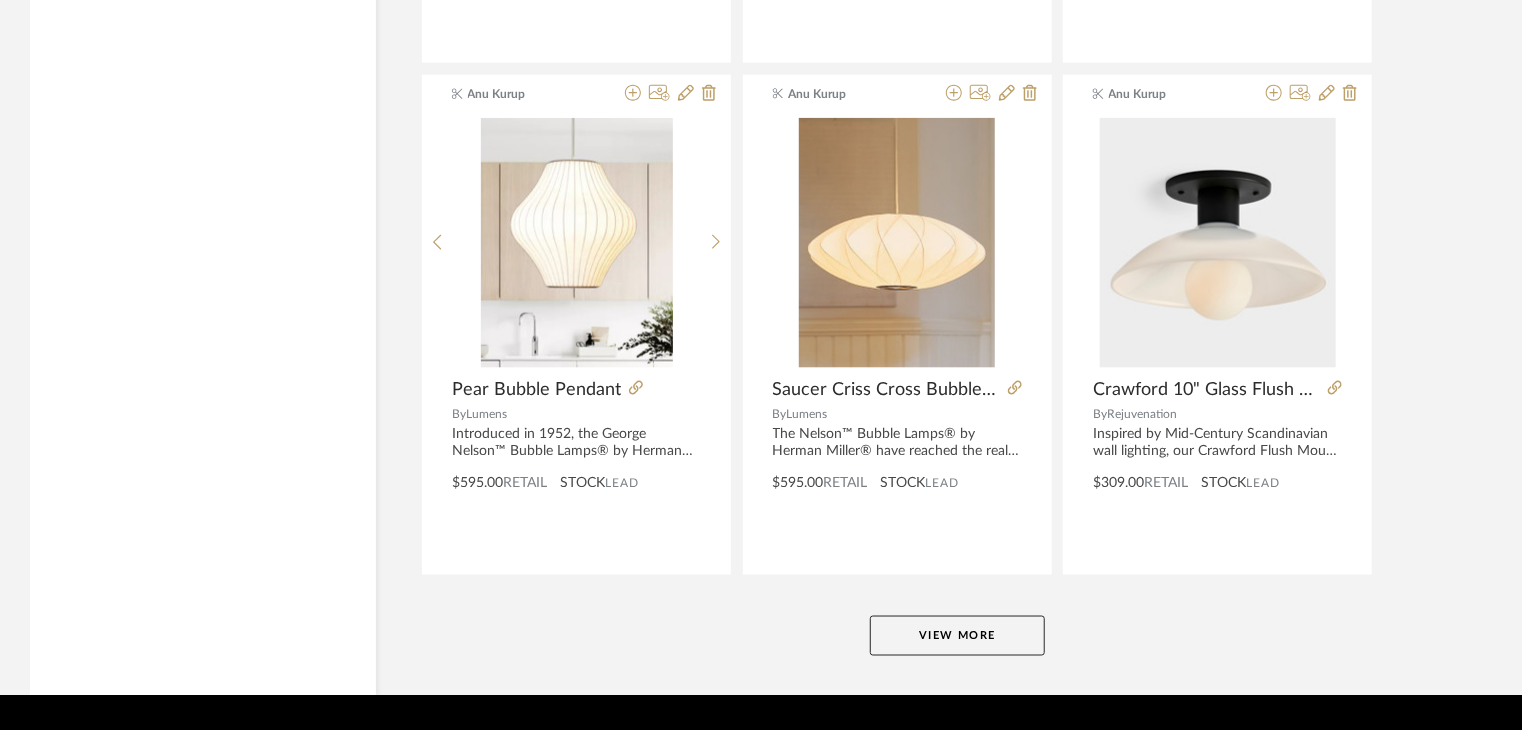 click on "View More" 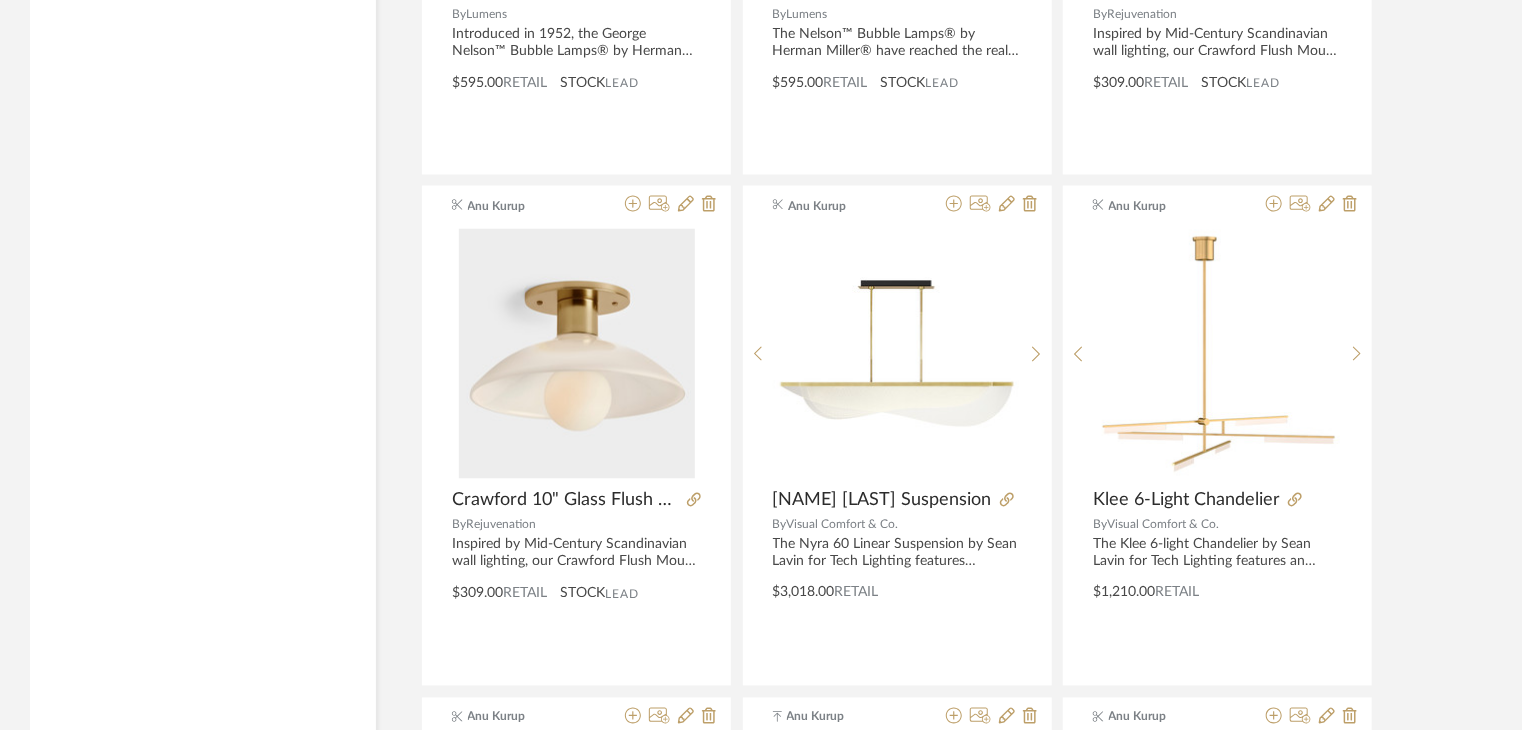 scroll, scrollTop: 73441, scrollLeft: 0, axis: vertical 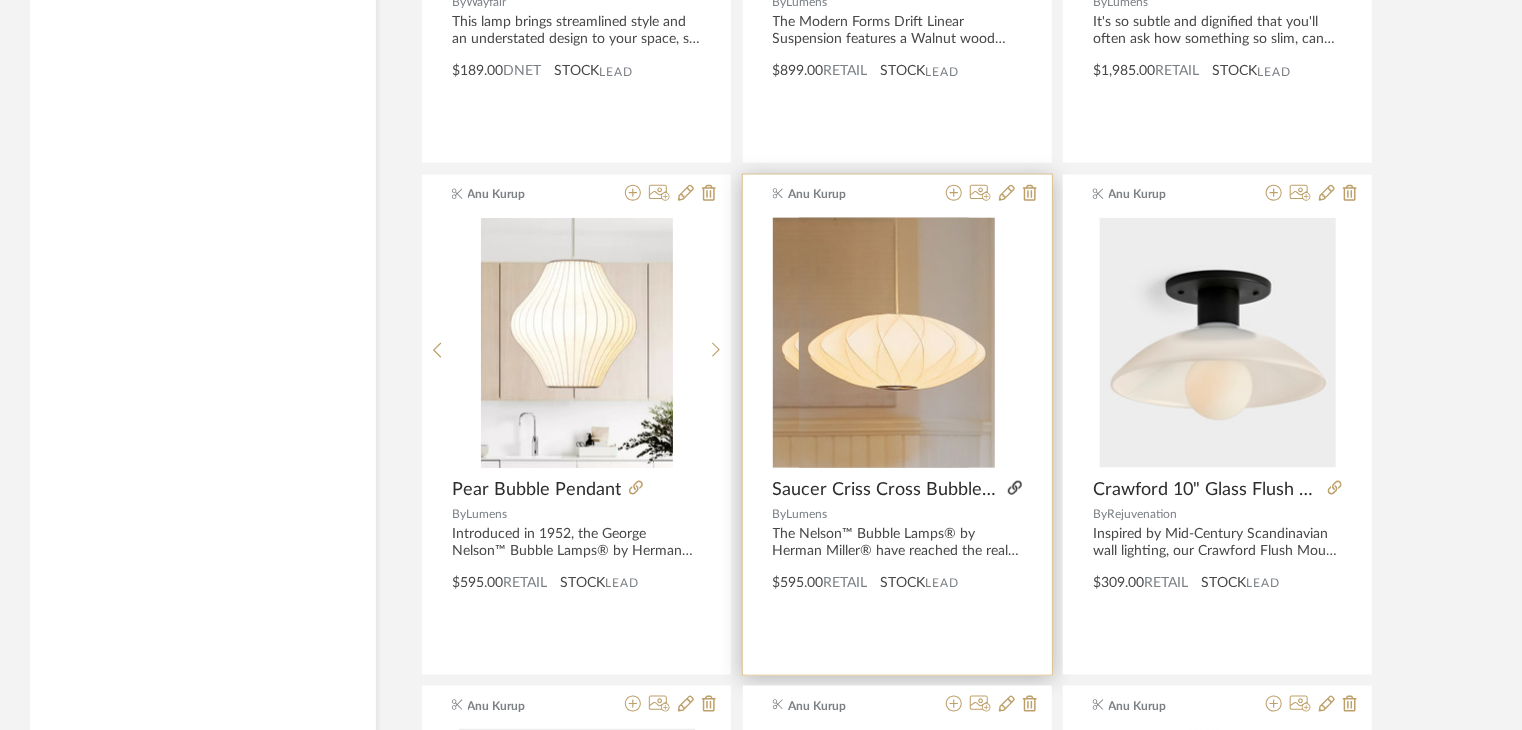 click 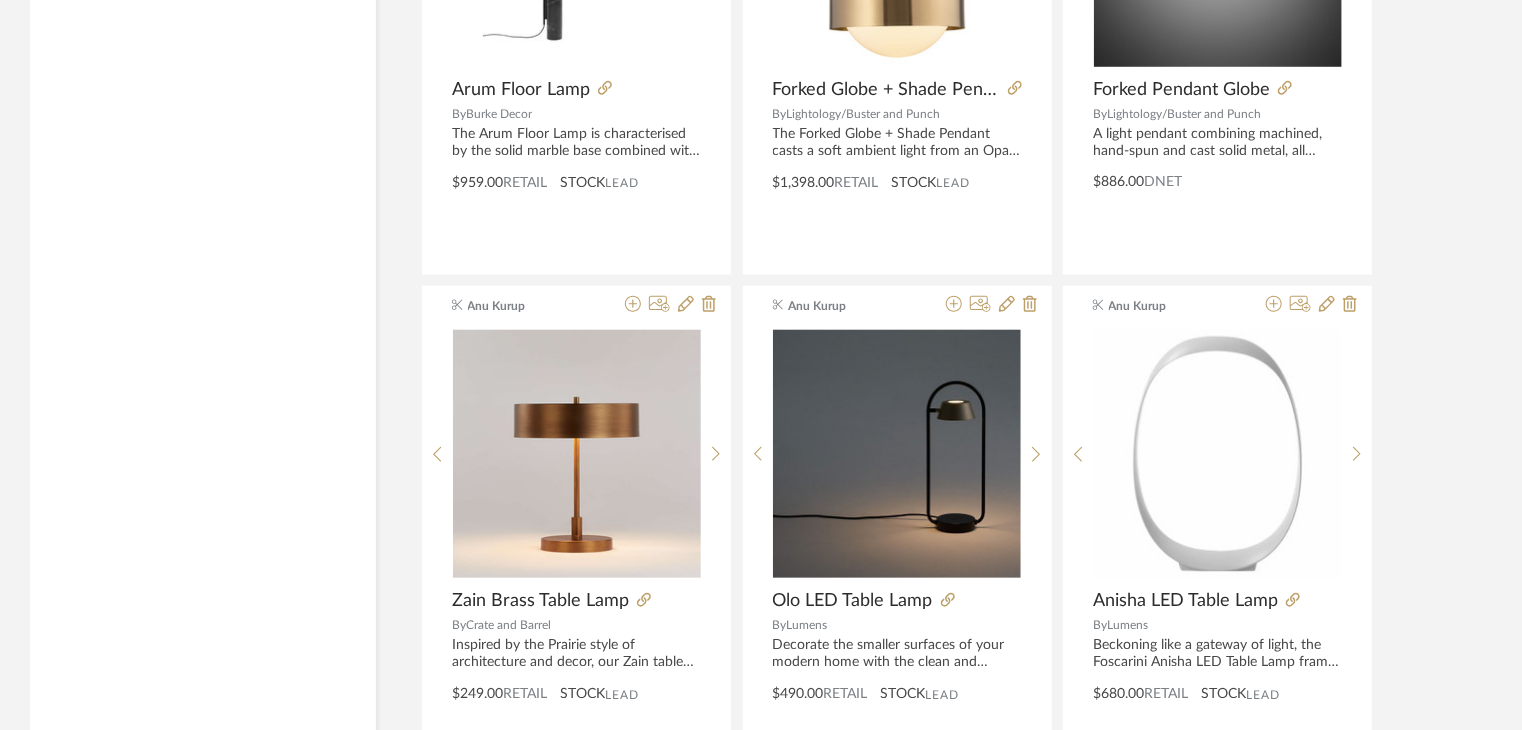 scroll, scrollTop: 77041, scrollLeft: 0, axis: vertical 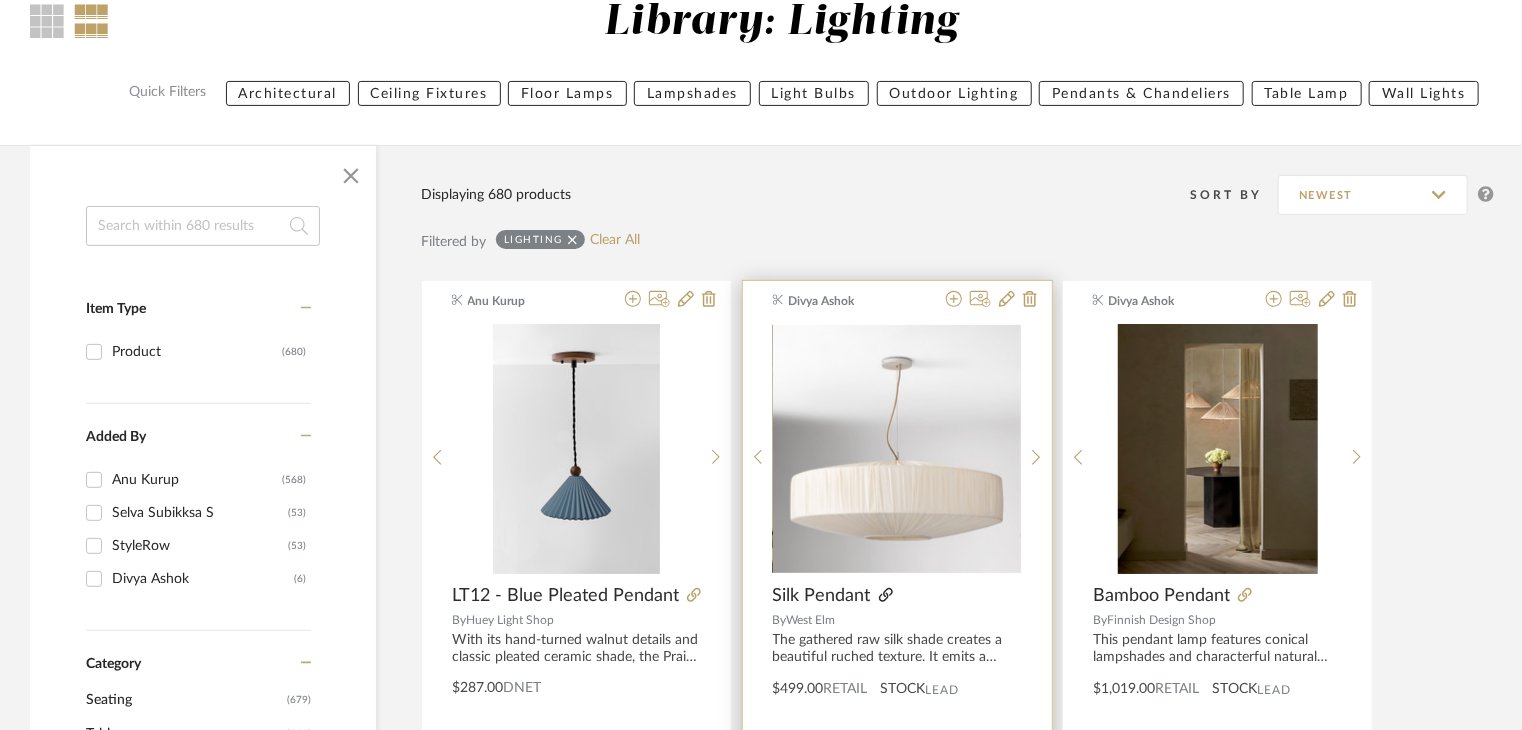 click 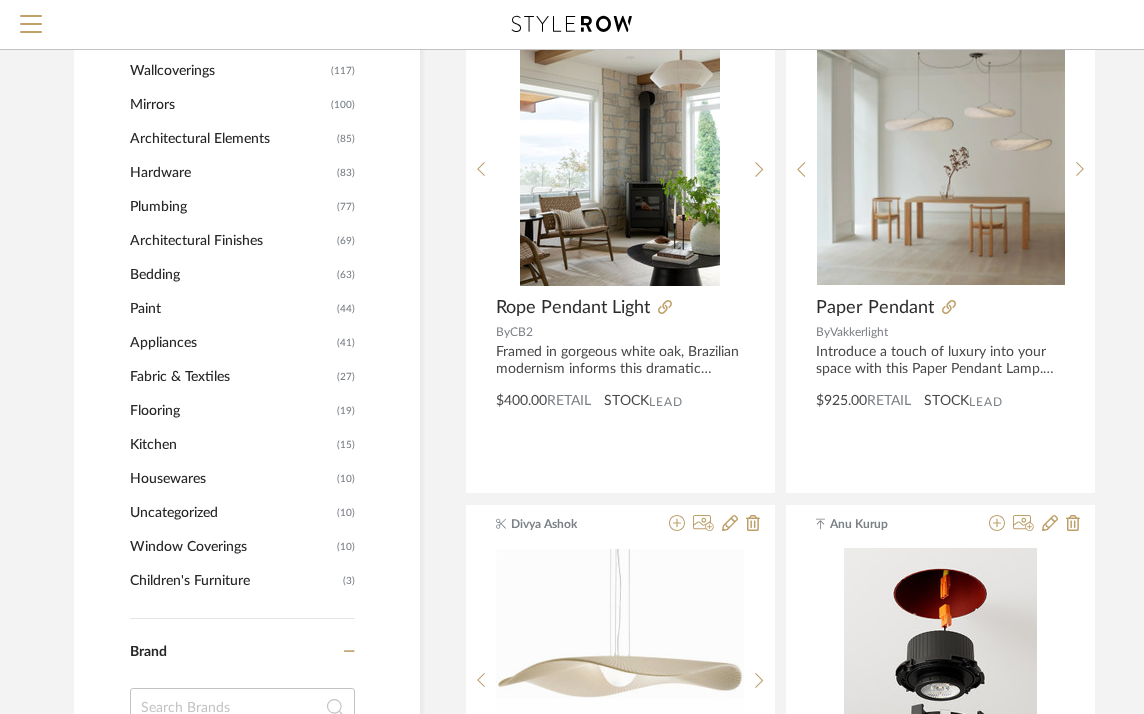 scroll, scrollTop: 1292, scrollLeft: 0, axis: vertical 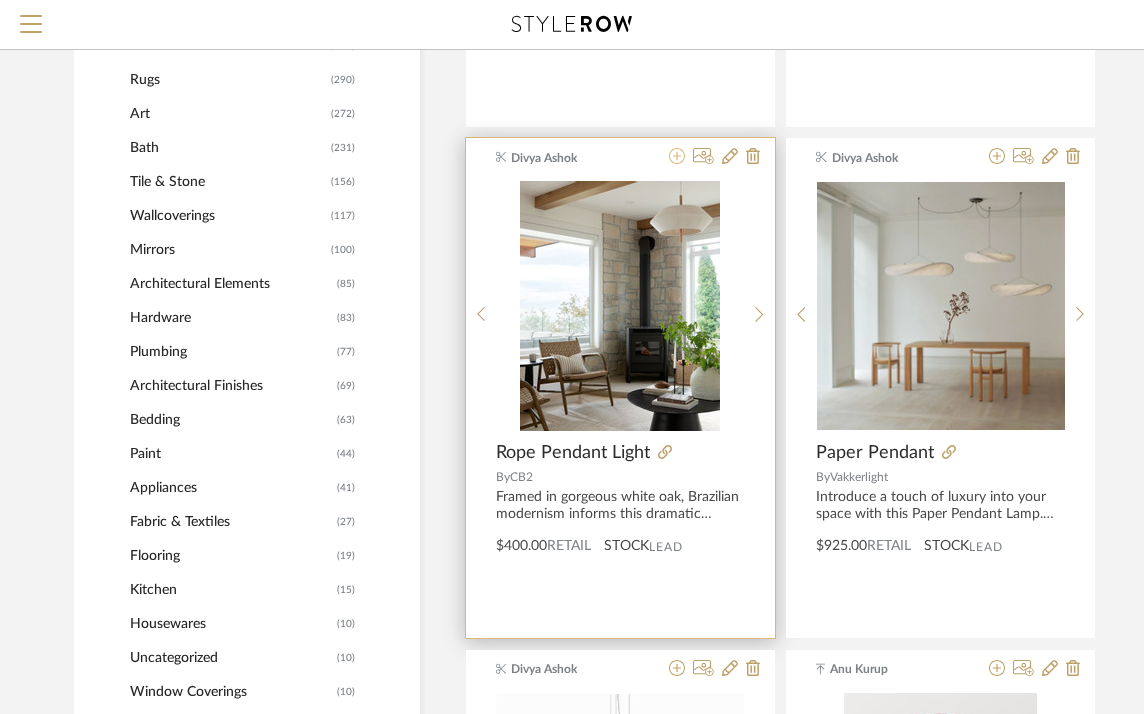 click 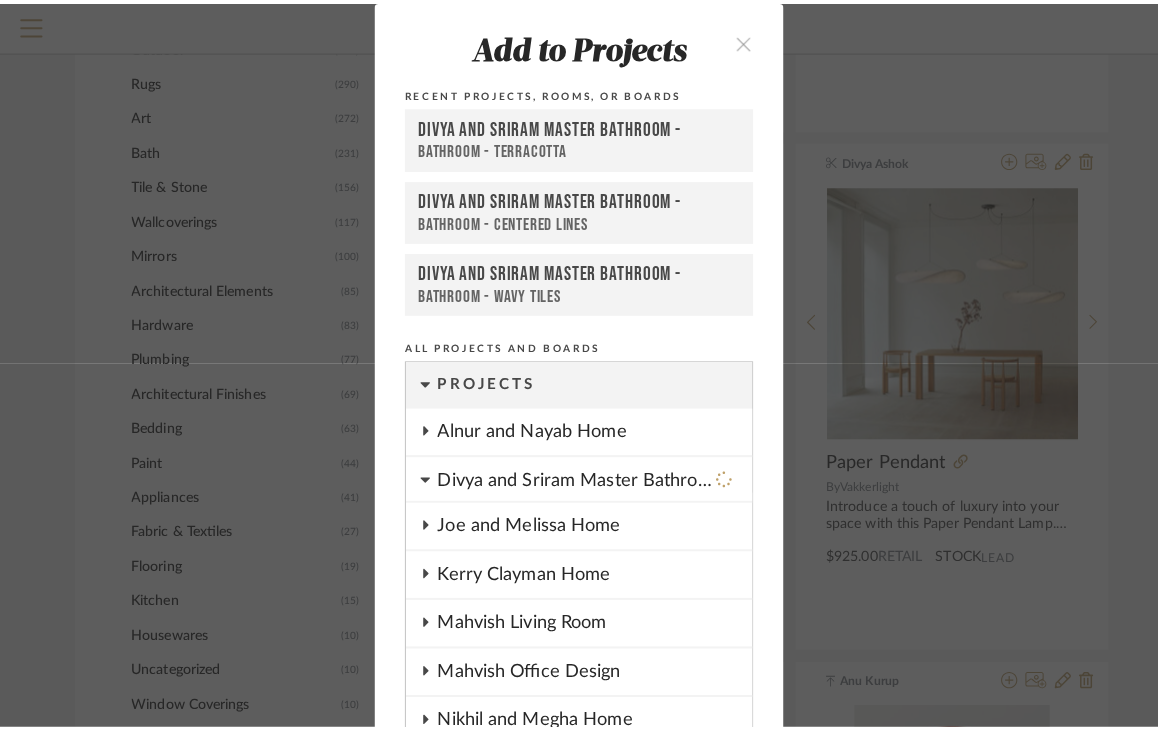 scroll, scrollTop: 0, scrollLeft: 0, axis: both 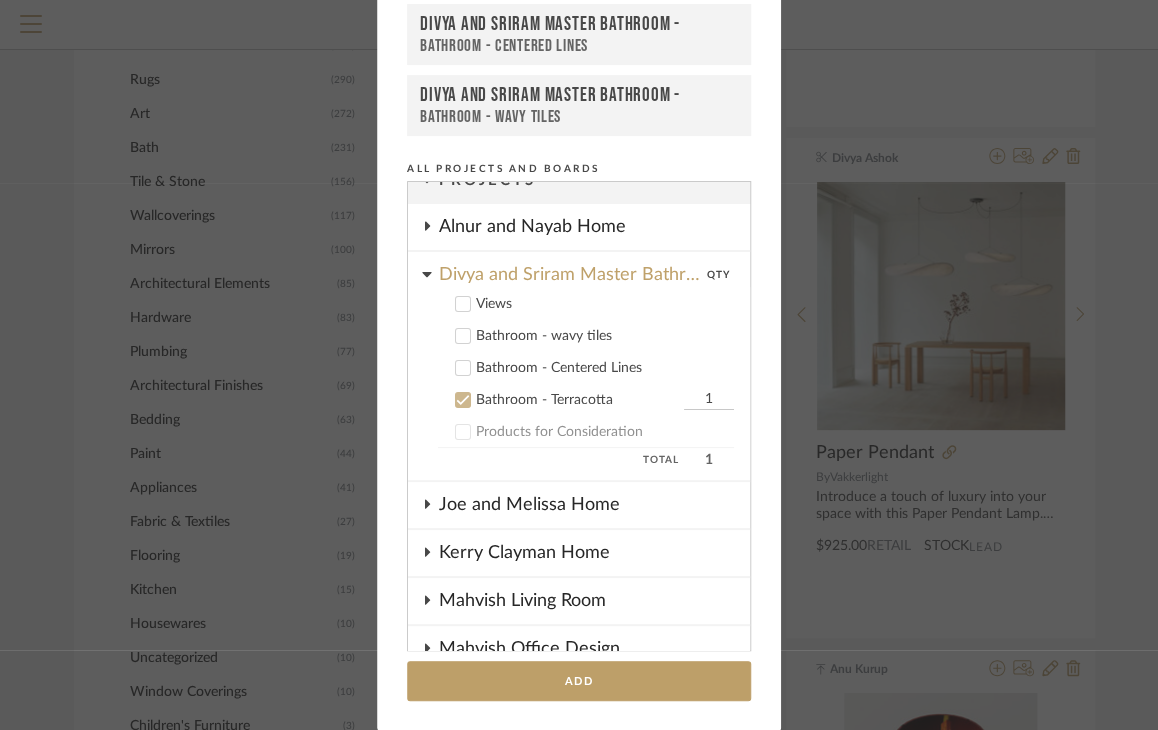 click 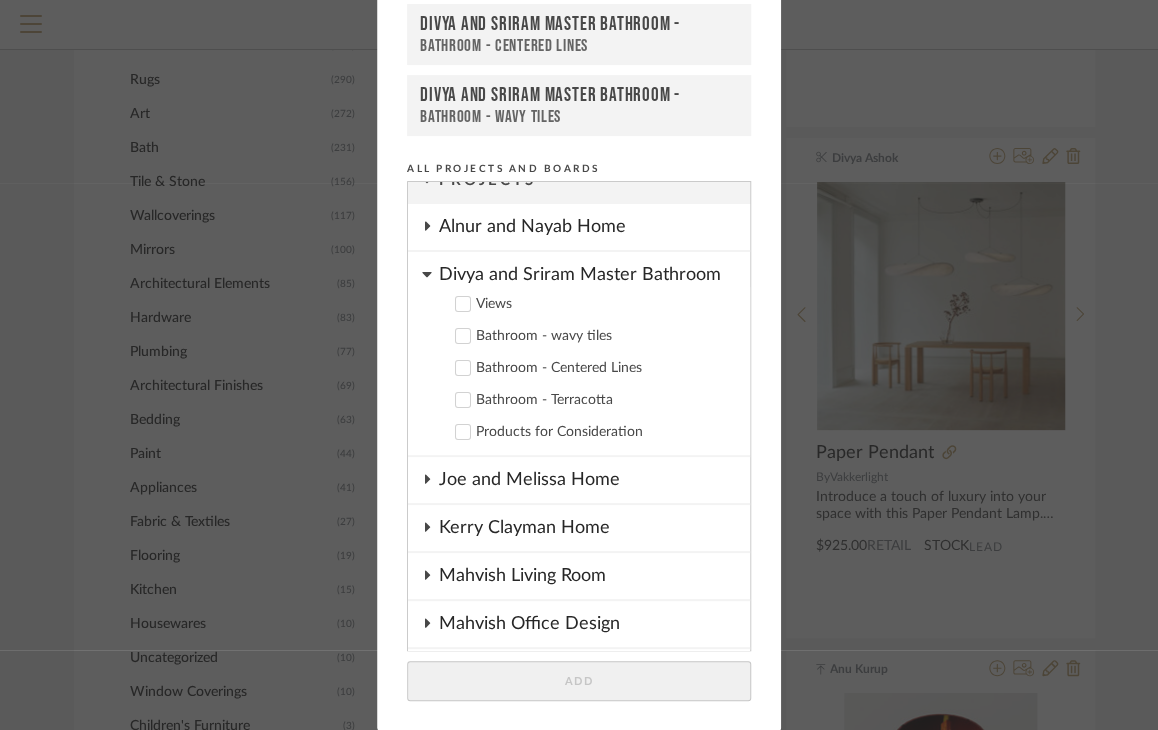 click 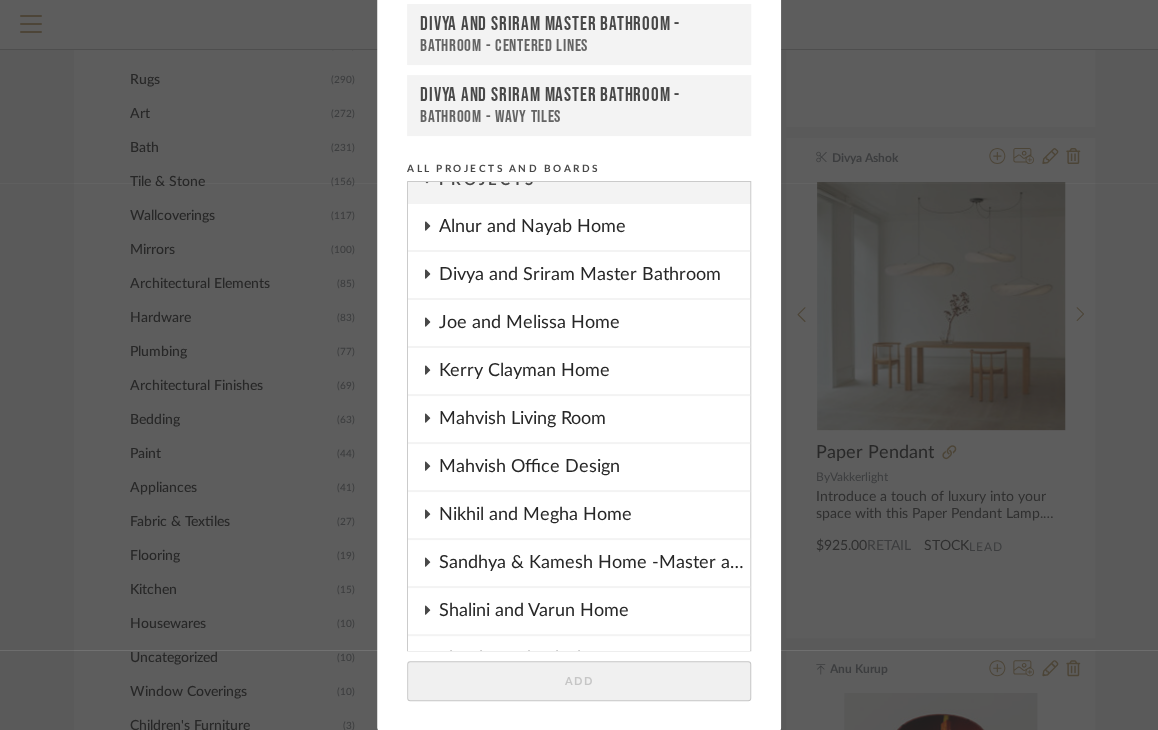 click on "Mahvish Office Design" at bounding box center [594, 467] 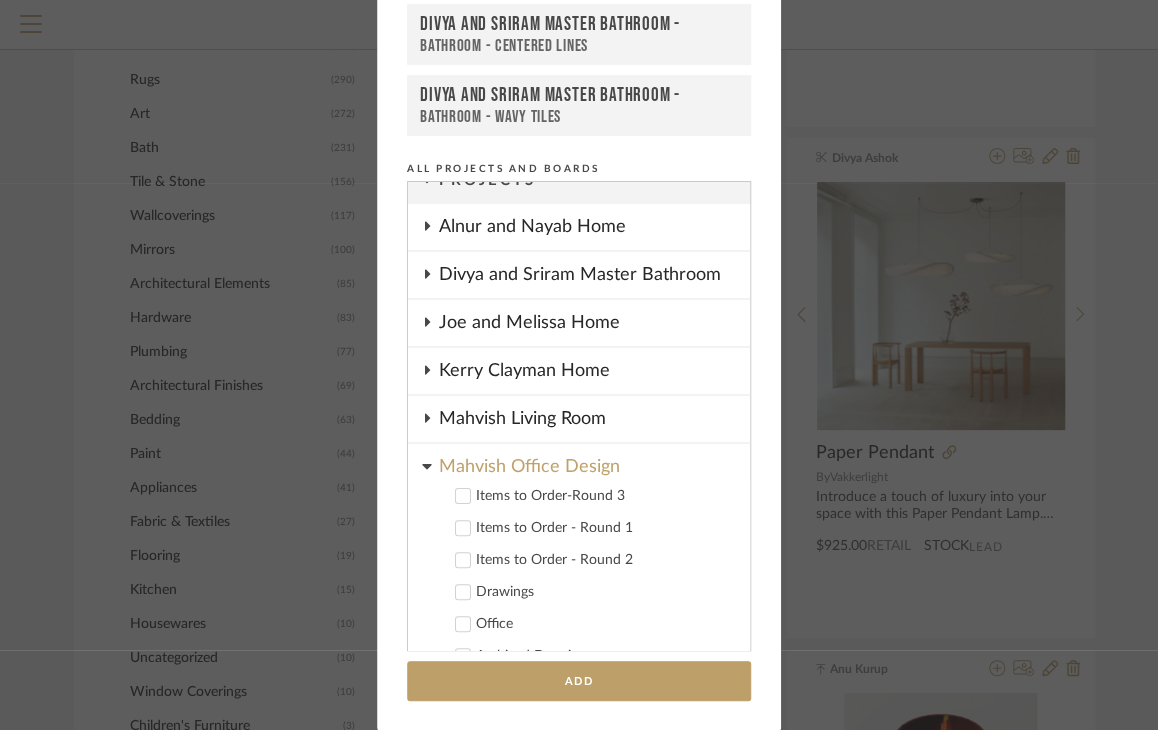 scroll, scrollTop: 124, scrollLeft: 0, axis: vertical 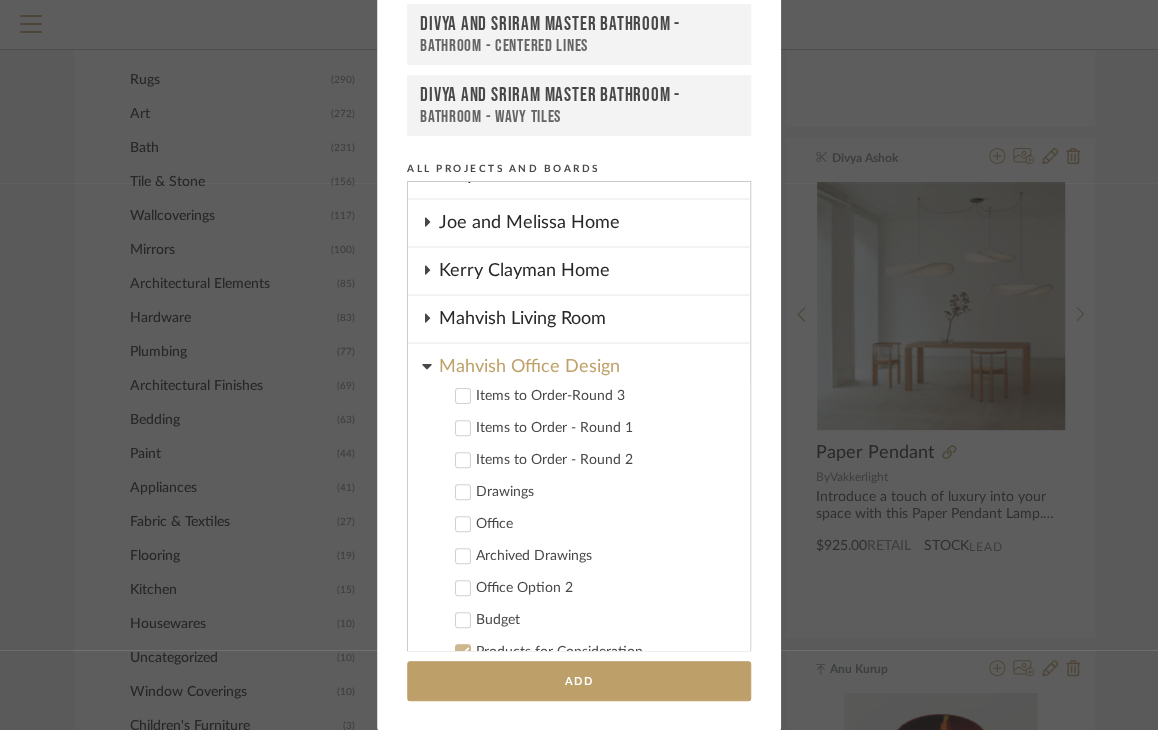 click at bounding box center [463, 524] 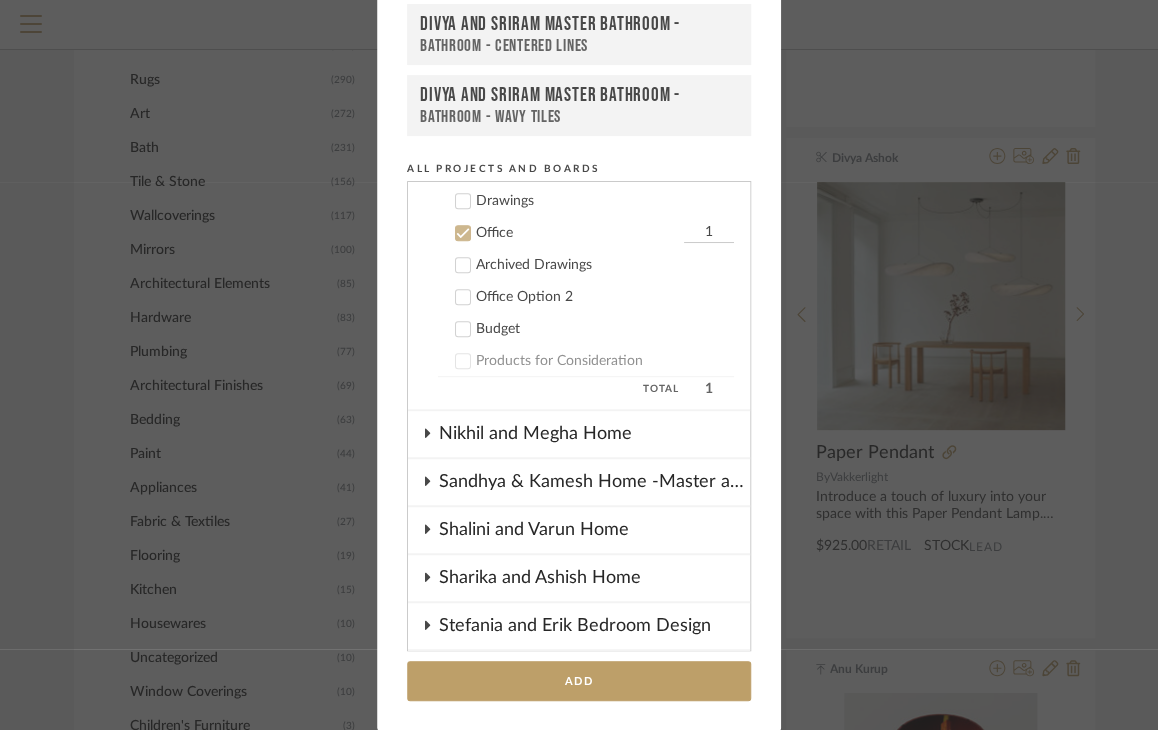 scroll, scrollTop: 424, scrollLeft: 0, axis: vertical 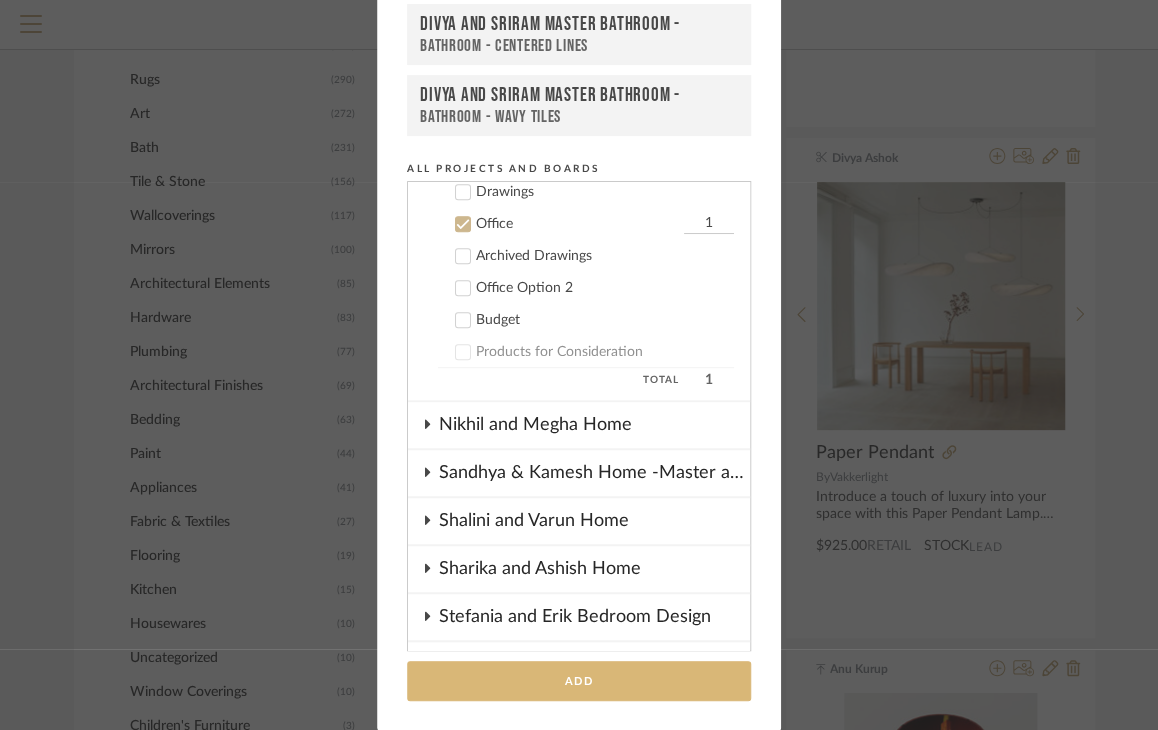 click on "Add" at bounding box center (579, 681) 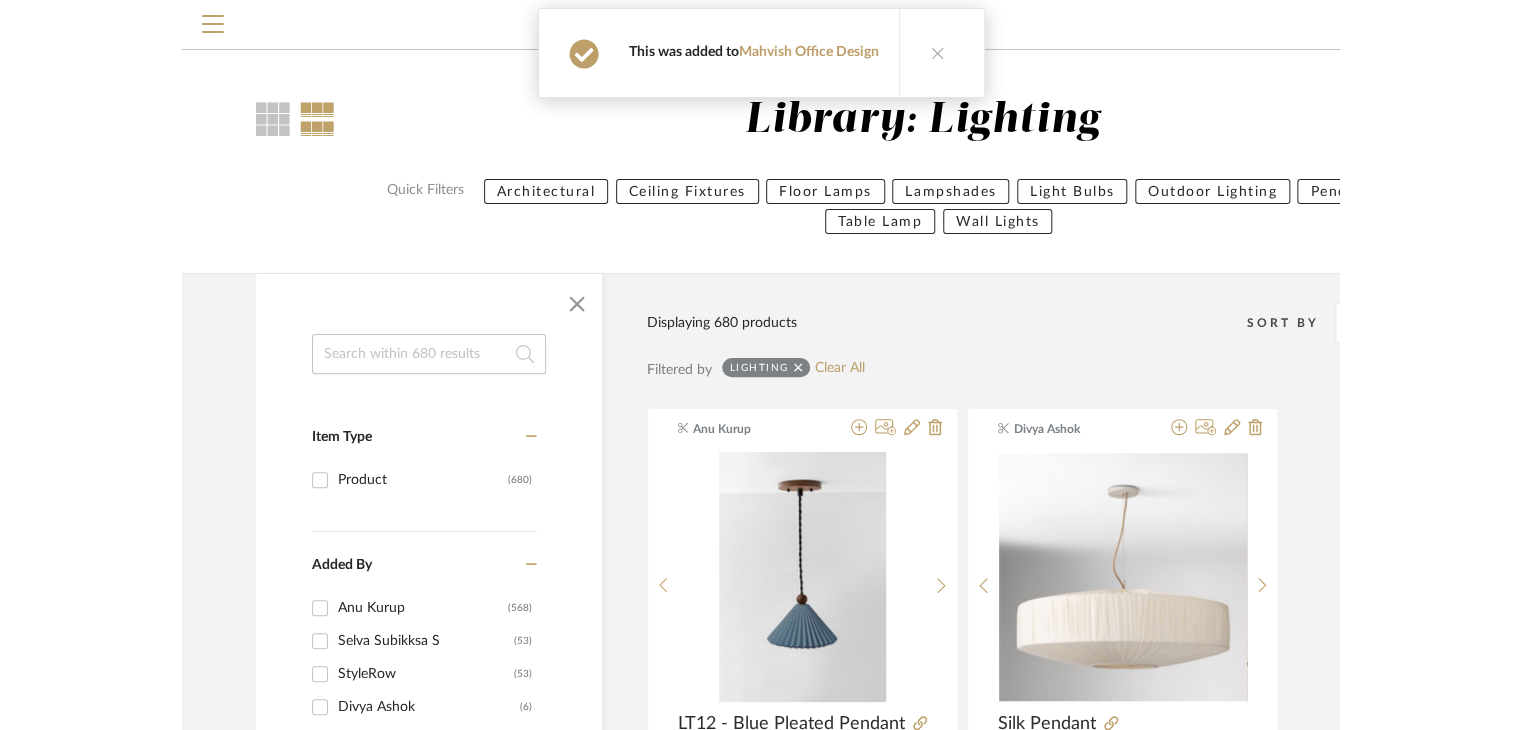 scroll, scrollTop: 1292, scrollLeft: 0, axis: vertical 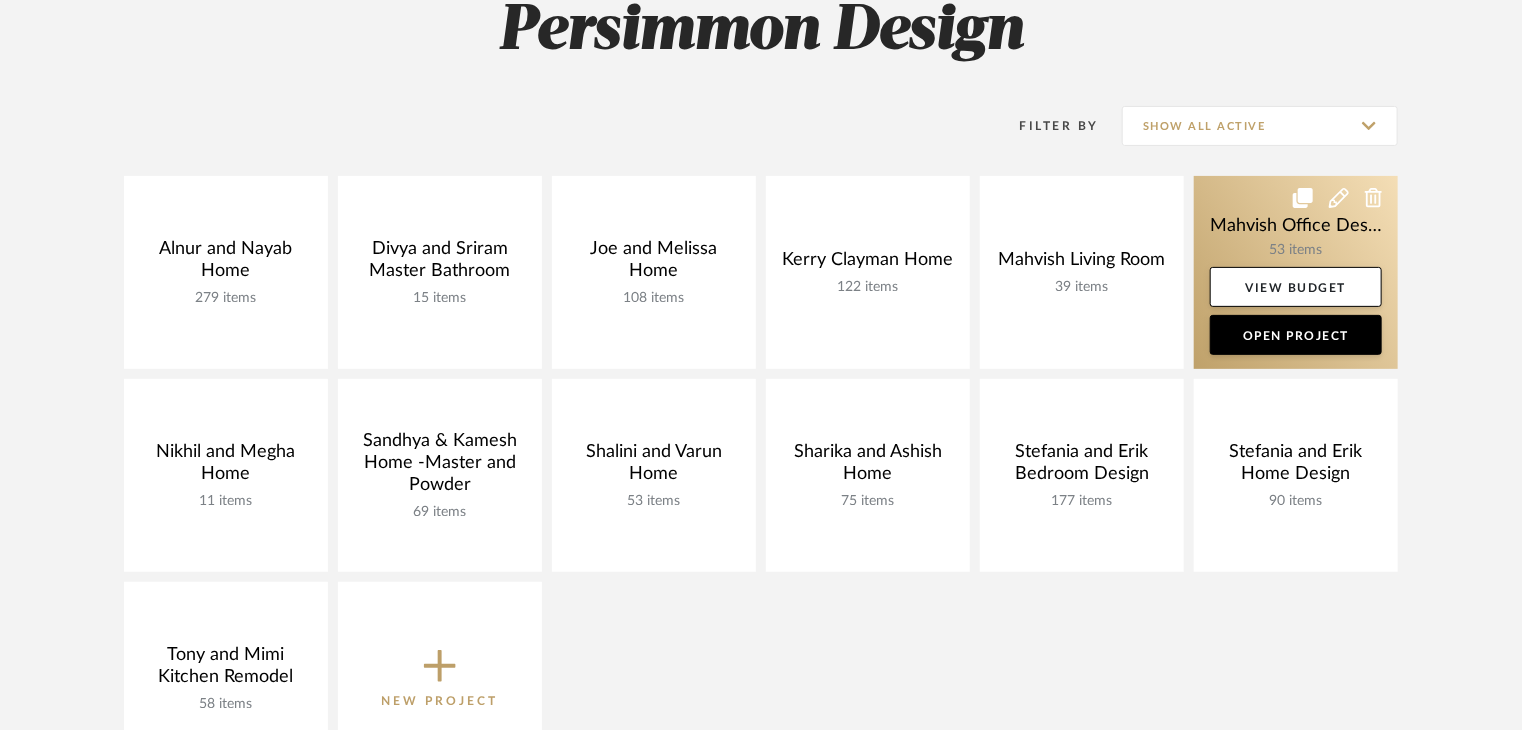 click 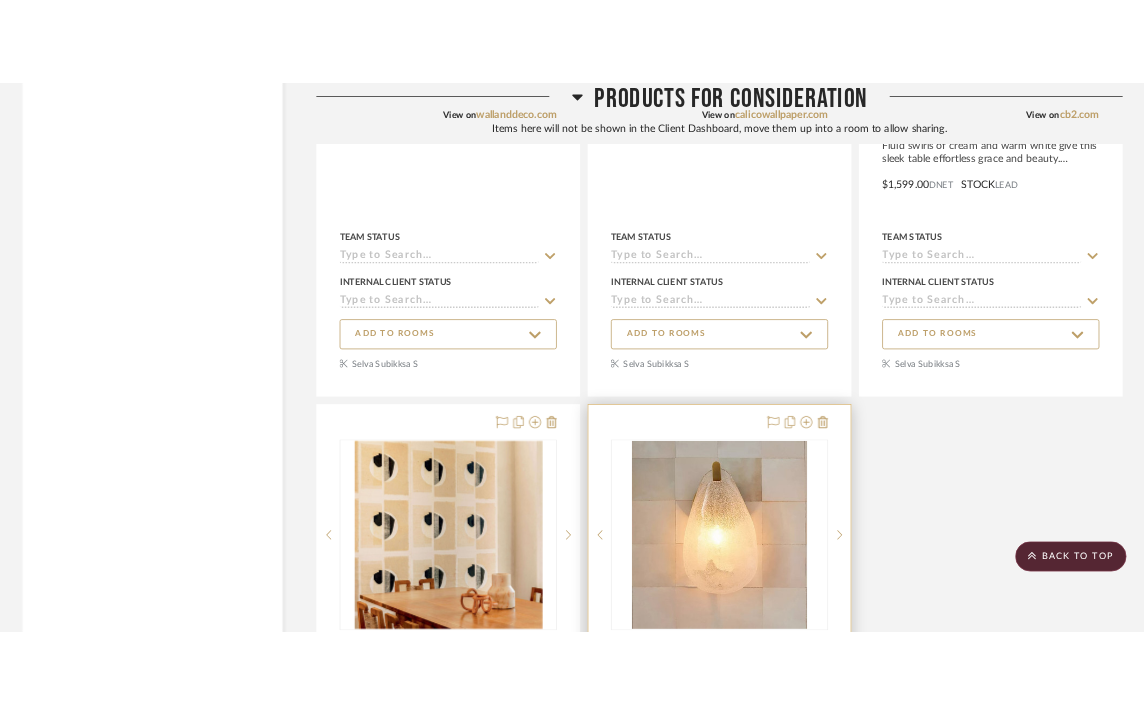 scroll, scrollTop: 6600, scrollLeft: 0, axis: vertical 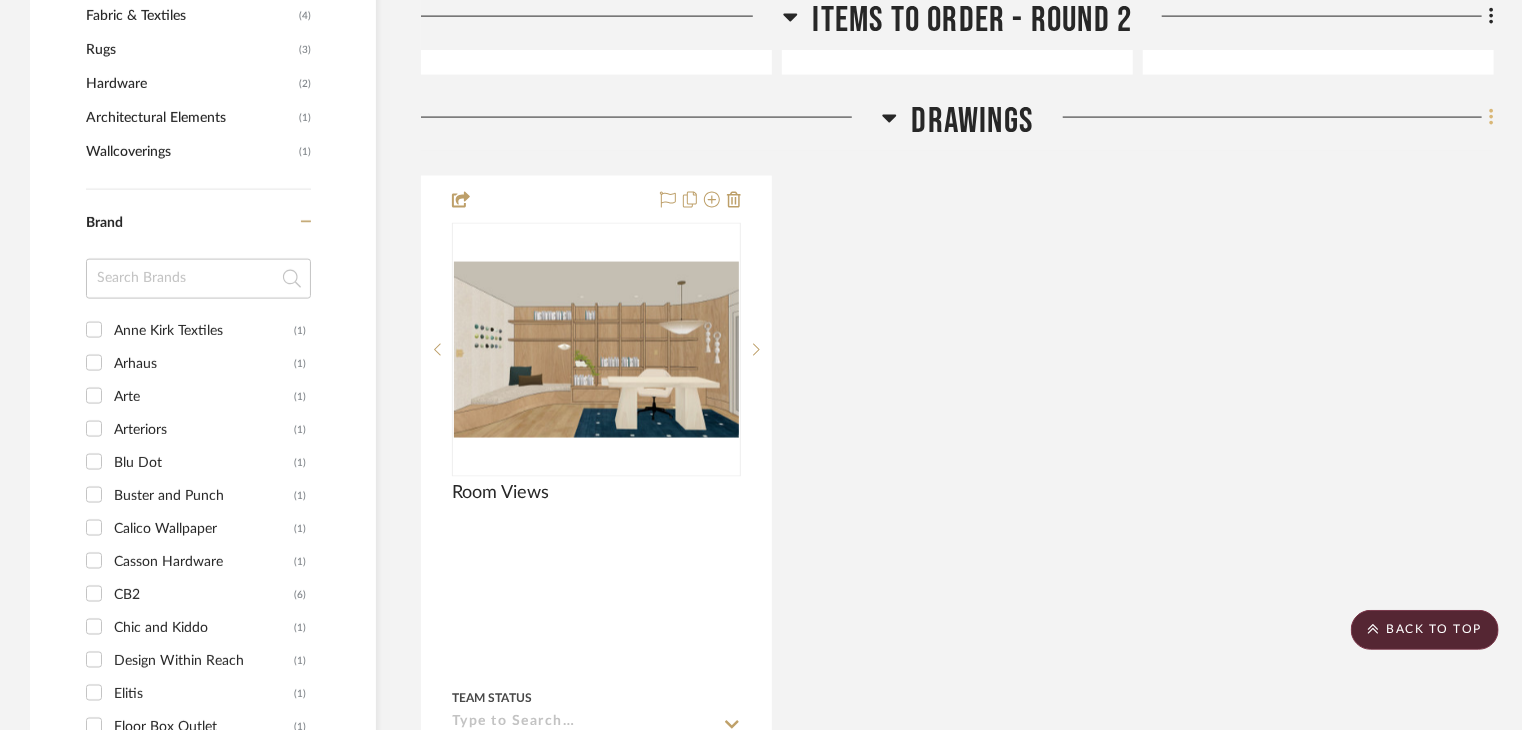 click 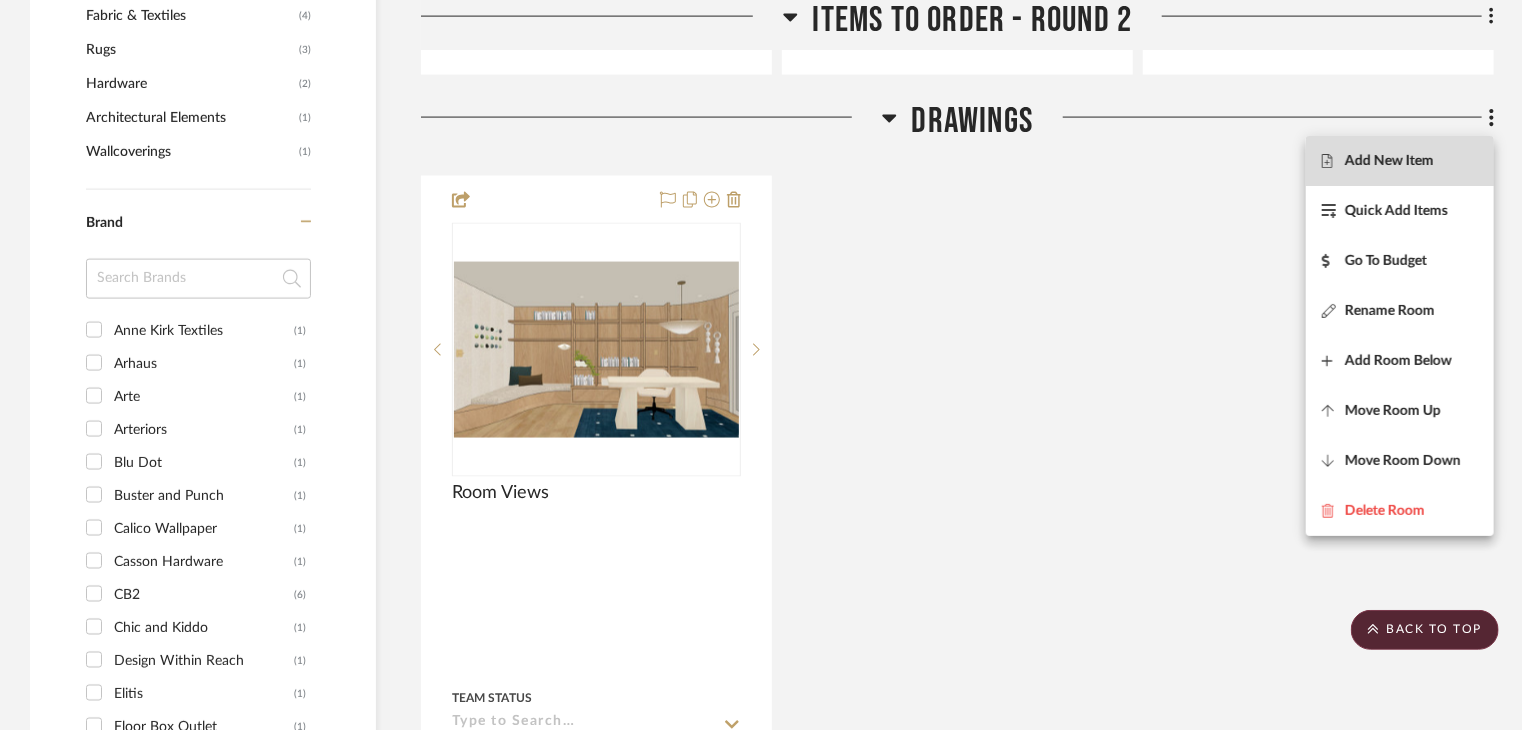 click on "Add New Item" at bounding box center [1400, 161] 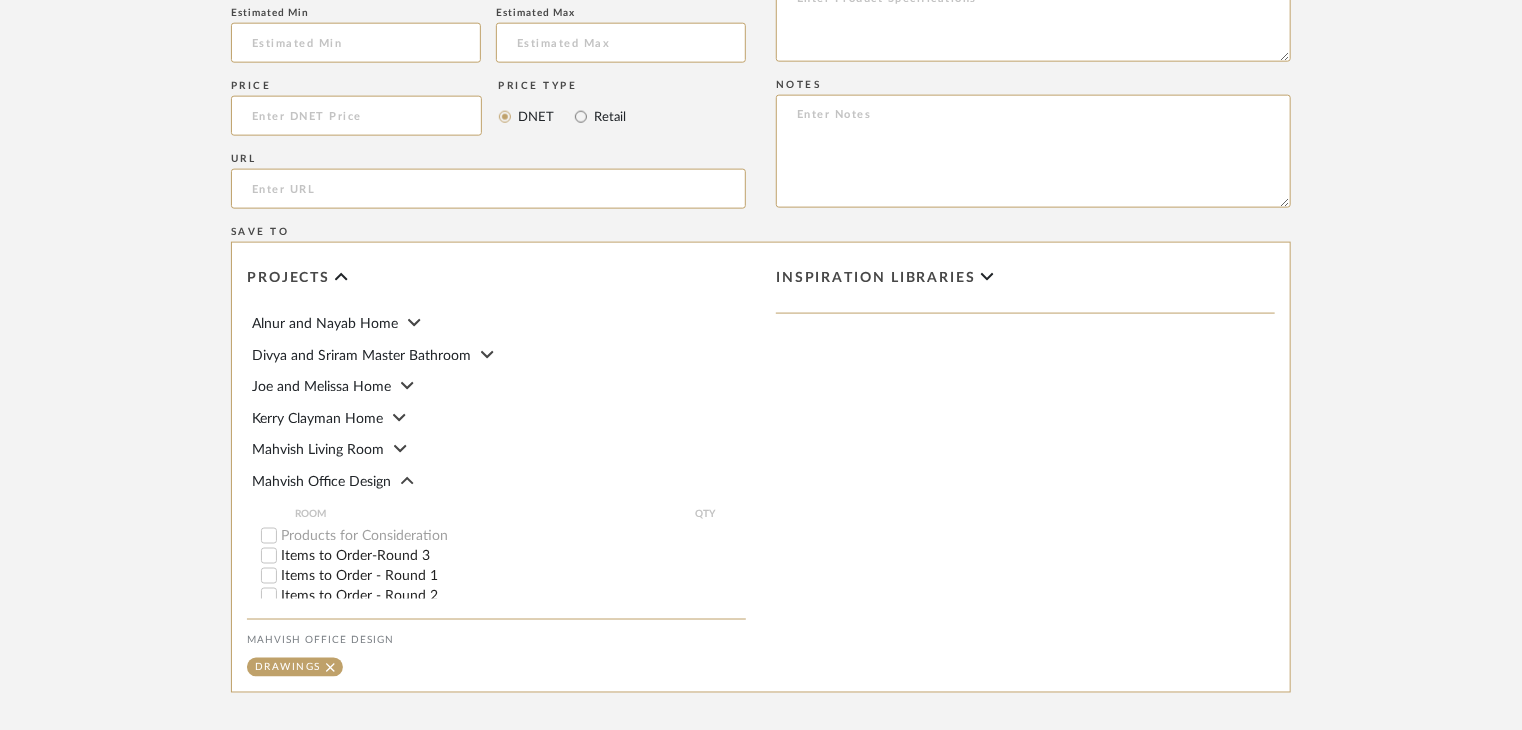 scroll, scrollTop: 1481, scrollLeft: 0, axis: vertical 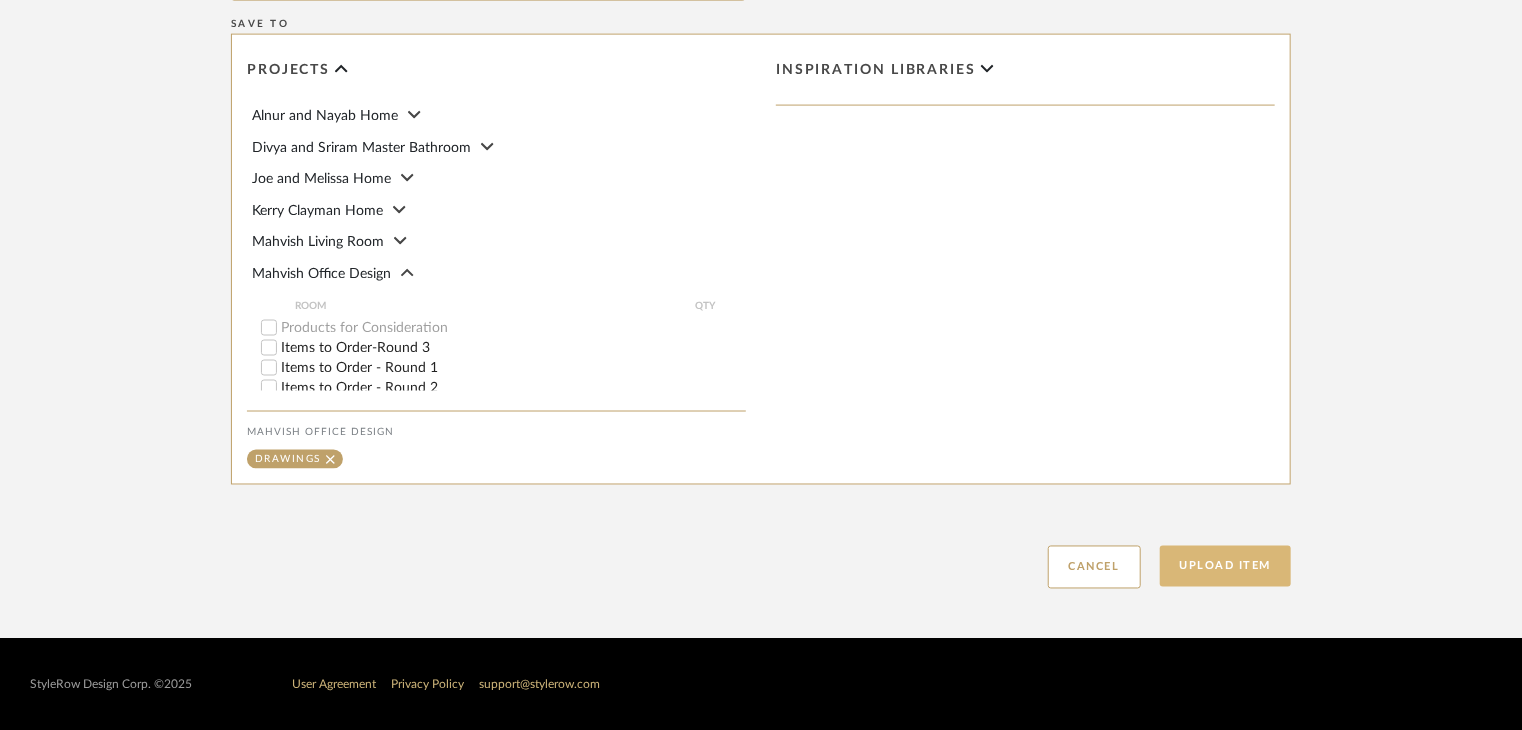 click on "Upload Item" 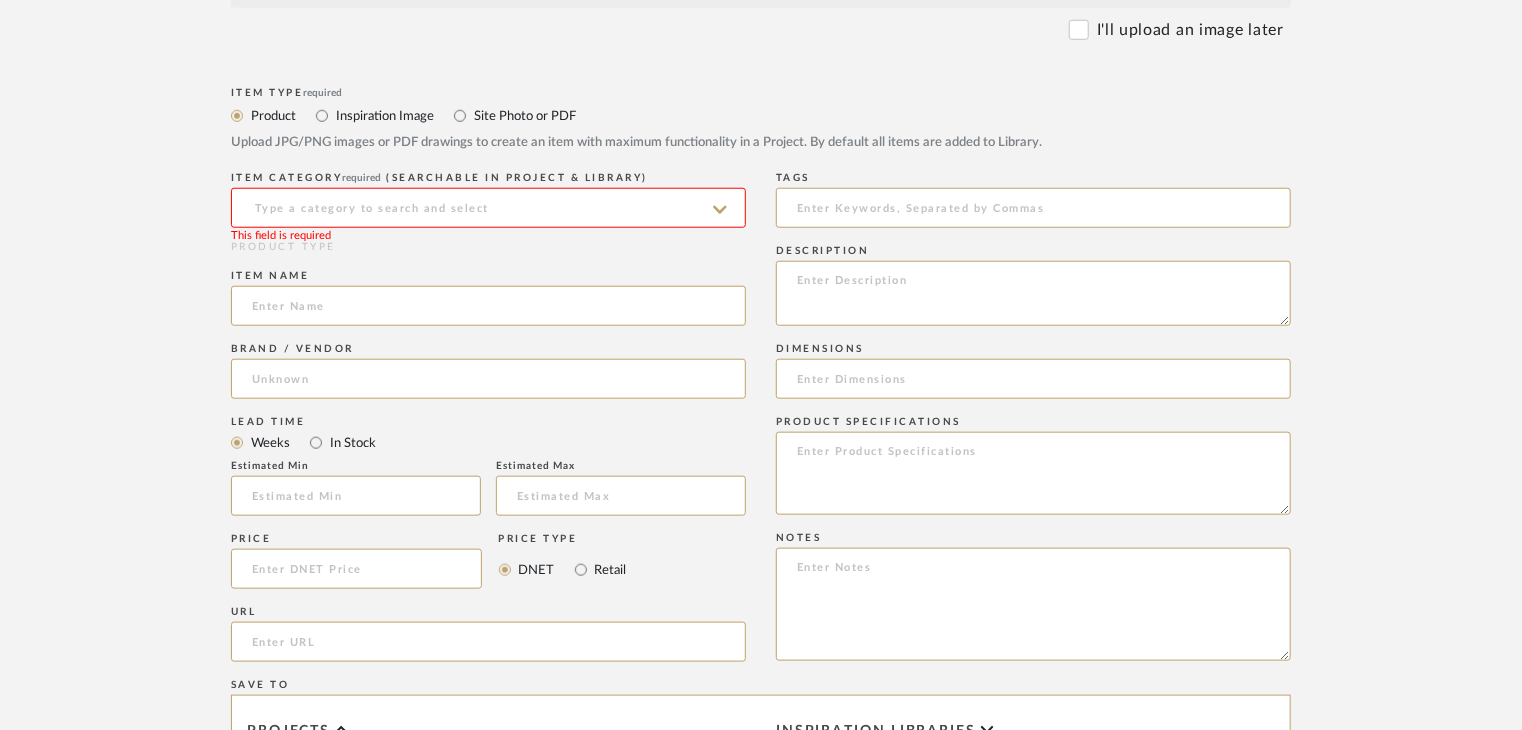 scroll, scrollTop: 781, scrollLeft: 0, axis: vertical 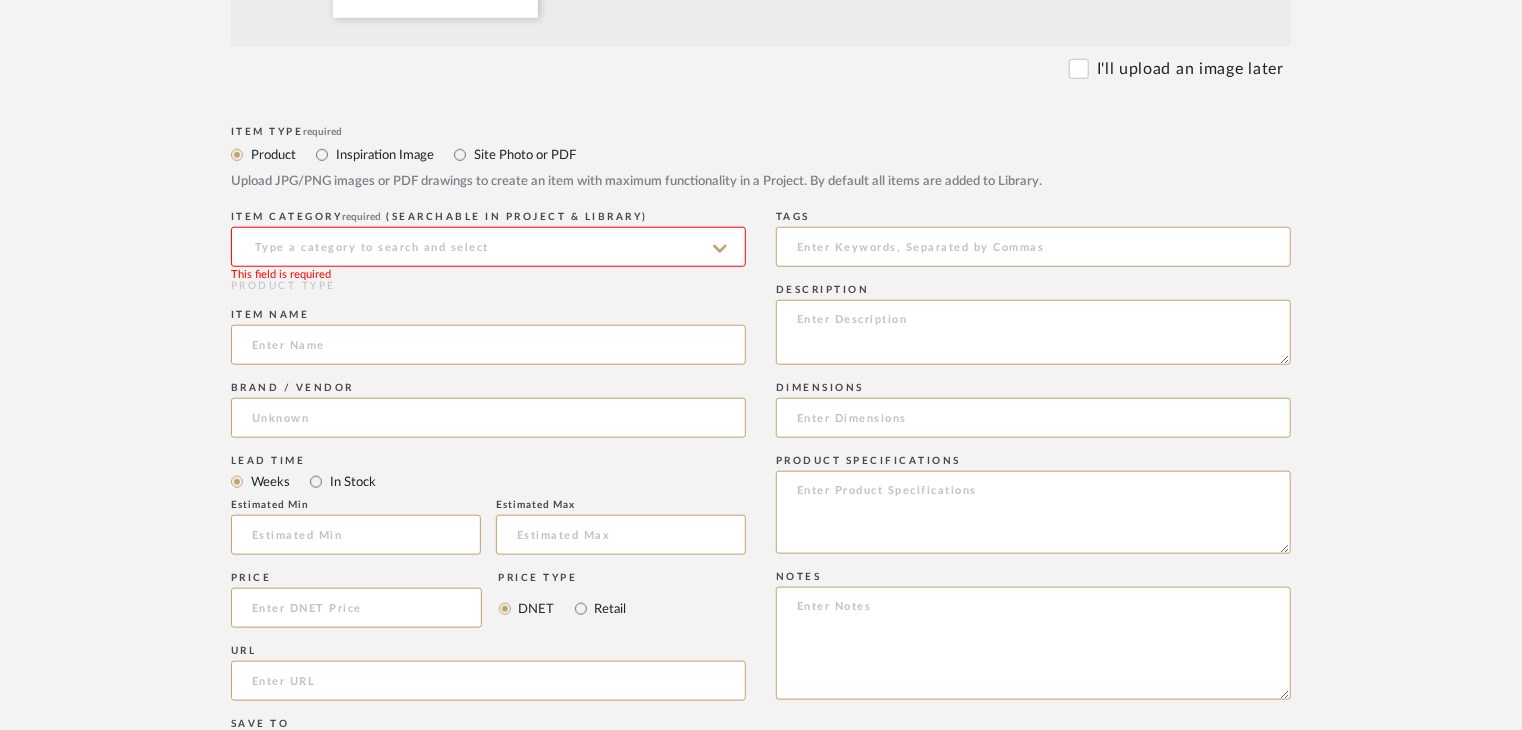click 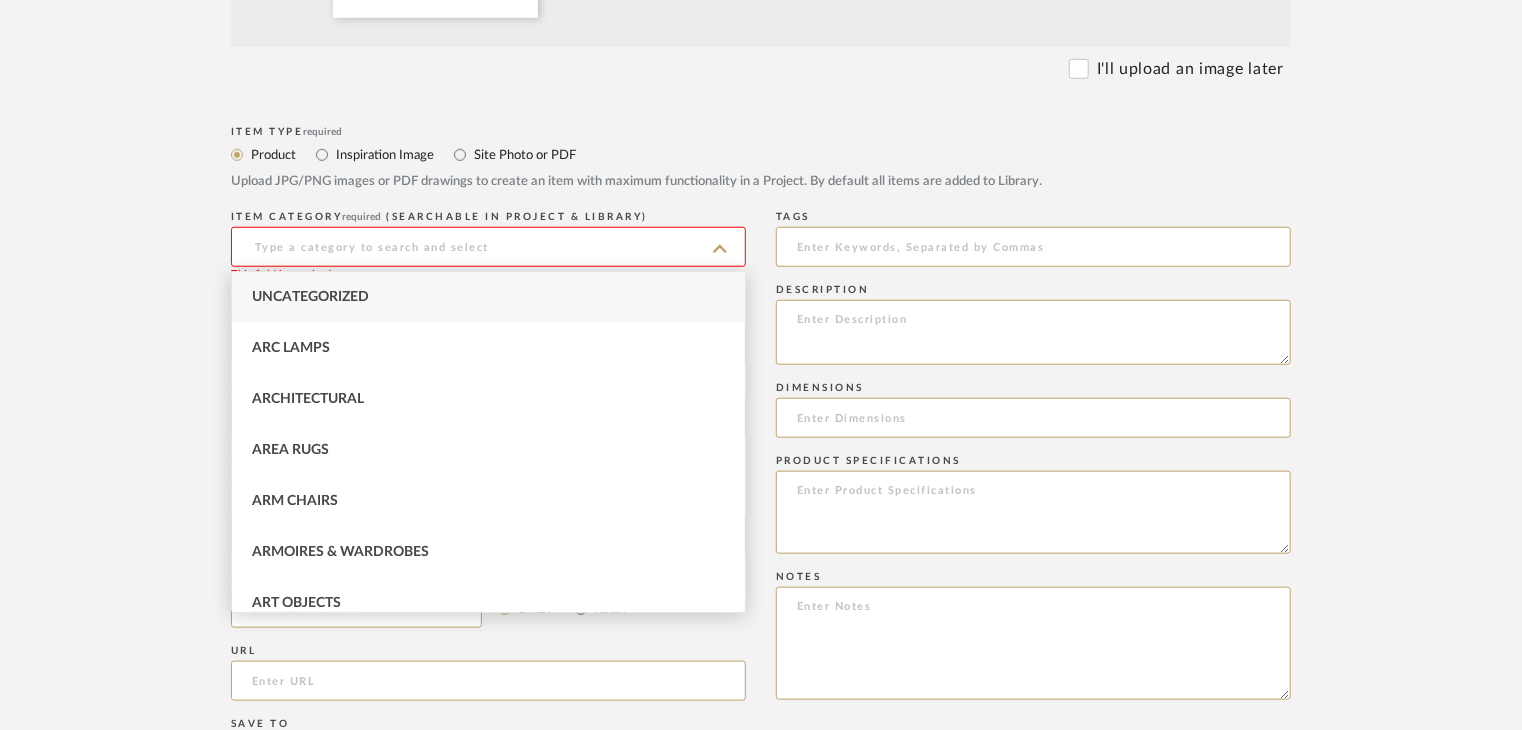 click 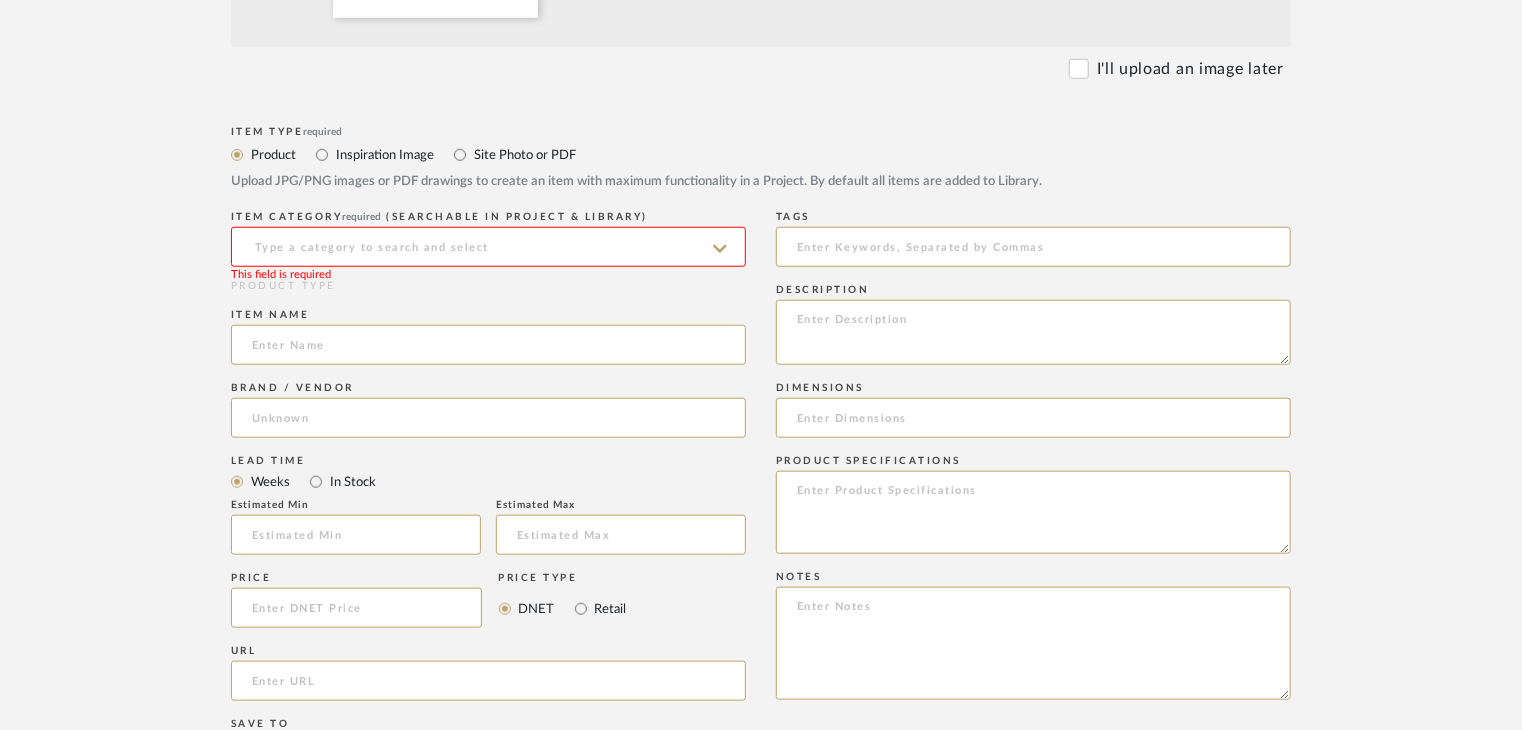 click on "Inspiration Image" at bounding box center [384, 155] 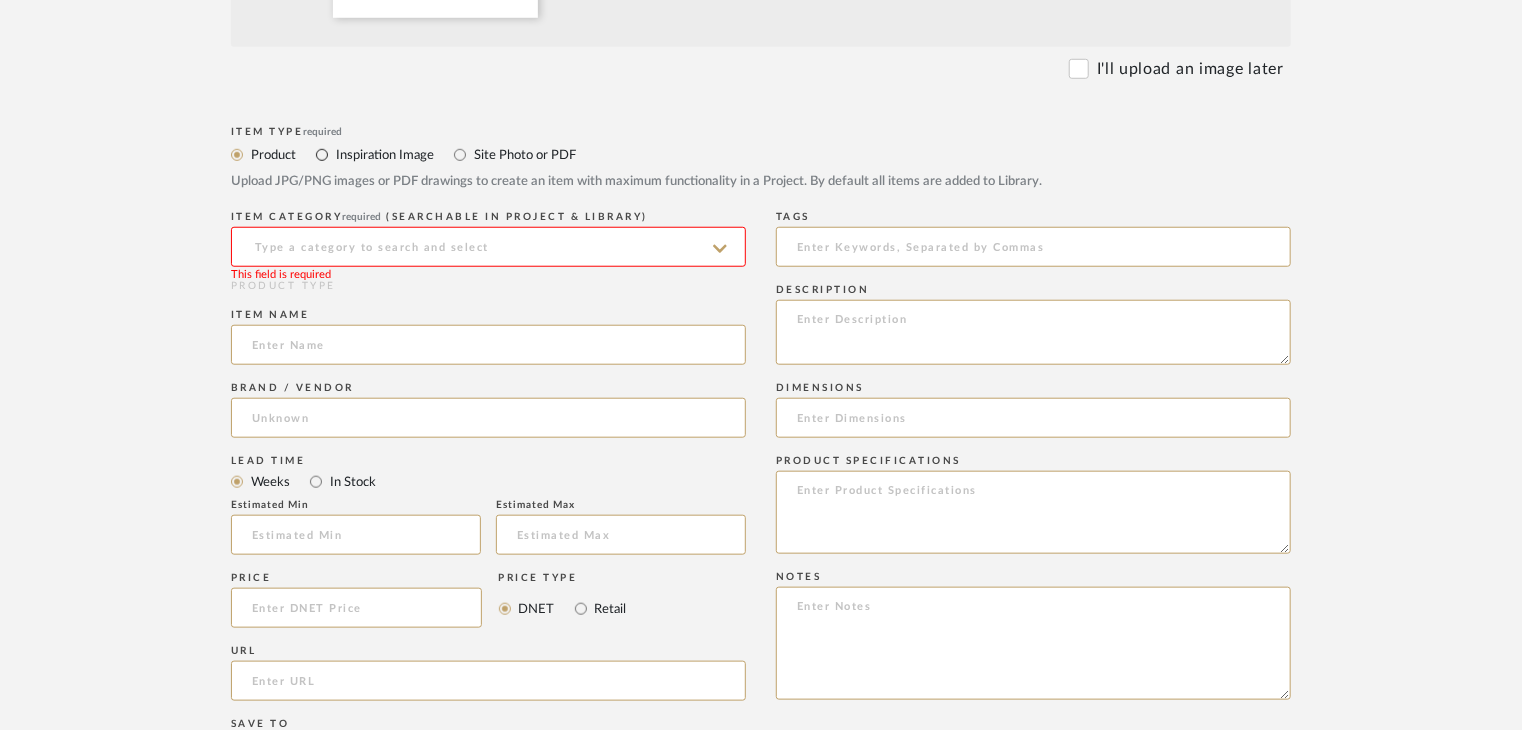 click on "Inspiration Image" at bounding box center [322, 155] 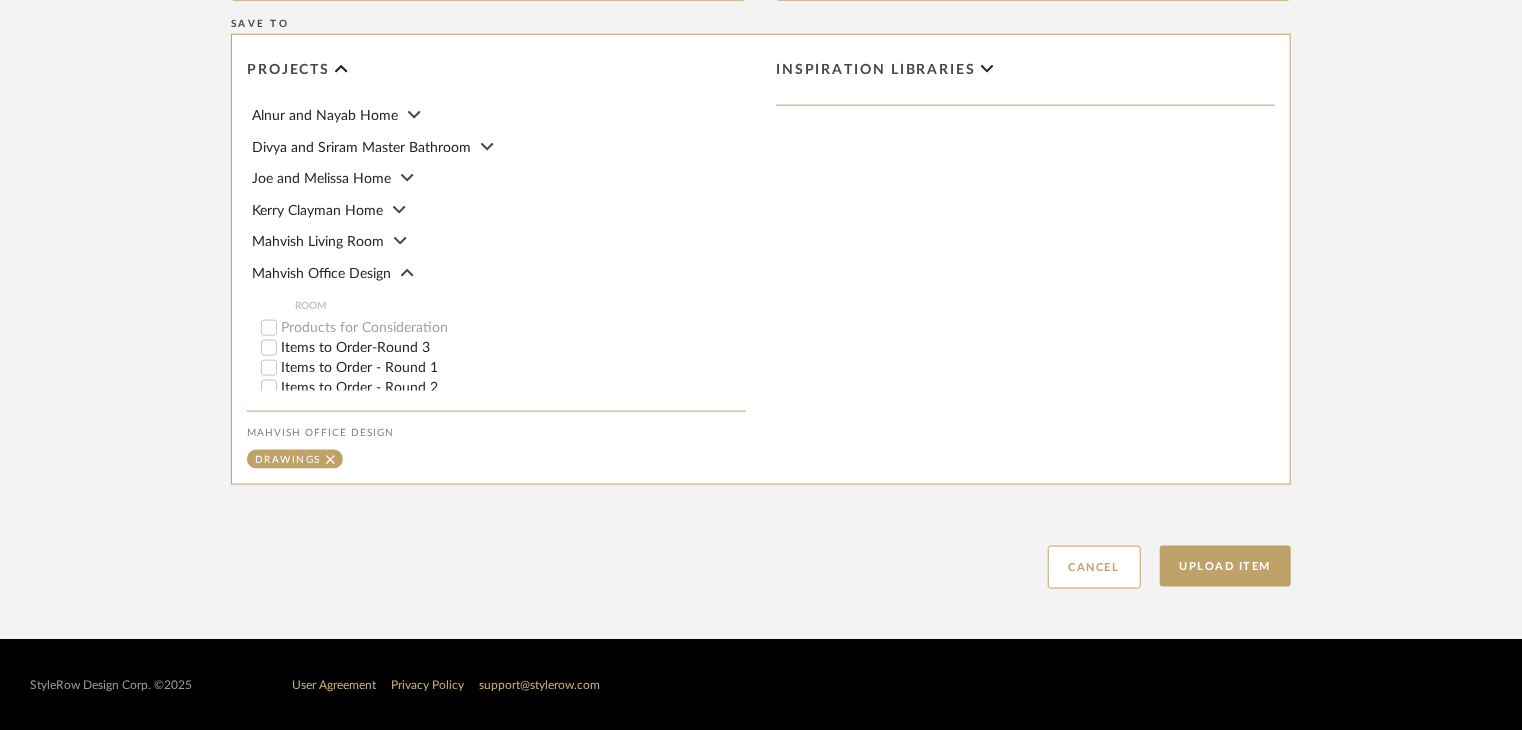 scroll, scrollTop: 720, scrollLeft: 0, axis: vertical 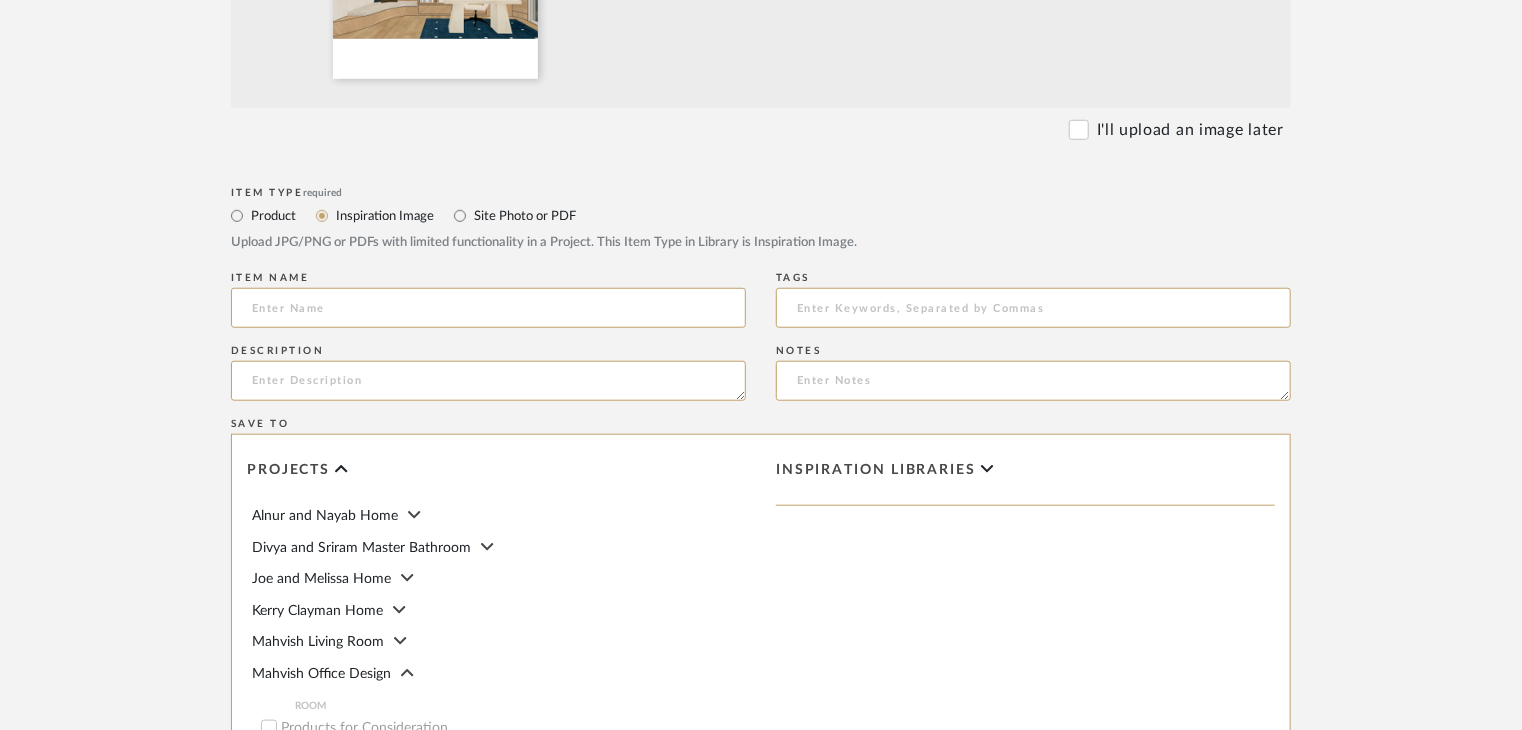 click on "Site Photo or PDF" at bounding box center (524, 216) 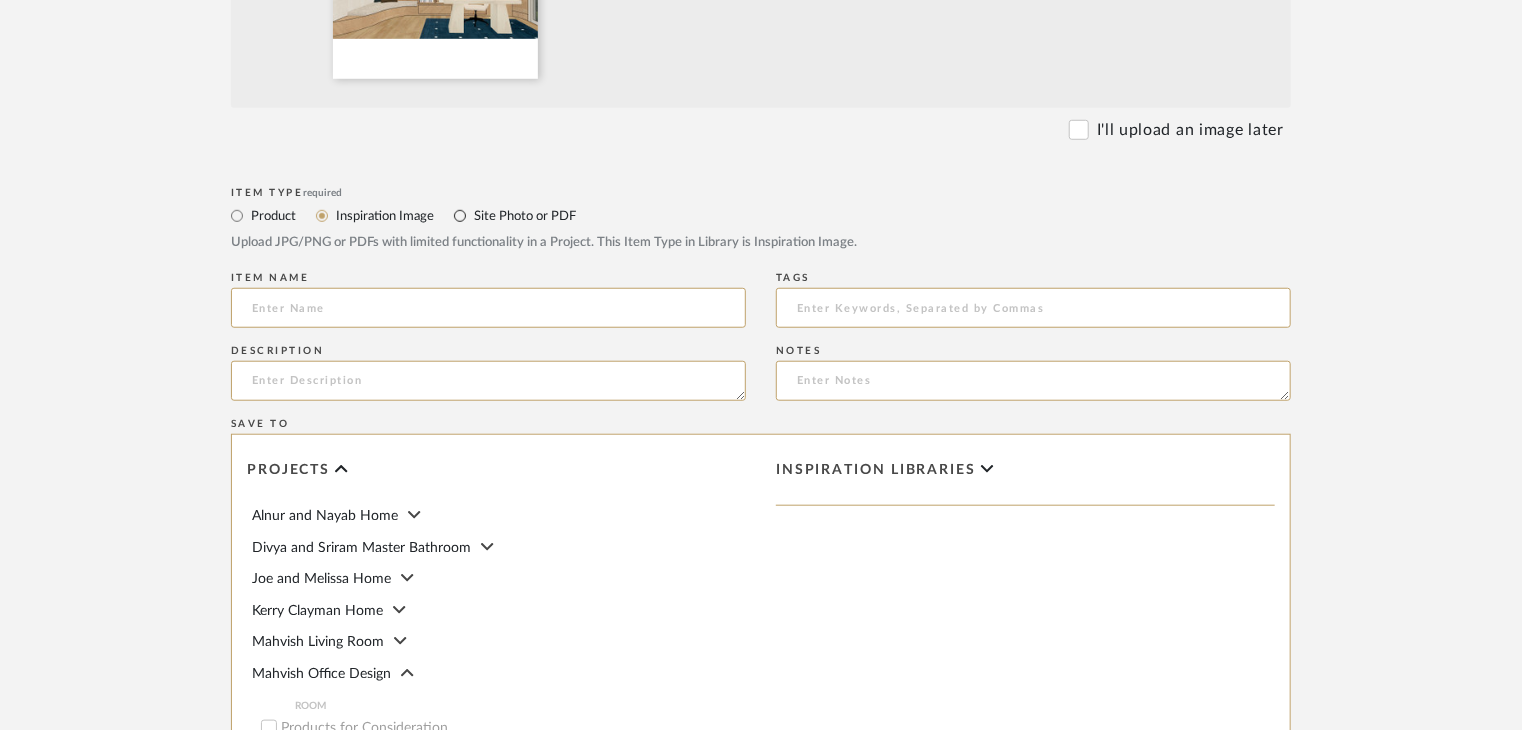 radio on "true" 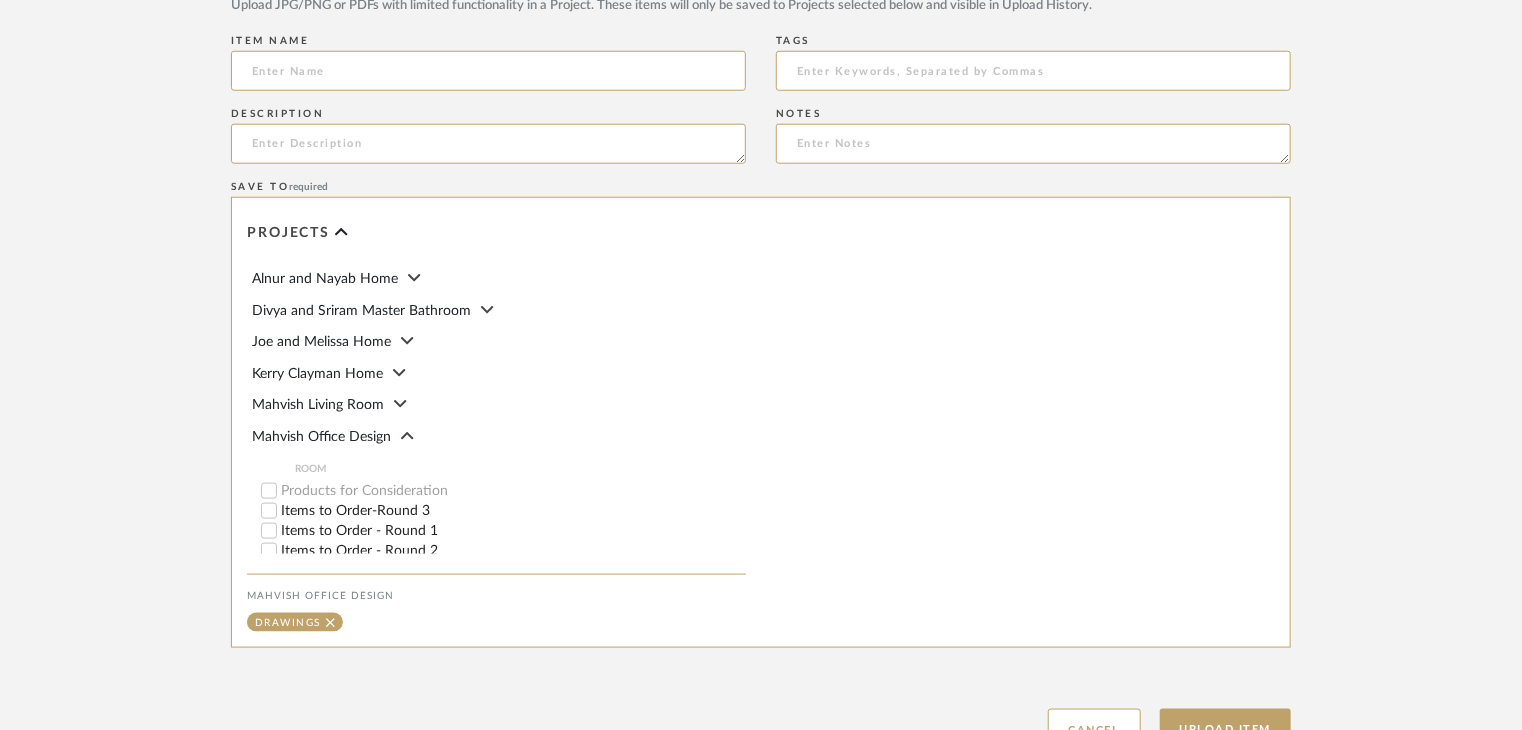 scroll, scrollTop: 1120, scrollLeft: 0, axis: vertical 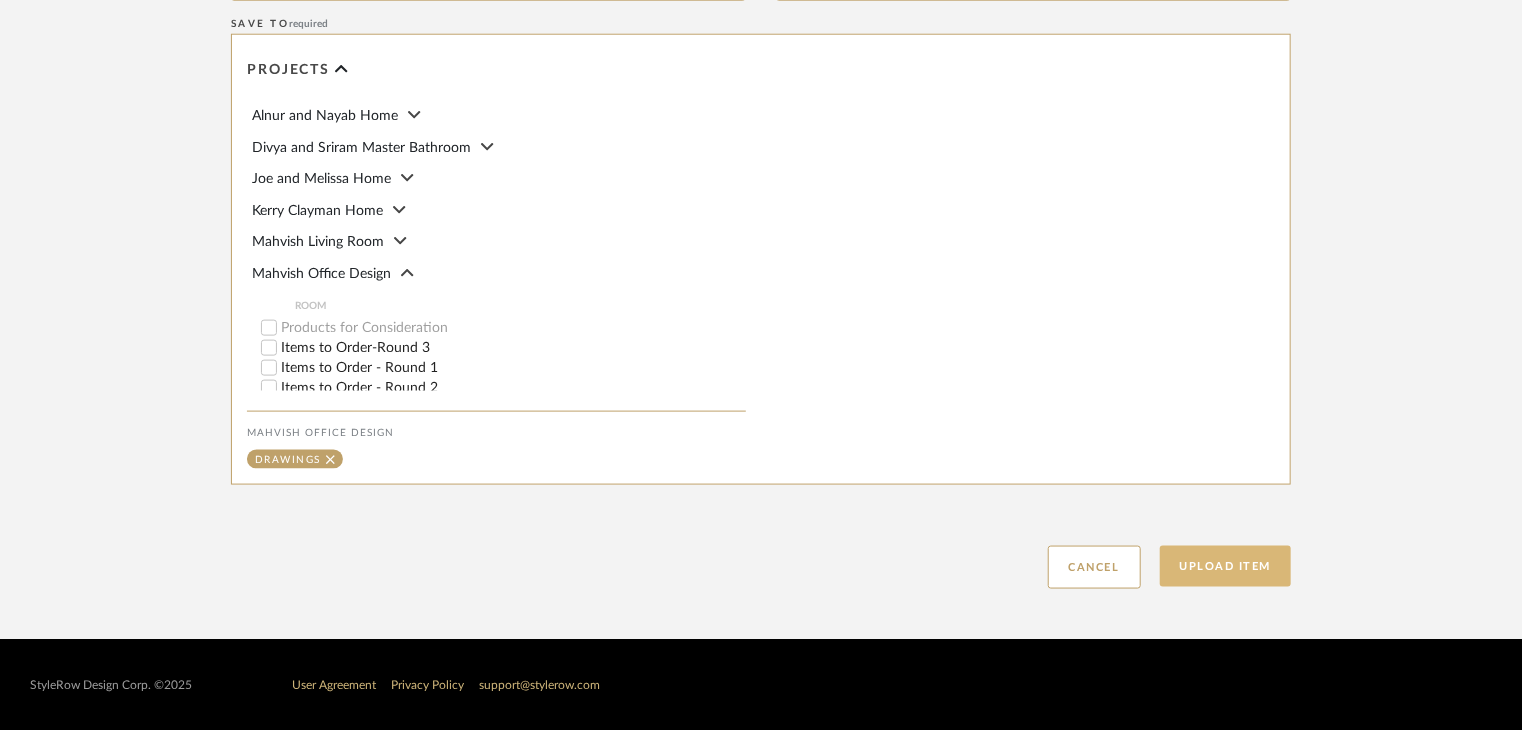 click on "Upload Item" 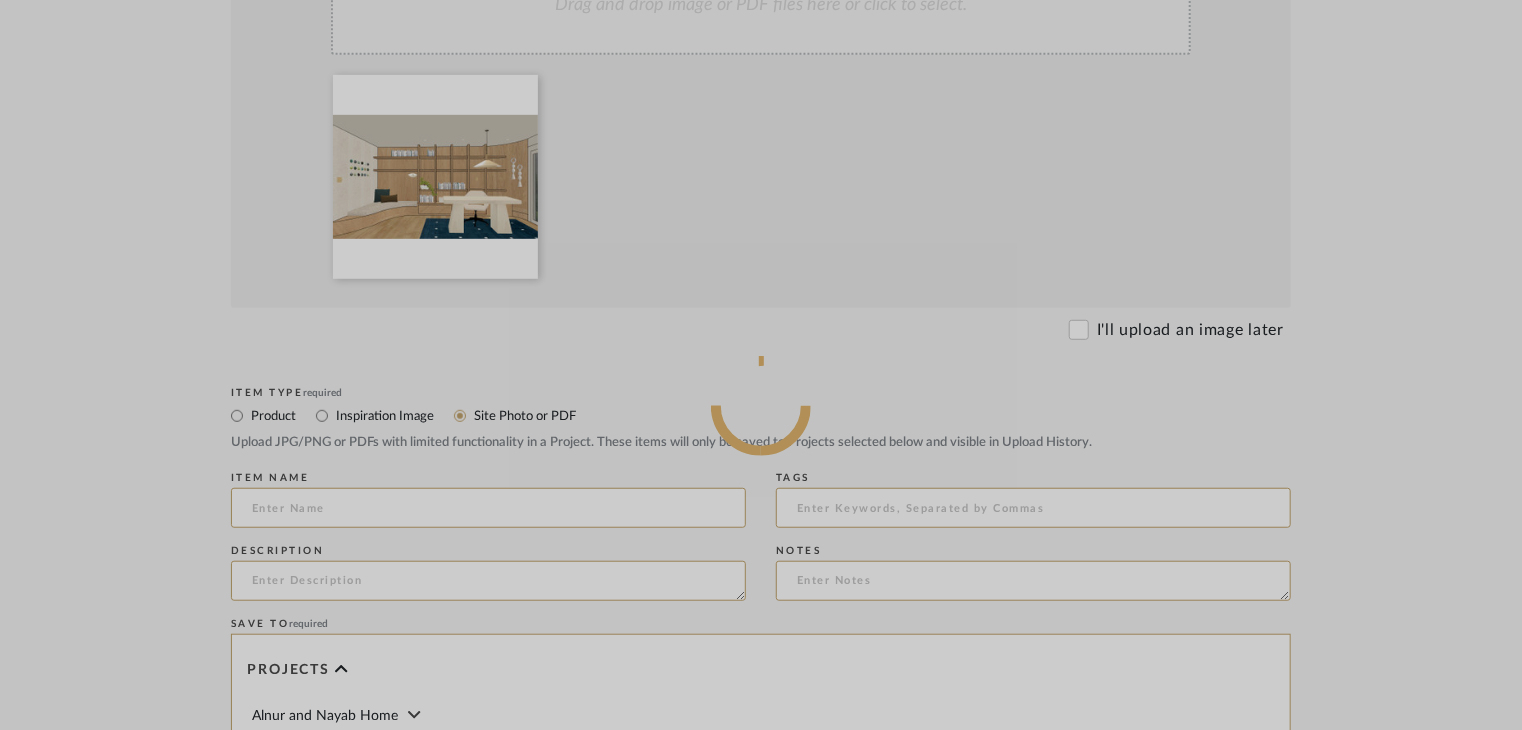 scroll, scrollTop: 220, scrollLeft: 0, axis: vertical 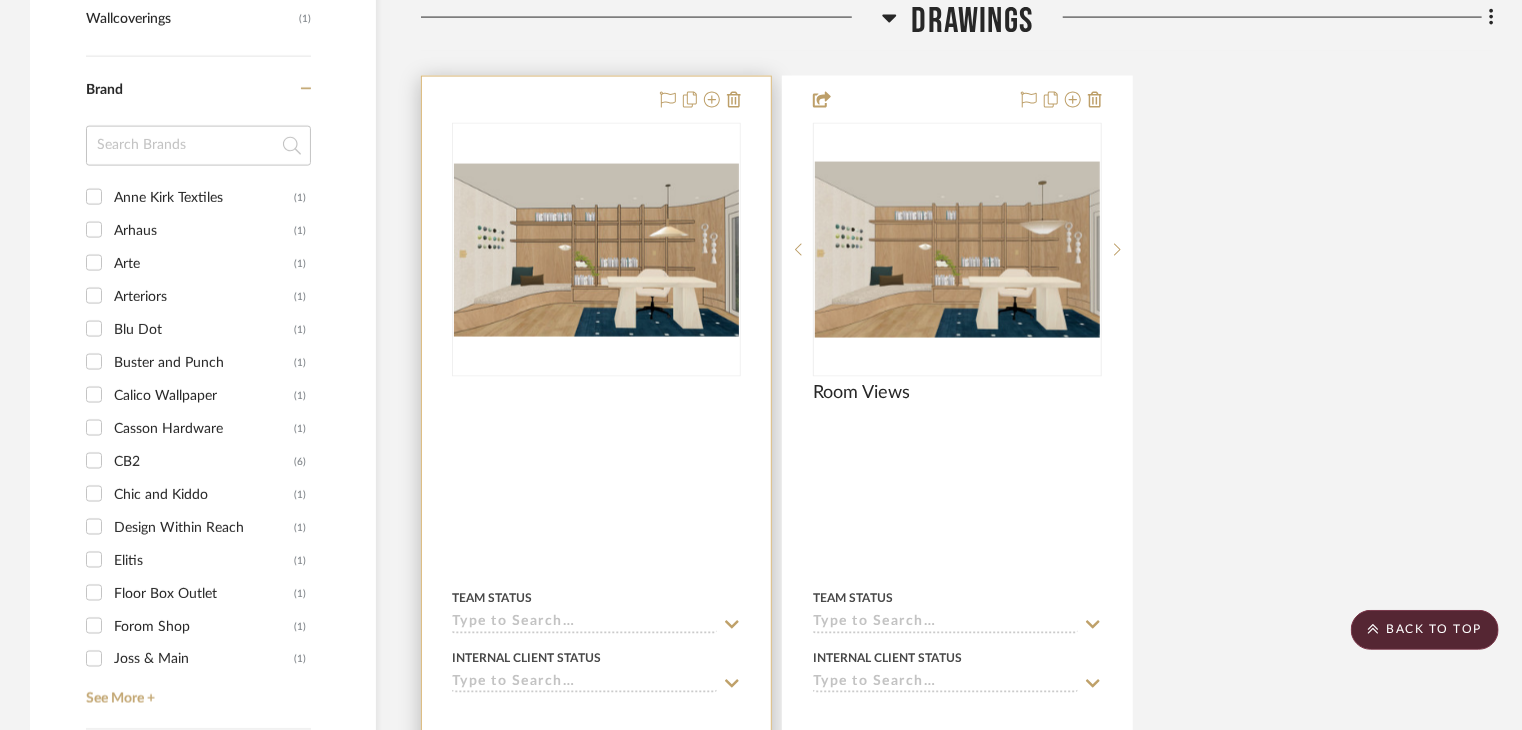 click at bounding box center [596, 405] 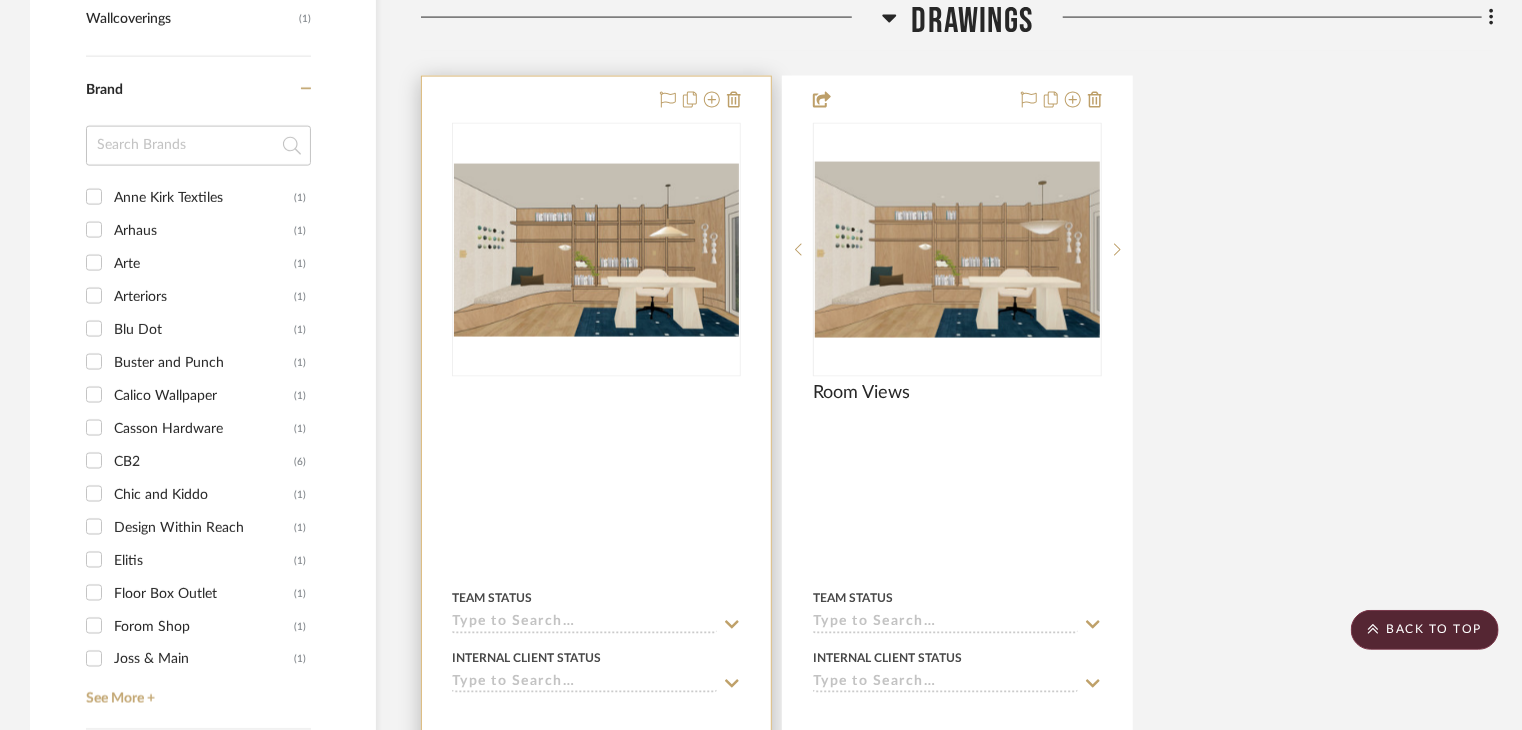 click at bounding box center (596, 250) 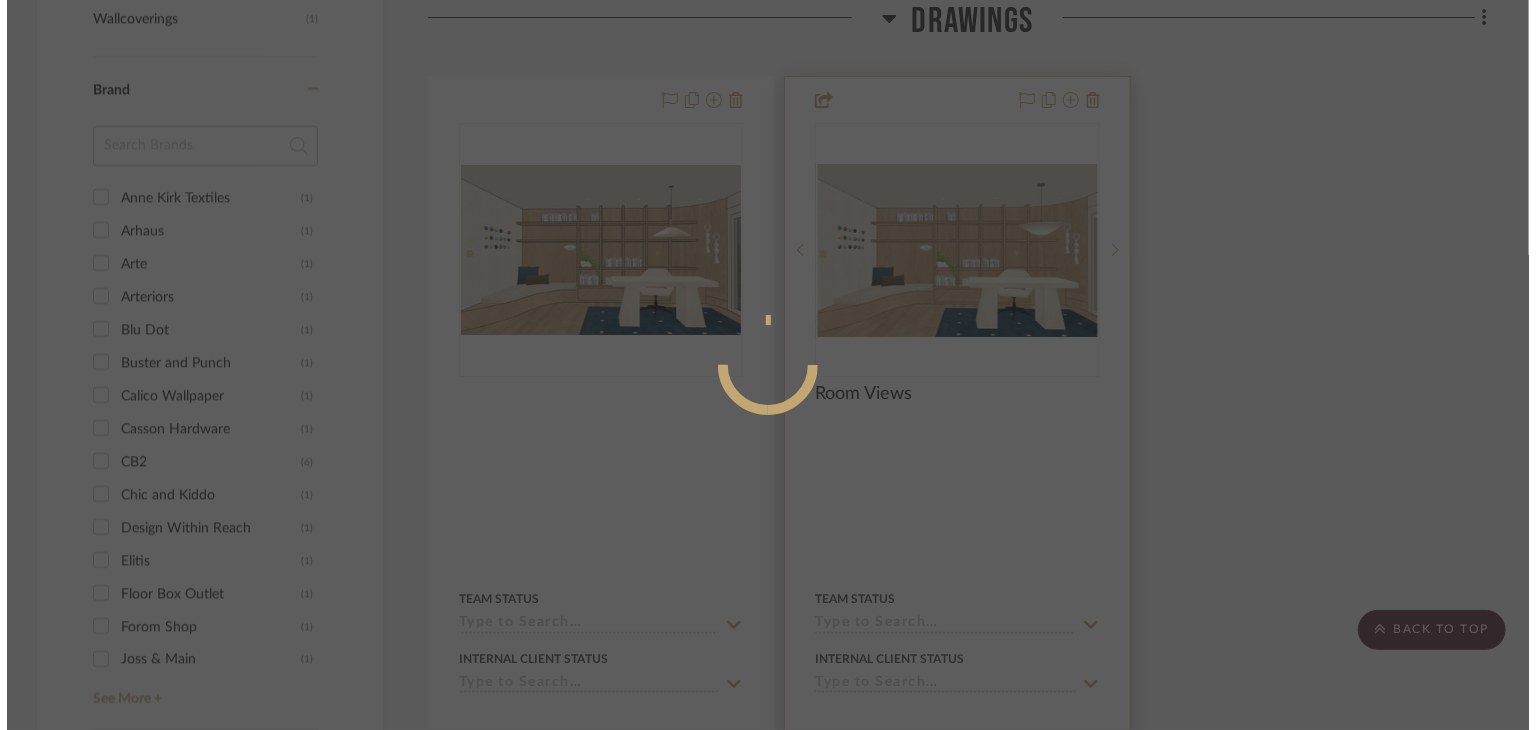 scroll, scrollTop: 0, scrollLeft: 0, axis: both 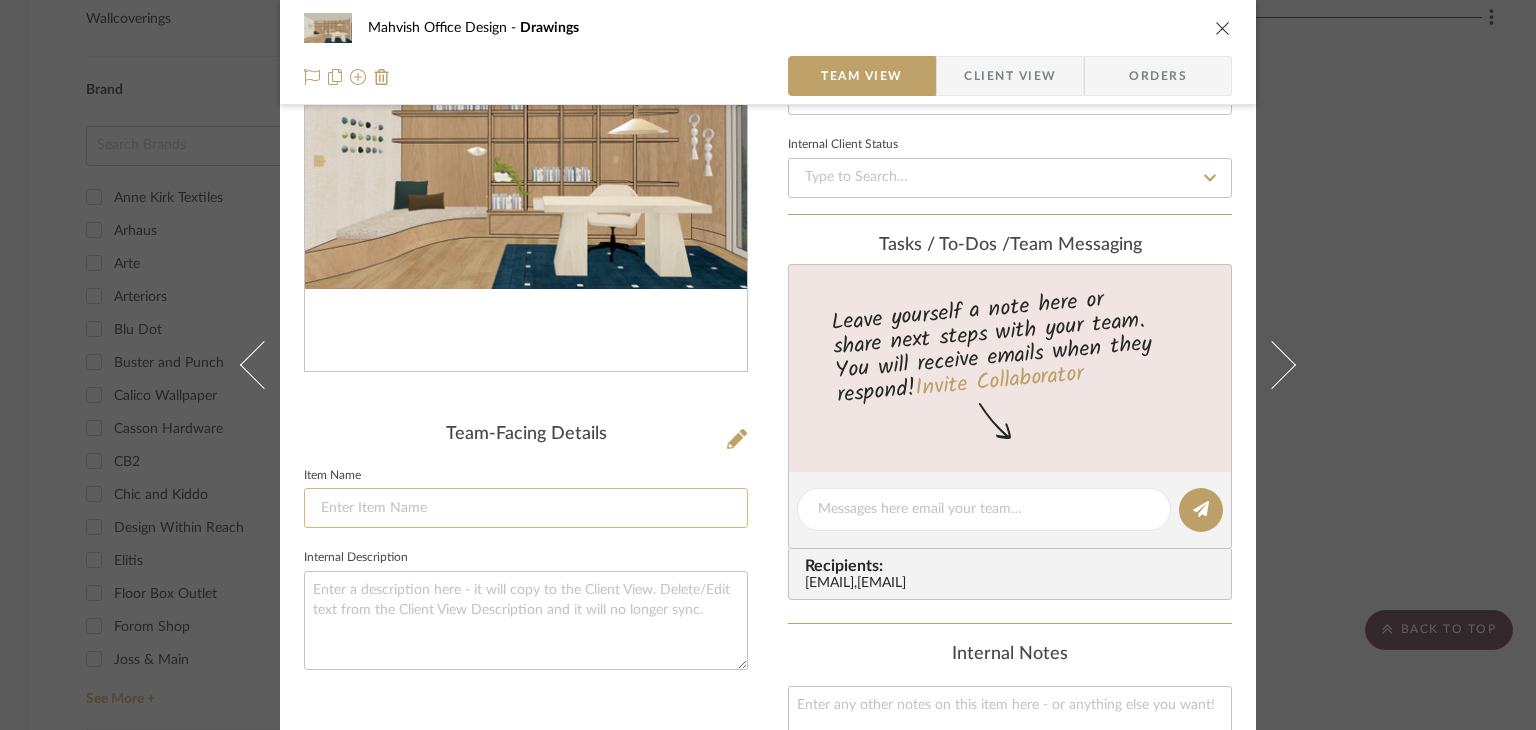 click 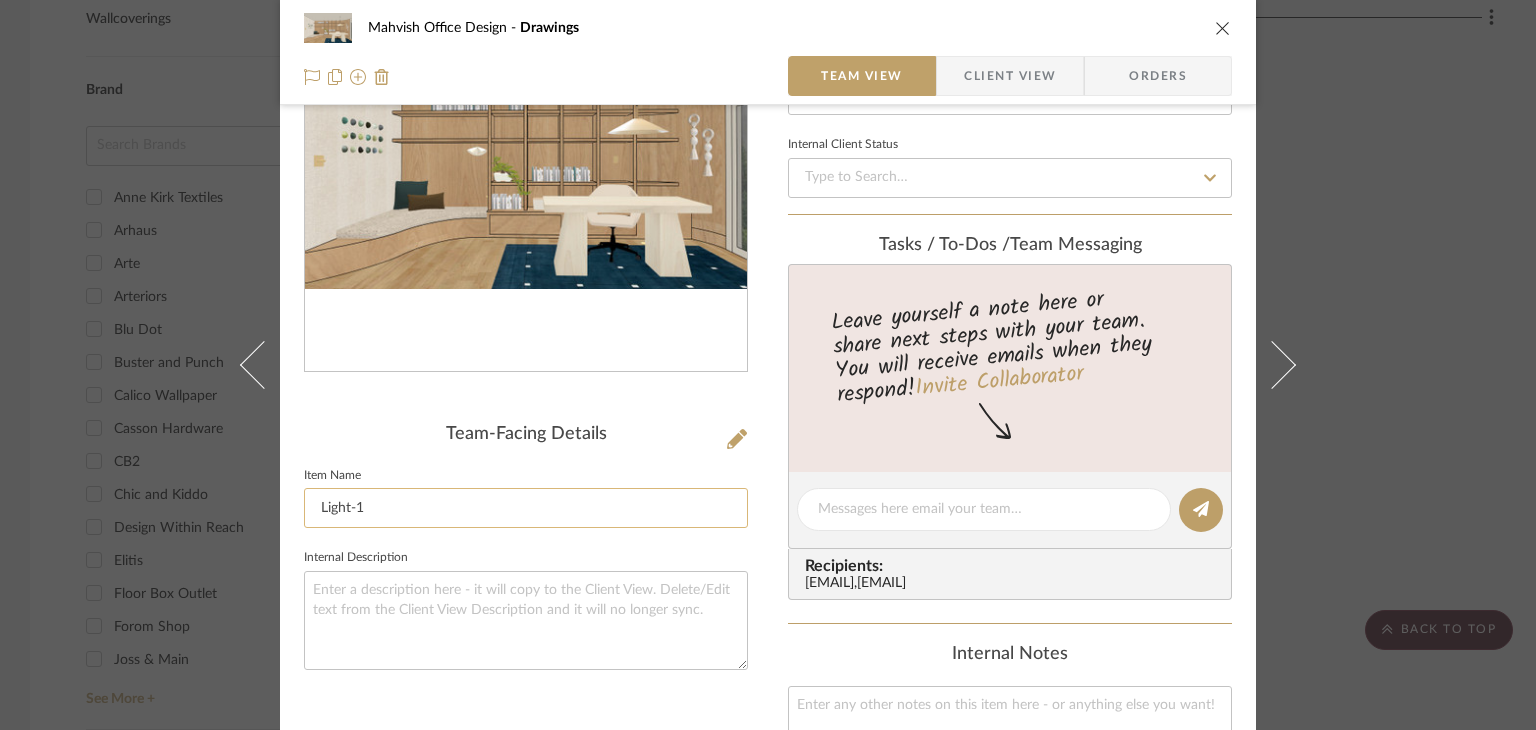 type on "Light-1" 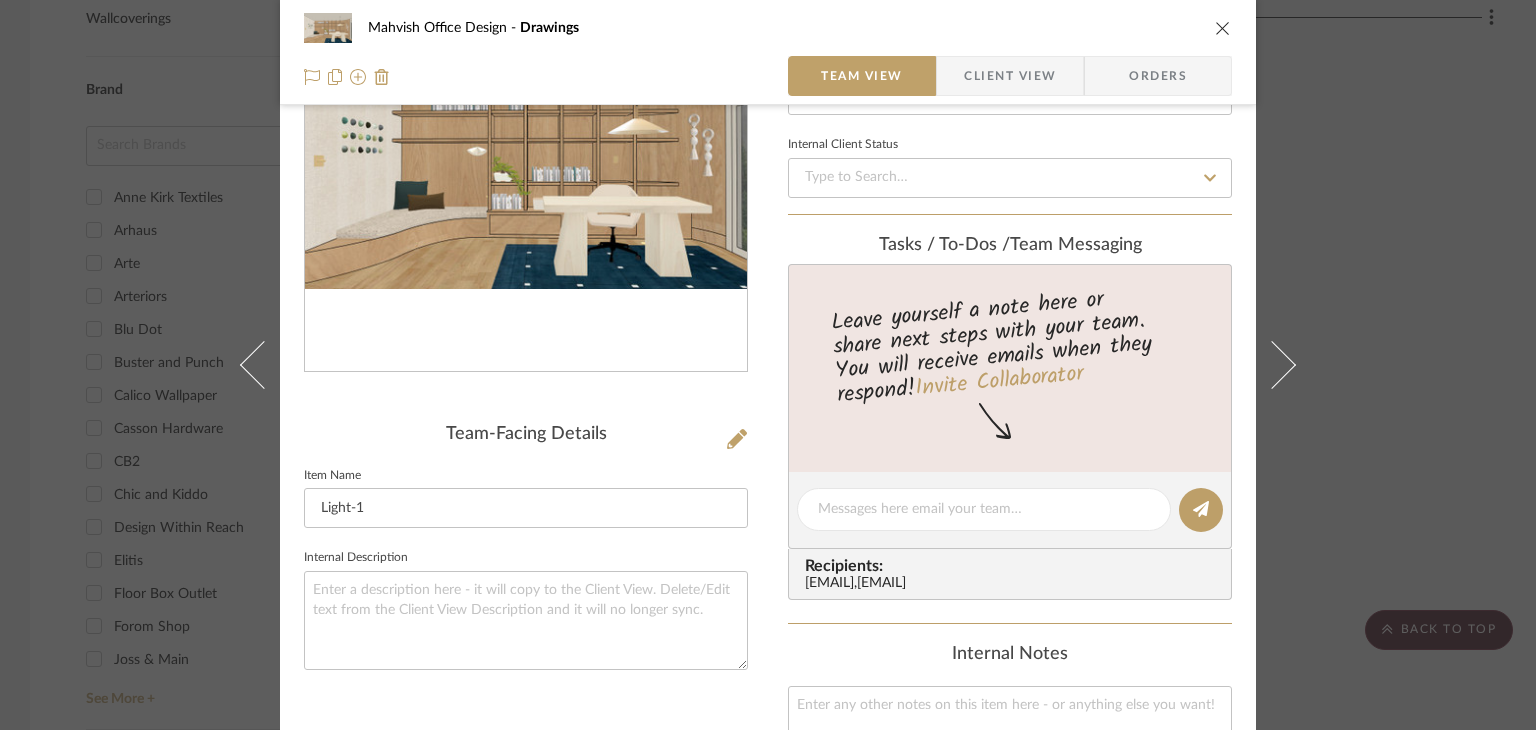 click on "Mahvish Office Design Drawings Team View Client View Orders  Team-Facing Details   Item Name  Light-1  Internal Description  Content here copies to Client View - confirm visibility there.  Show in Client Dashboard  Bulk Manage Dashboard Settings Team Status Internal Client Status Tasks / To-Dos /  team Messaging  Leave yourself a note here or share next steps with your team. You will receive emails when they
respond!  Invite Collaborator Recipients:  divya.aok@gmail.com ,   persimmon.design@outlook.com Internal Notes  Documents  Choose a file  or drag it here. Change Room/Update Quantity  Drawings  *To create a new room/section do that from main project page    Selva Subikksa S" at bounding box center (768, 365) 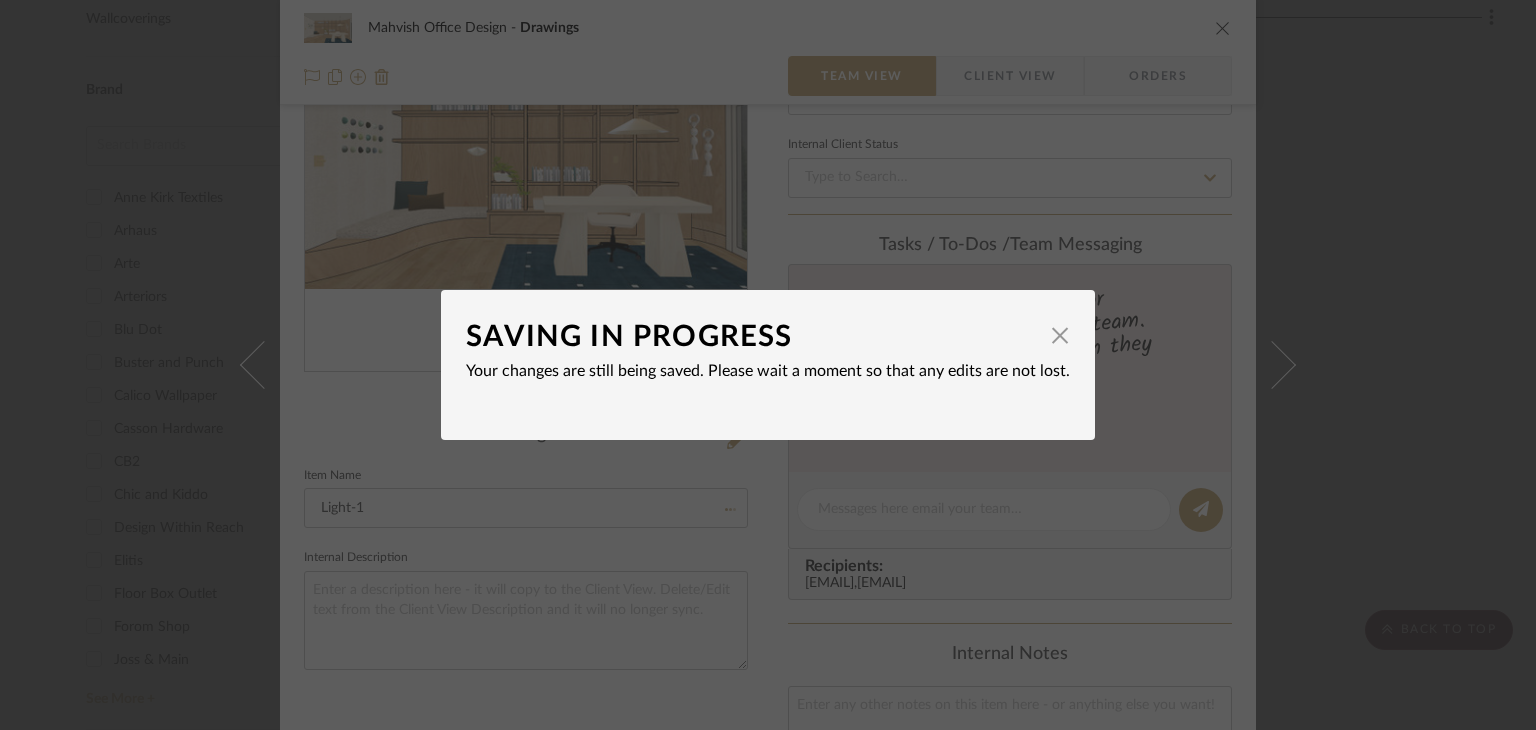 type 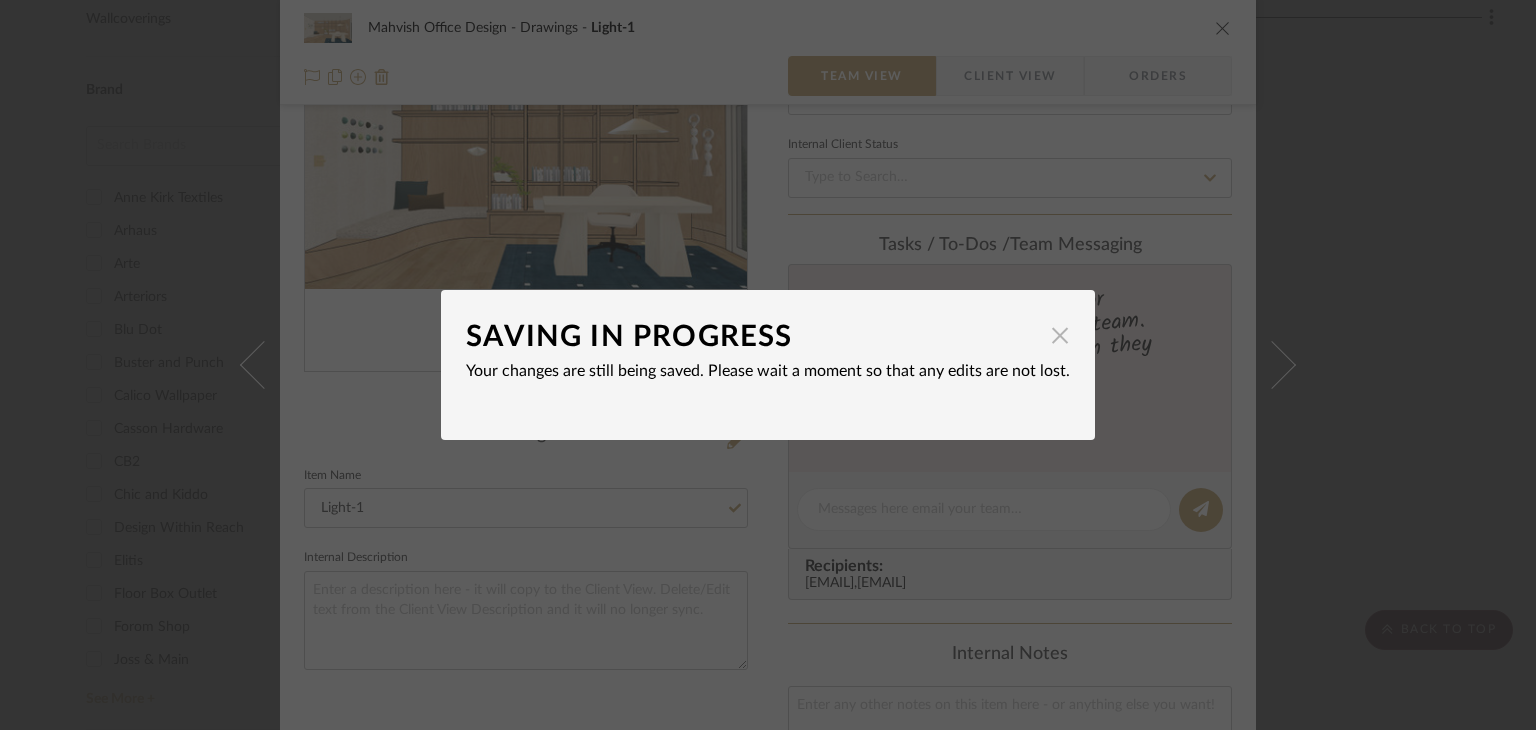 click at bounding box center (1060, 335) 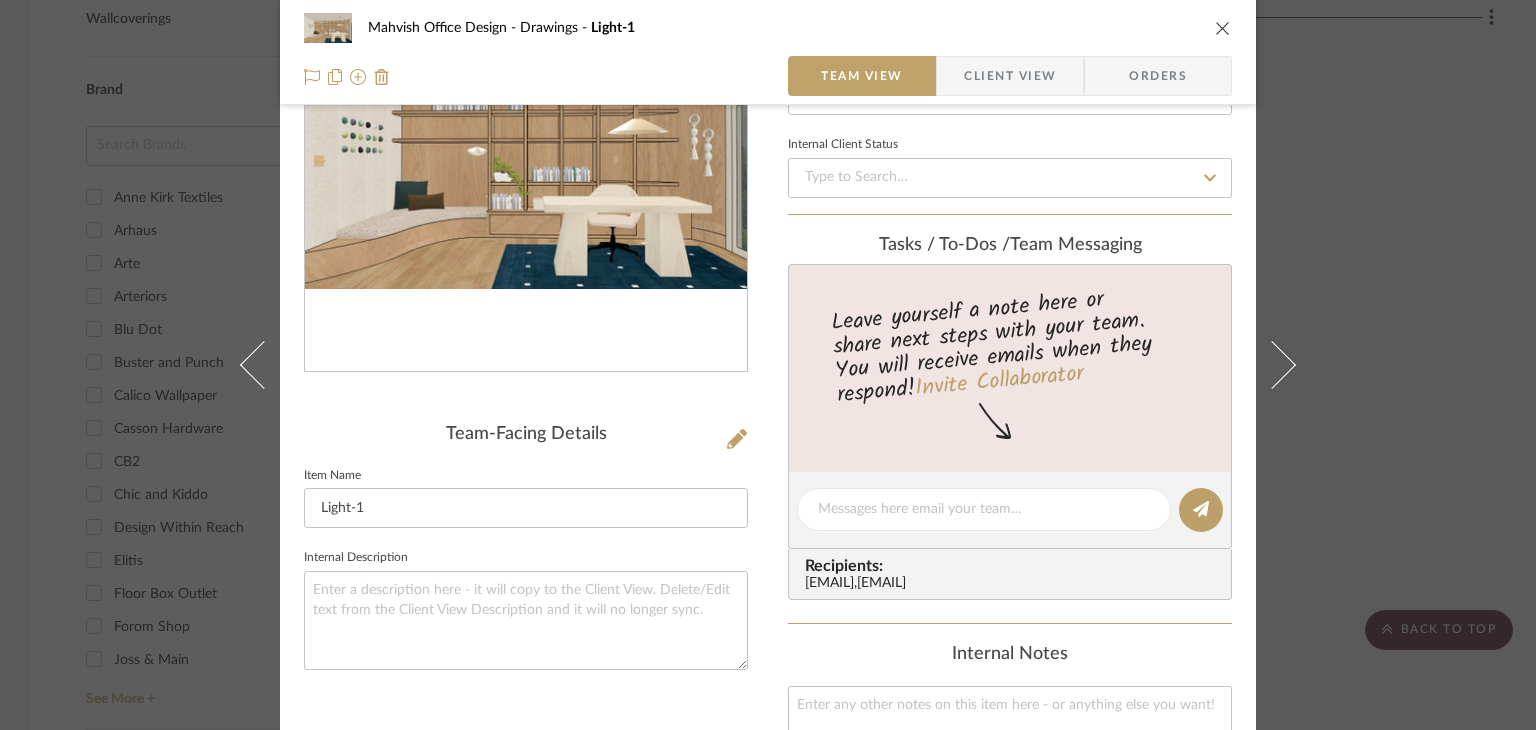 click at bounding box center (1223, 28) 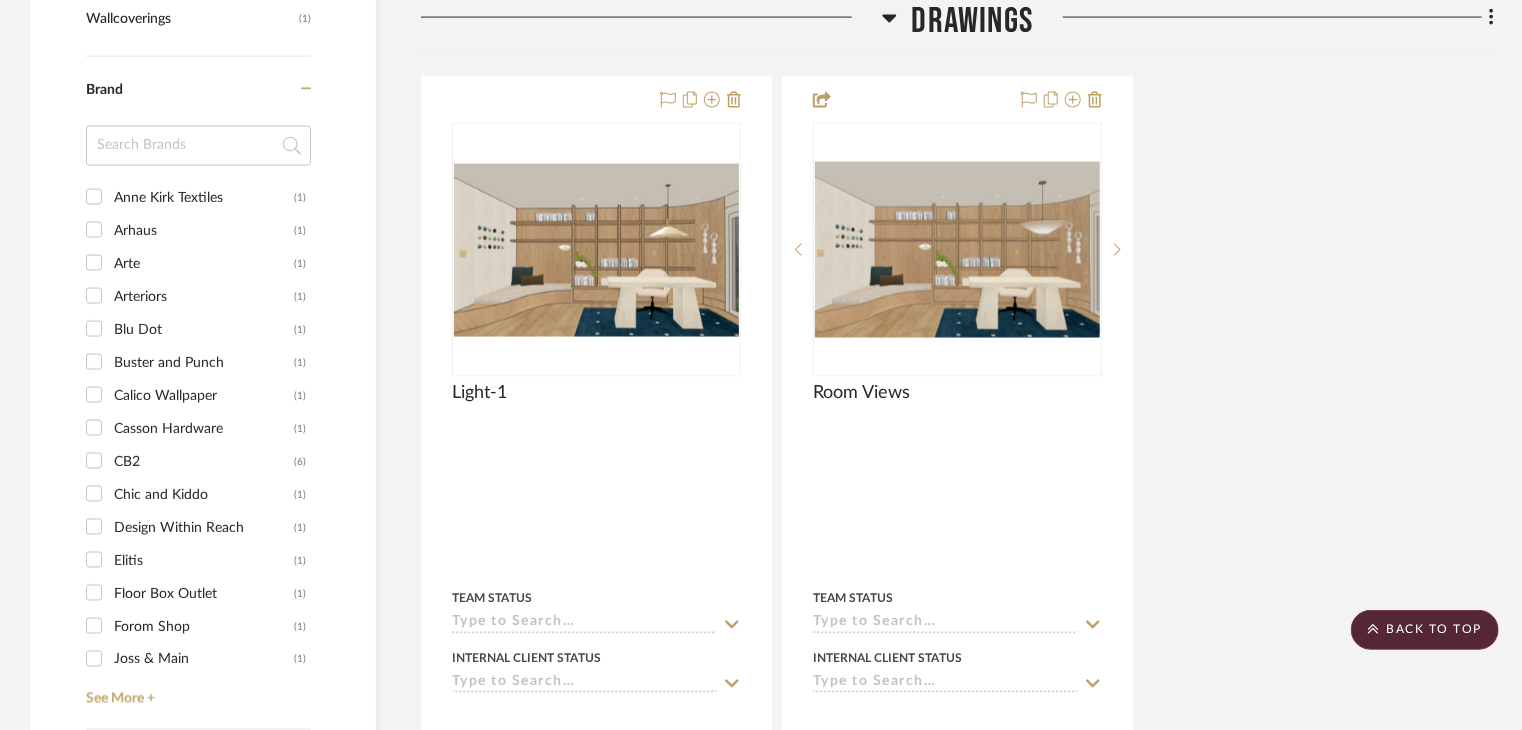 scroll, scrollTop: 2400, scrollLeft: 0, axis: vertical 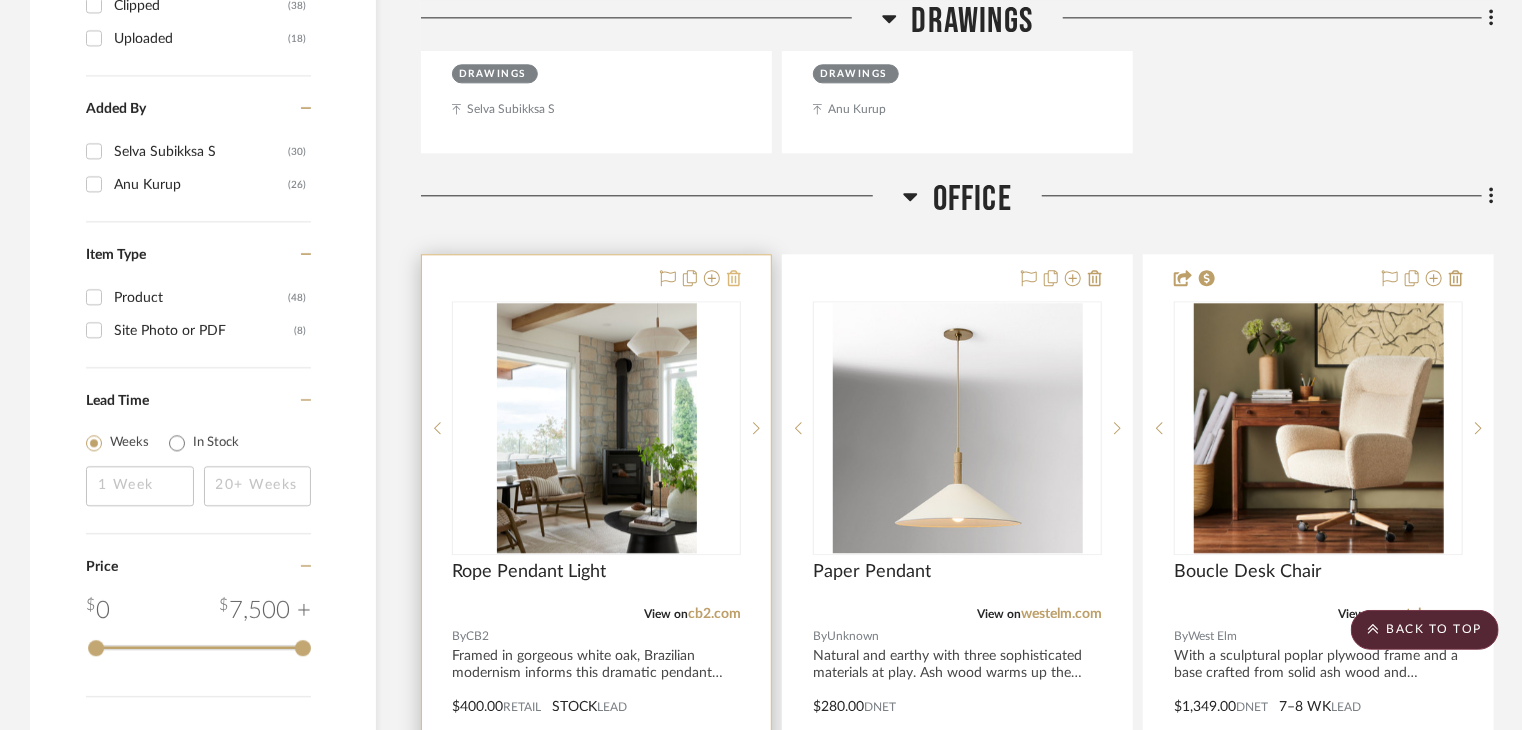 click 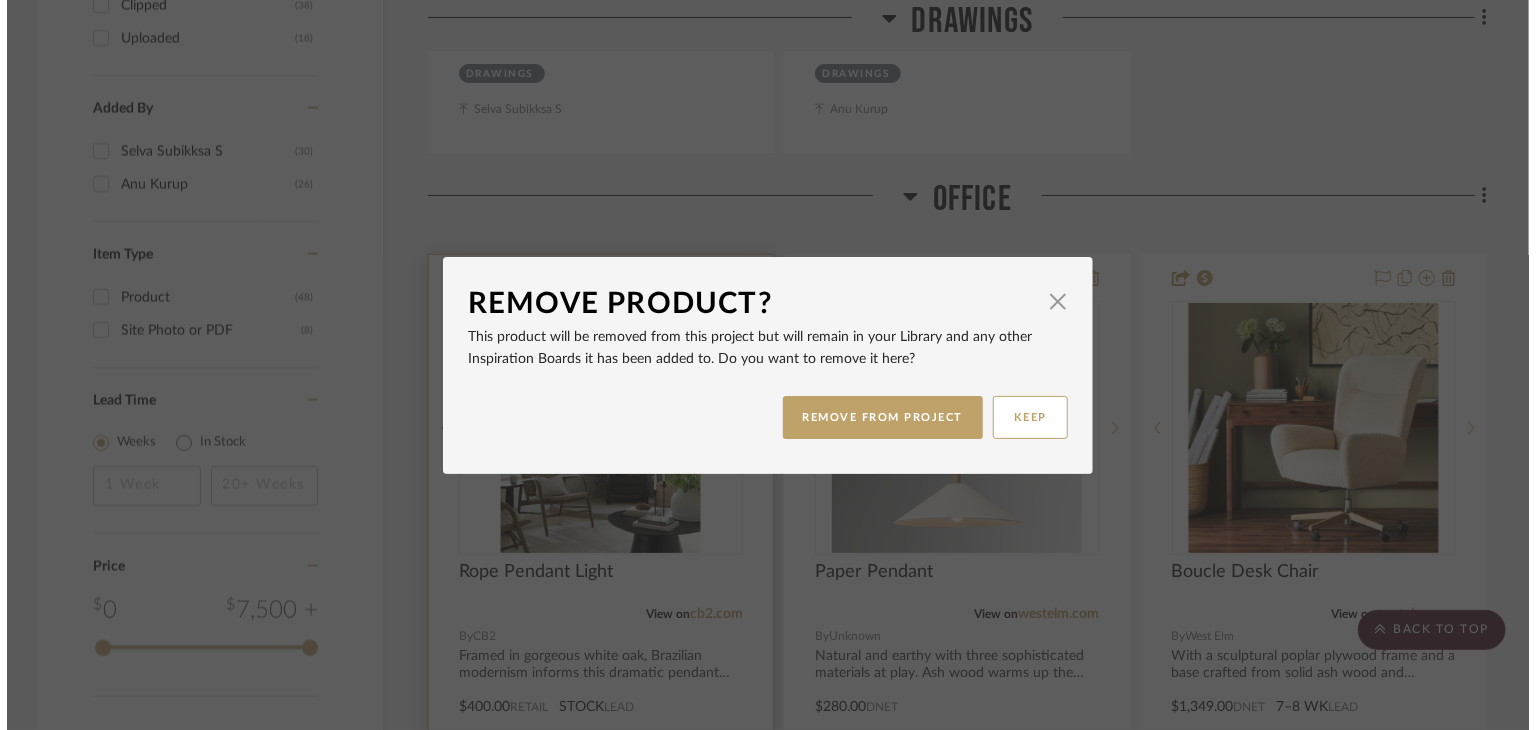 scroll, scrollTop: 0, scrollLeft: 0, axis: both 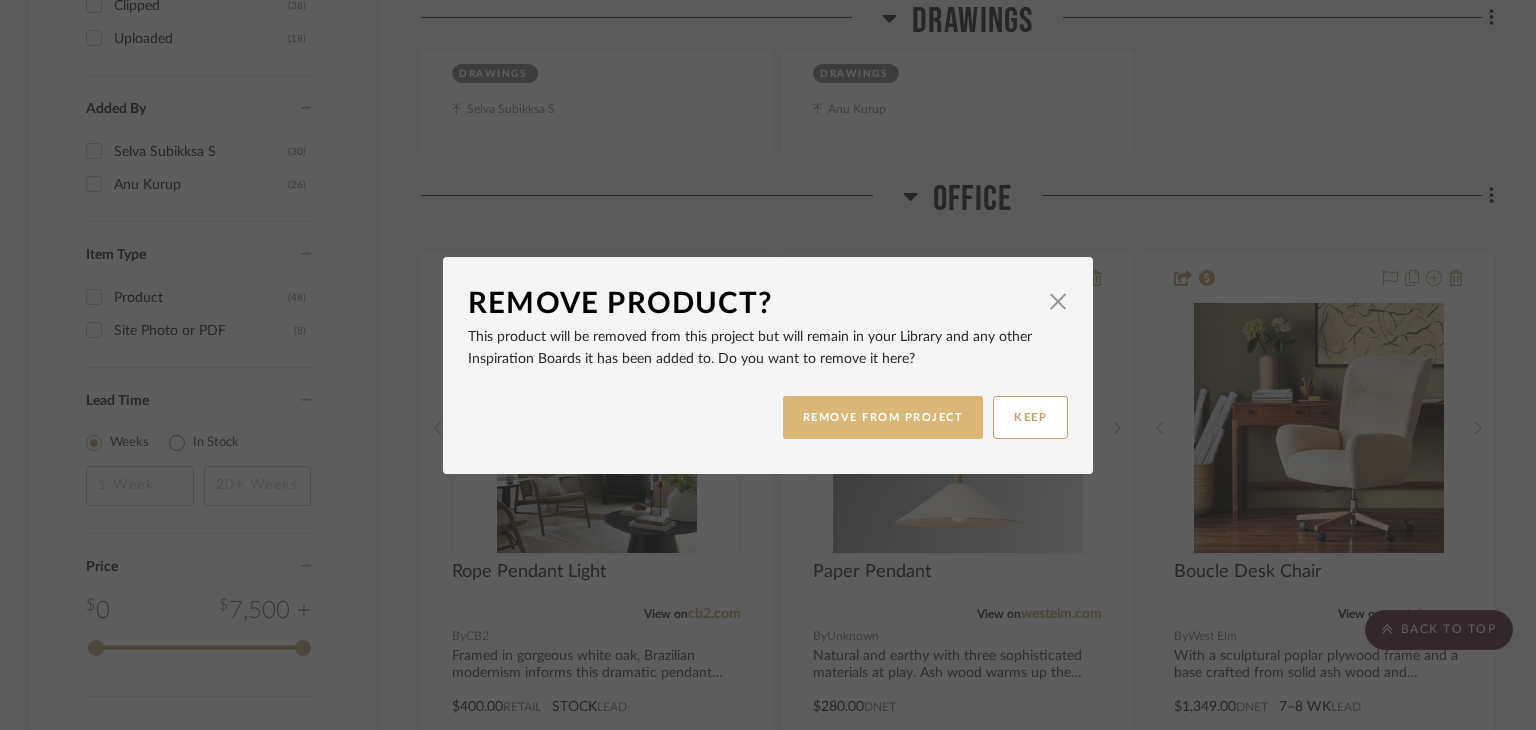 click on "REMOVE FROM PROJECT" at bounding box center [883, 417] 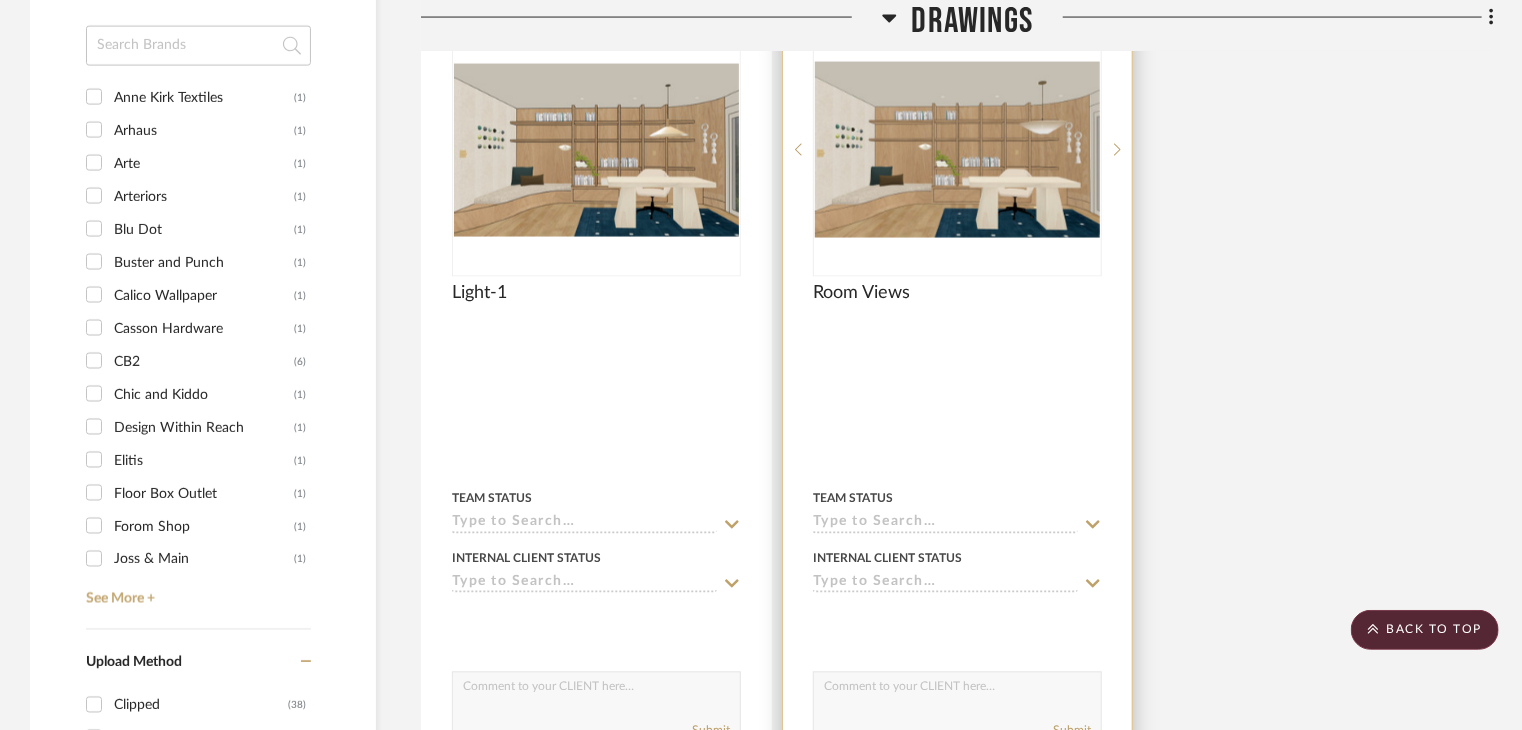 scroll, scrollTop: 1400, scrollLeft: 0, axis: vertical 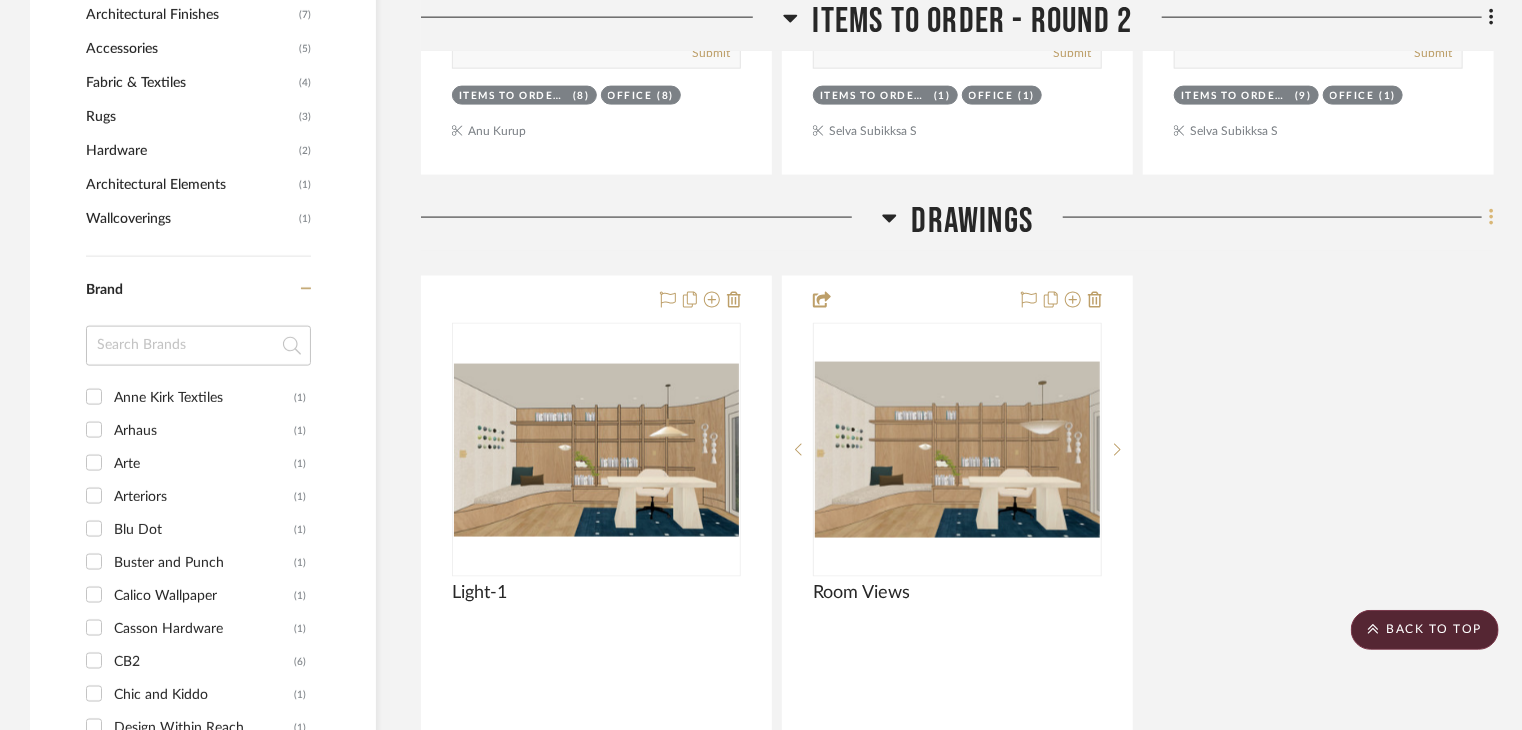 click 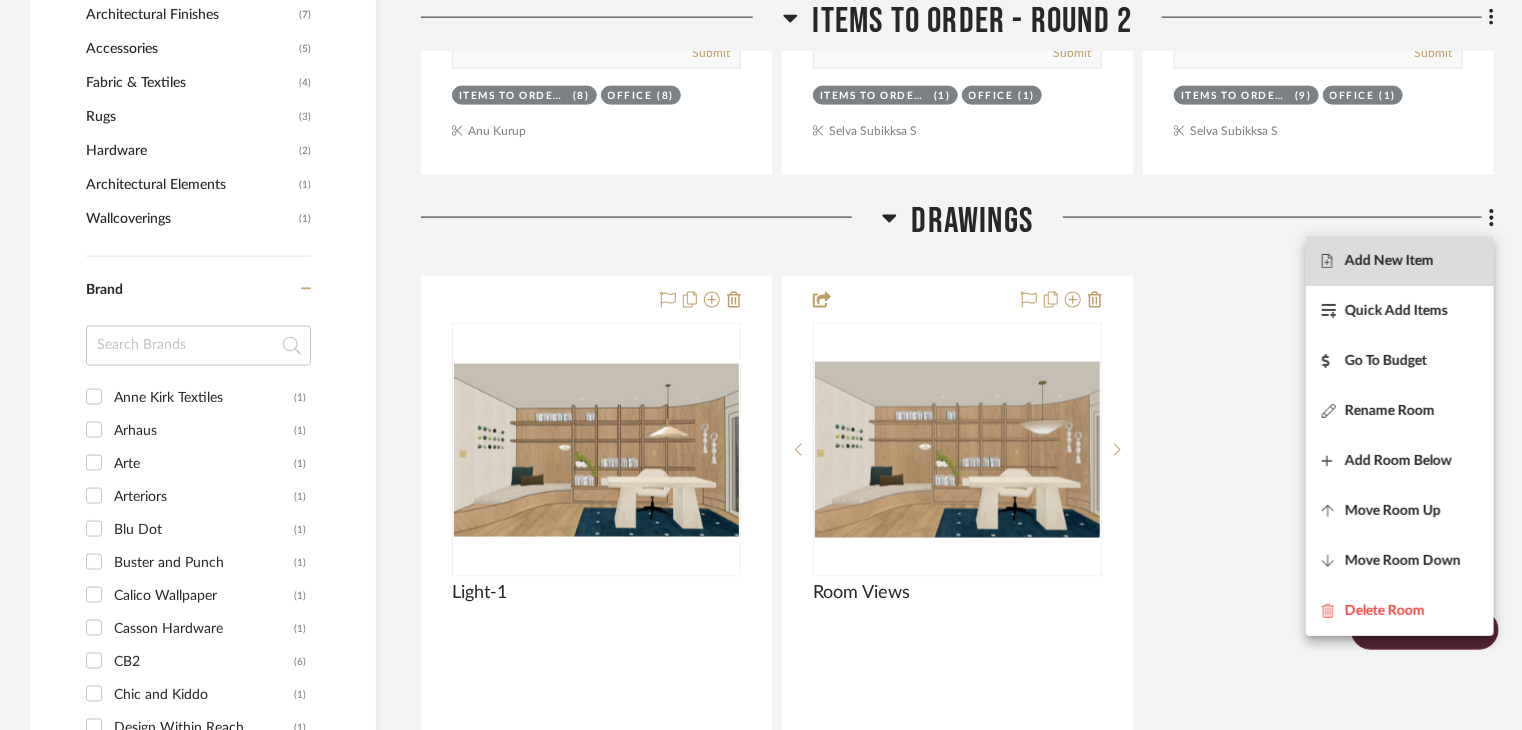 click on "Add New Item" at bounding box center [1389, 261] 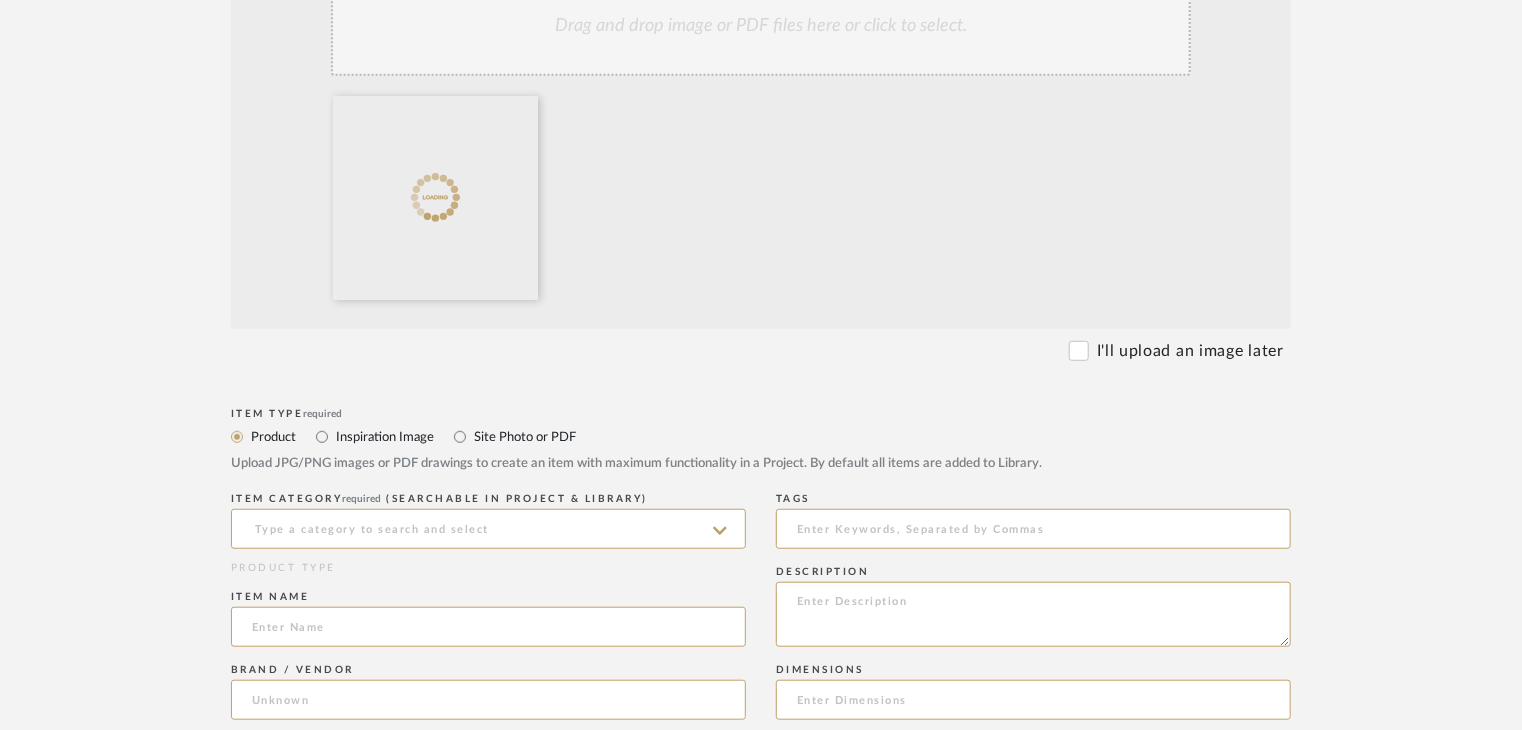 scroll, scrollTop: 500, scrollLeft: 0, axis: vertical 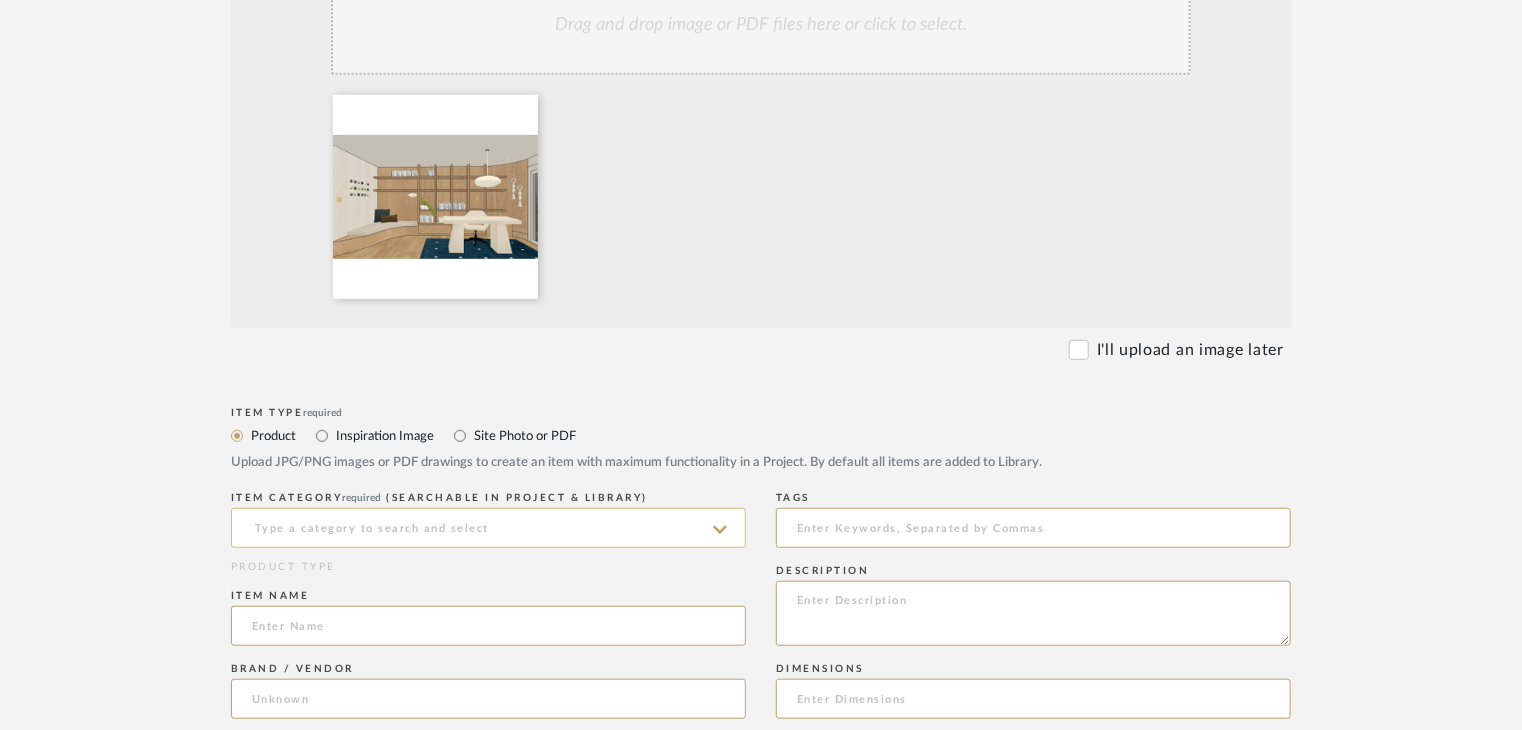 click 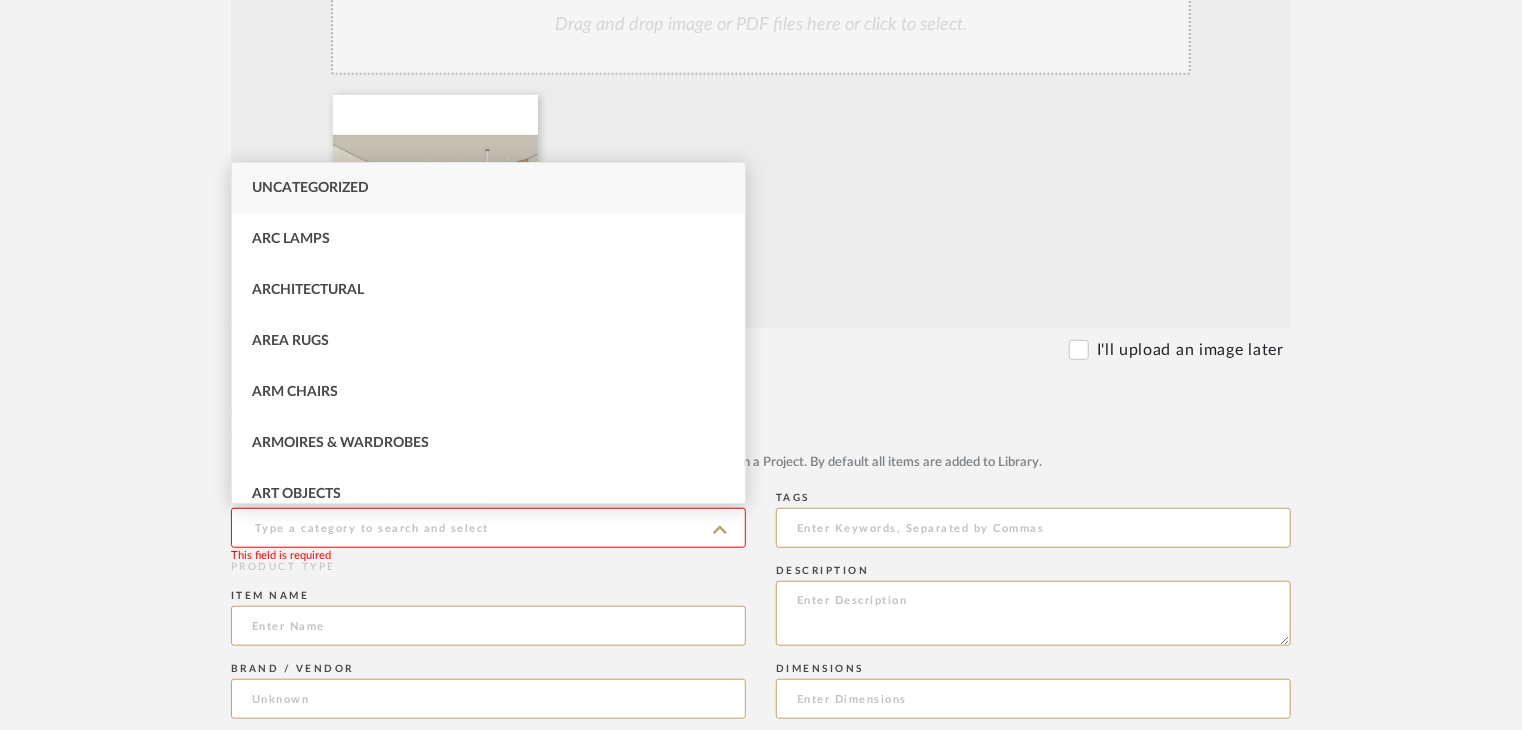 click 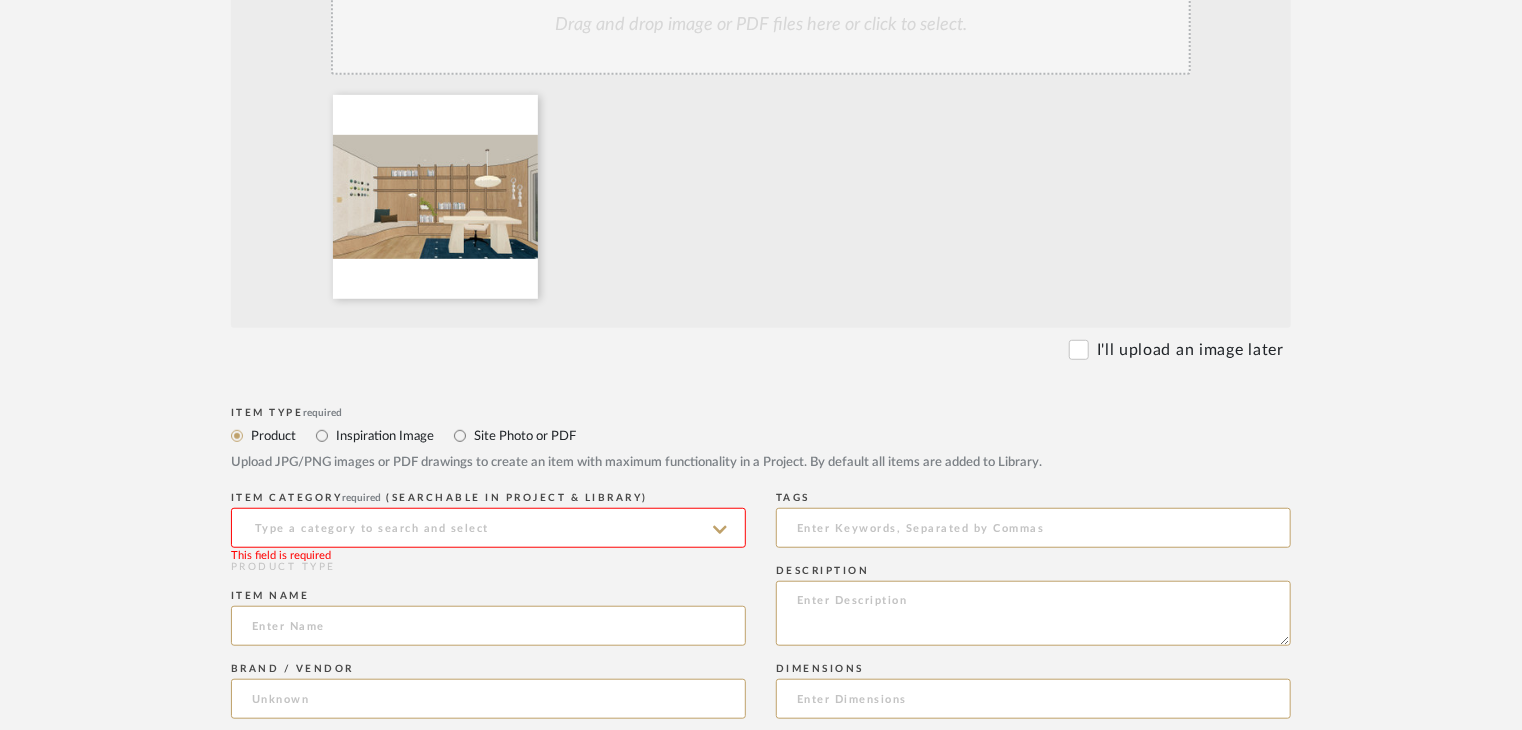 click on "Site Photo or PDF" at bounding box center [524, 436] 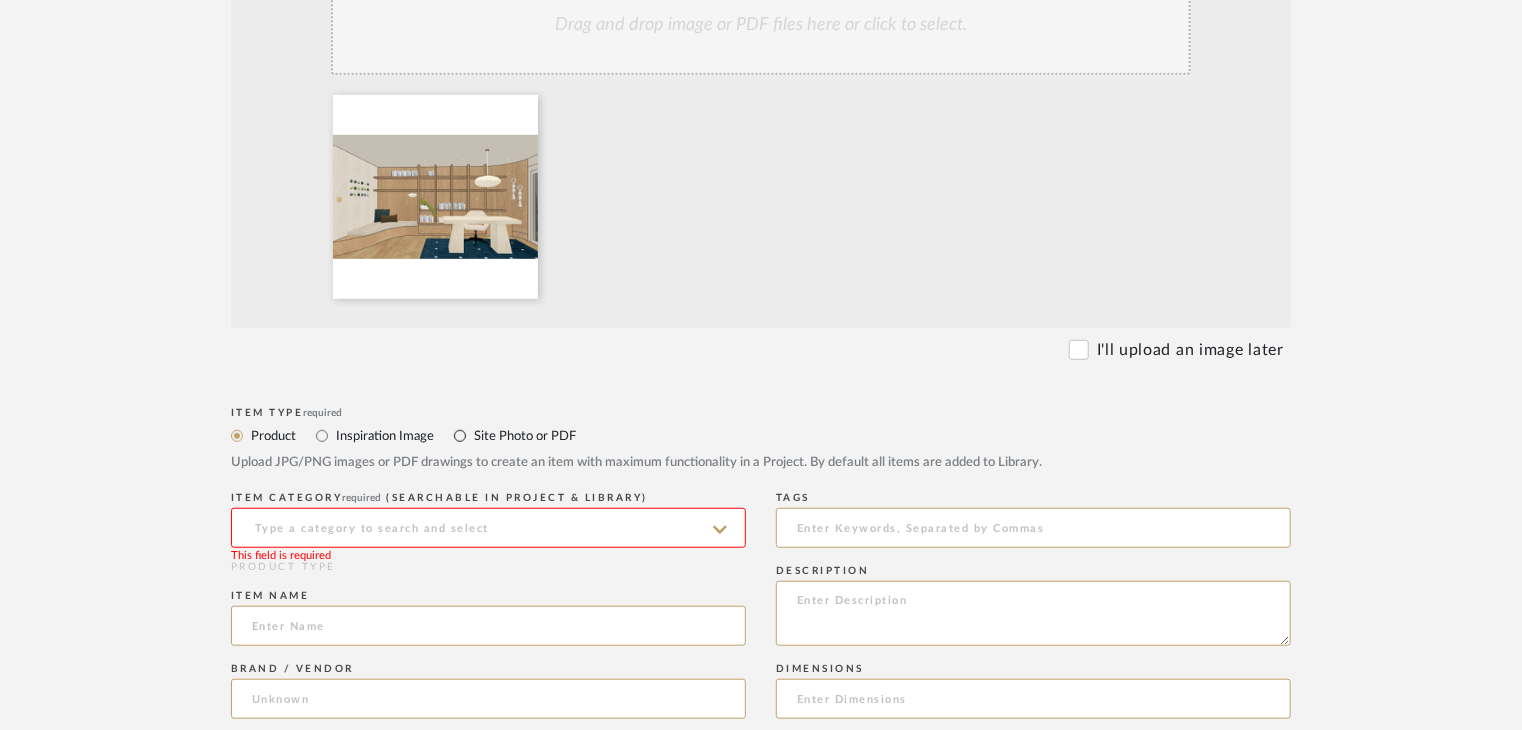 click on "Site Photo or PDF" at bounding box center (460, 436) 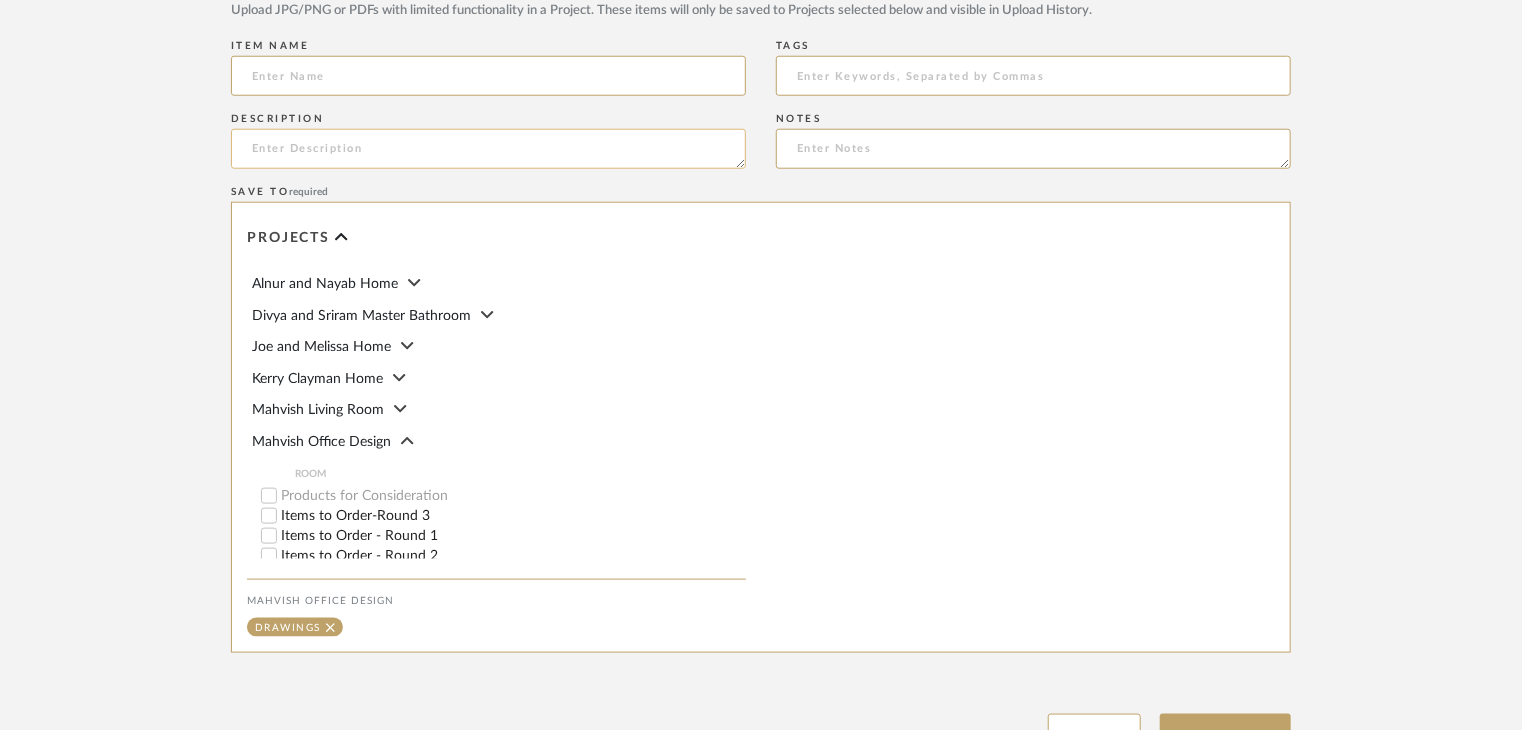 scroll, scrollTop: 720, scrollLeft: 0, axis: vertical 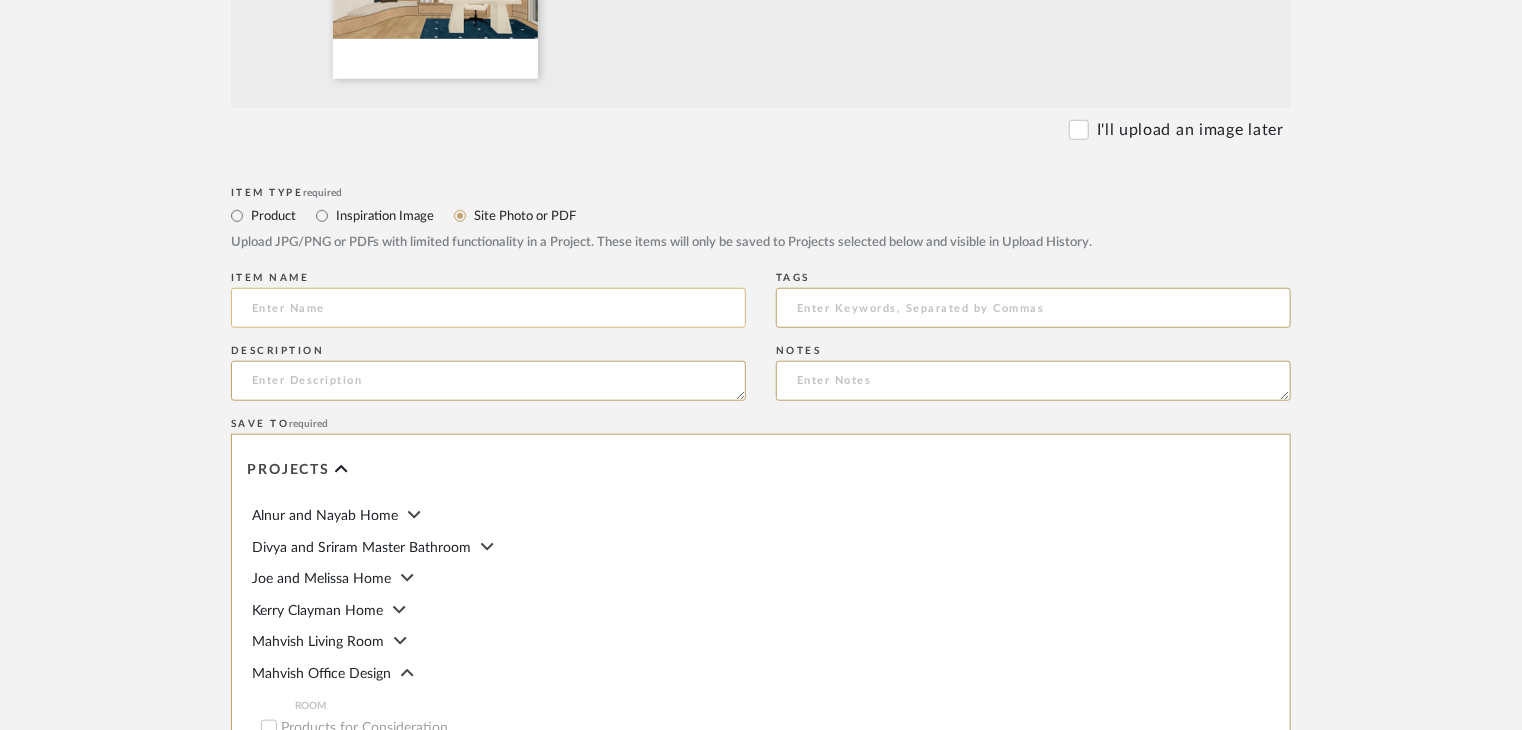click 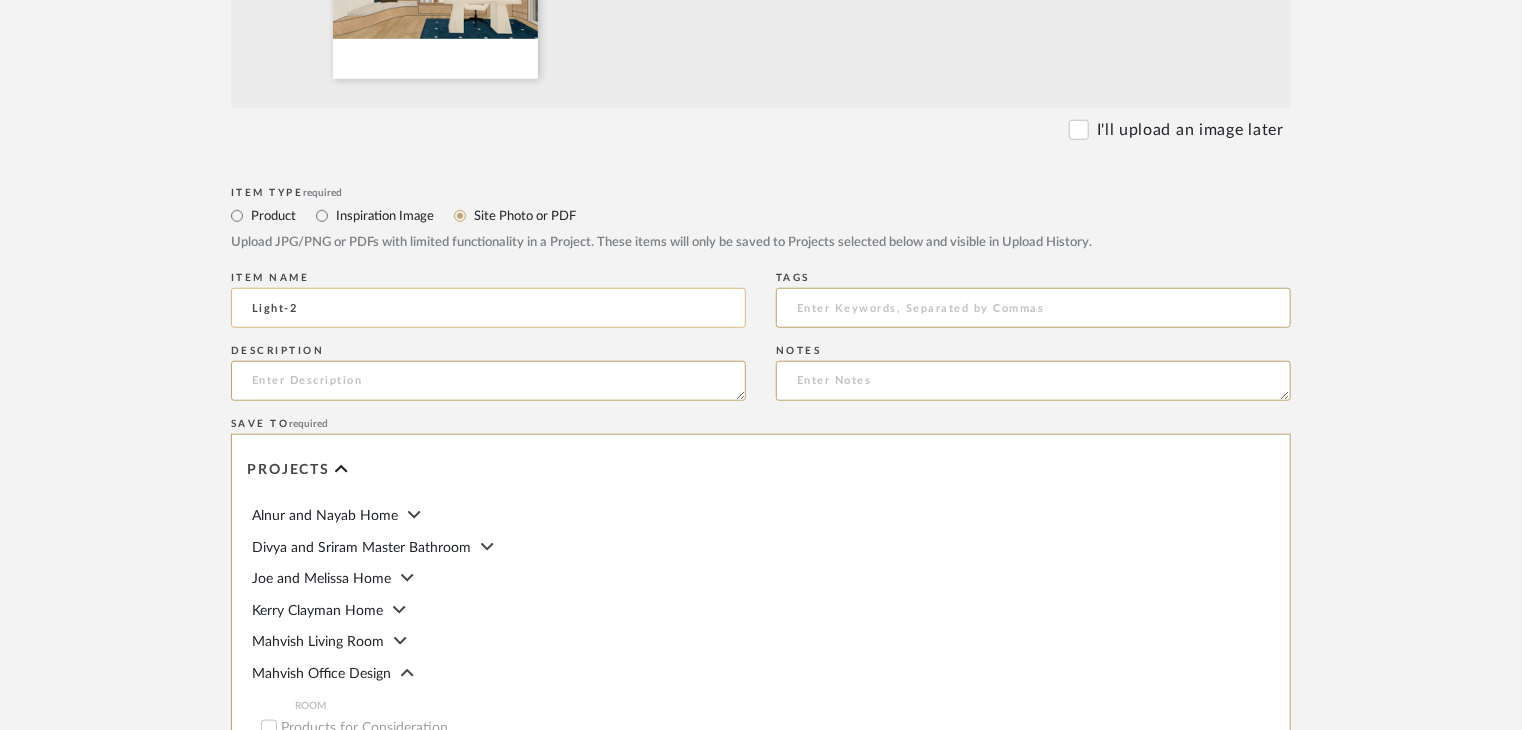 type on "Light-2" 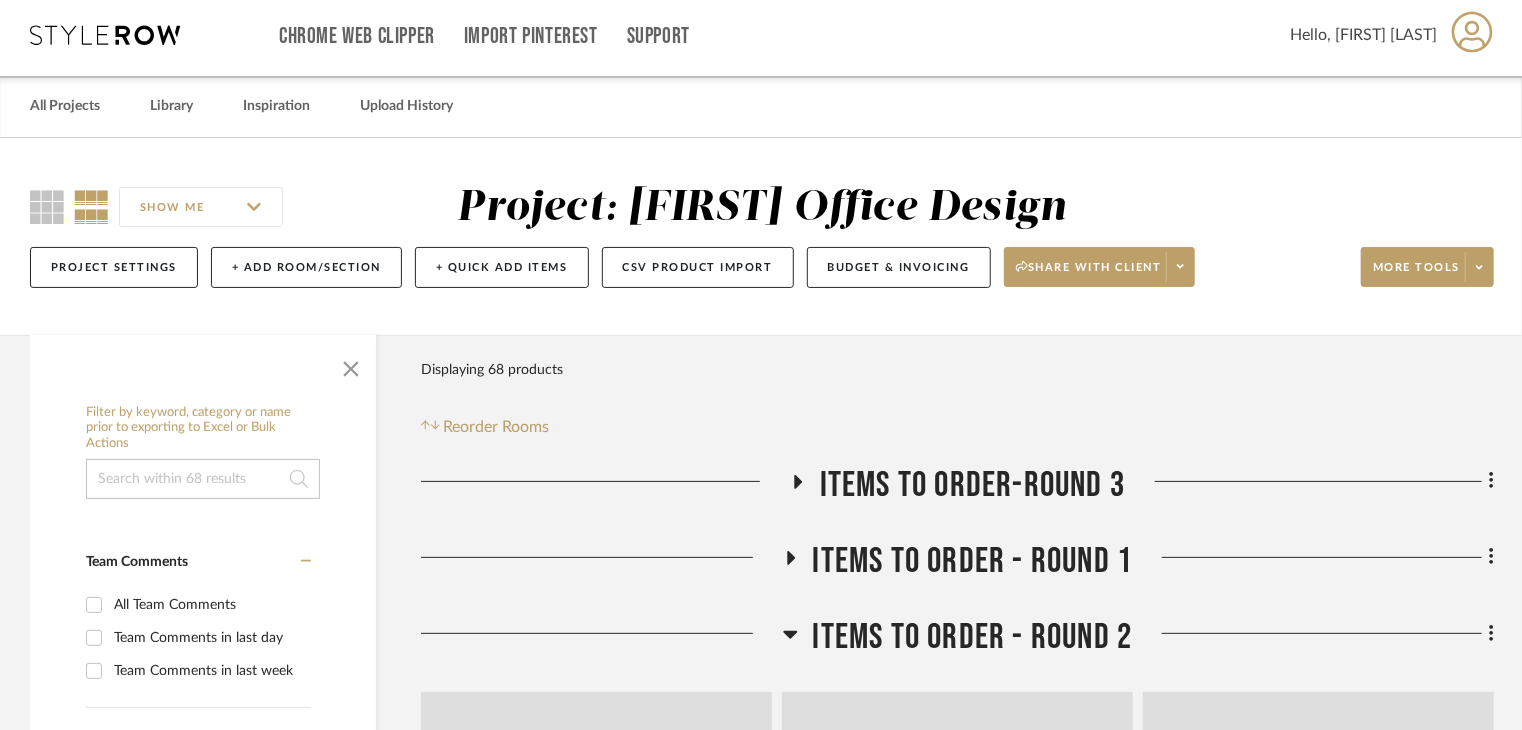 scroll, scrollTop: 0, scrollLeft: 0, axis: both 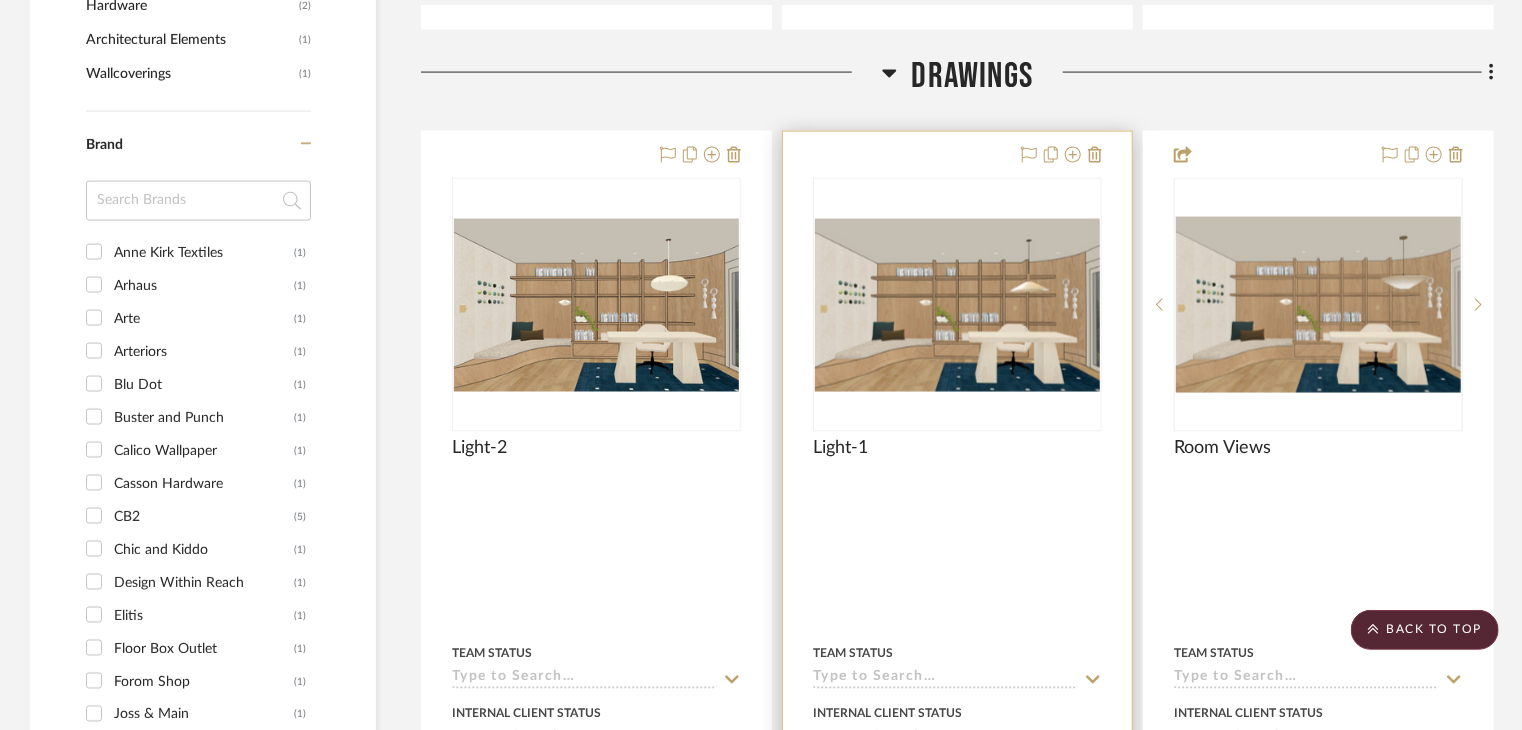 type 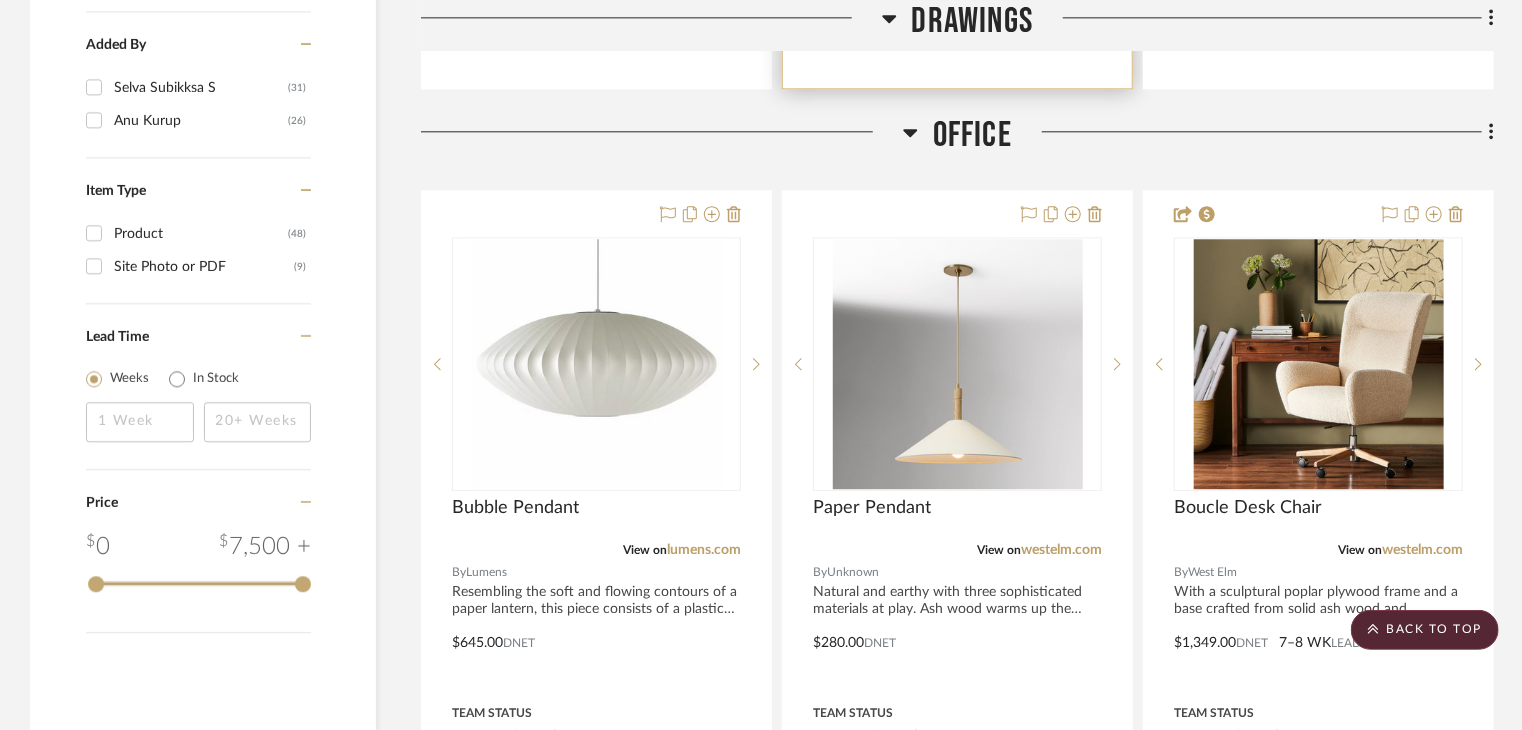 scroll, scrollTop: 2562, scrollLeft: 0, axis: vertical 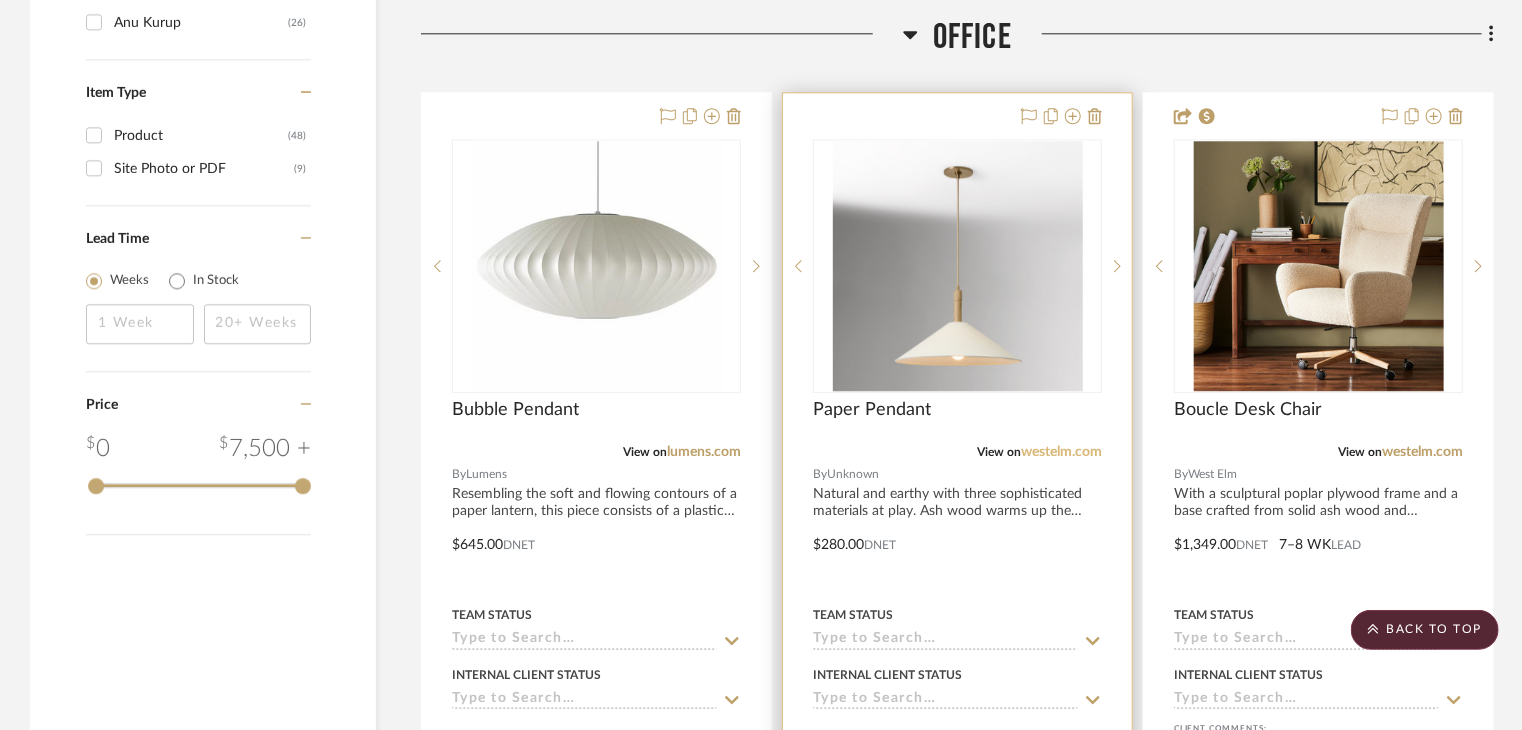 click on "westelm.com" at bounding box center [1061, 452] 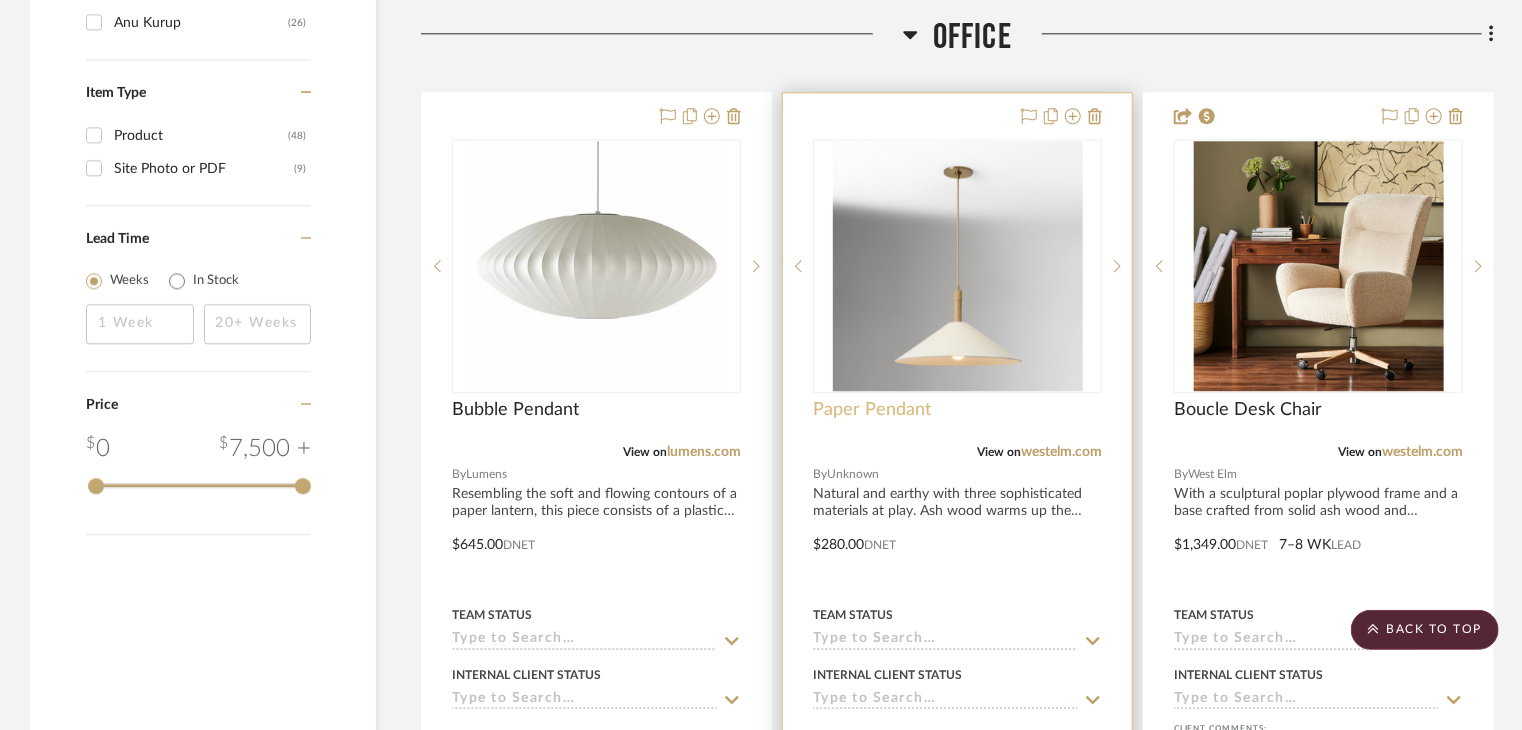 click on "Paper Pendant" at bounding box center [872, 410] 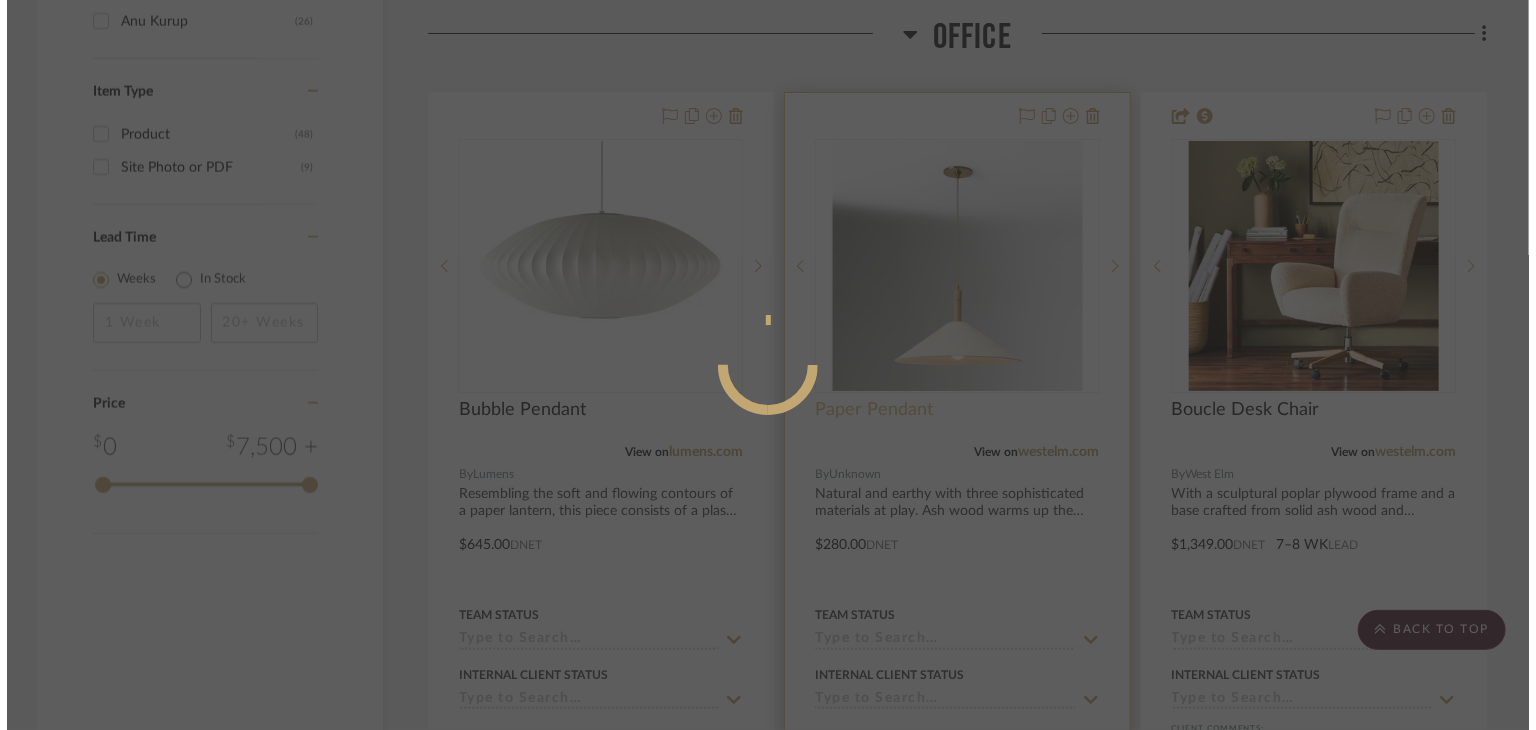 scroll, scrollTop: 0, scrollLeft: 0, axis: both 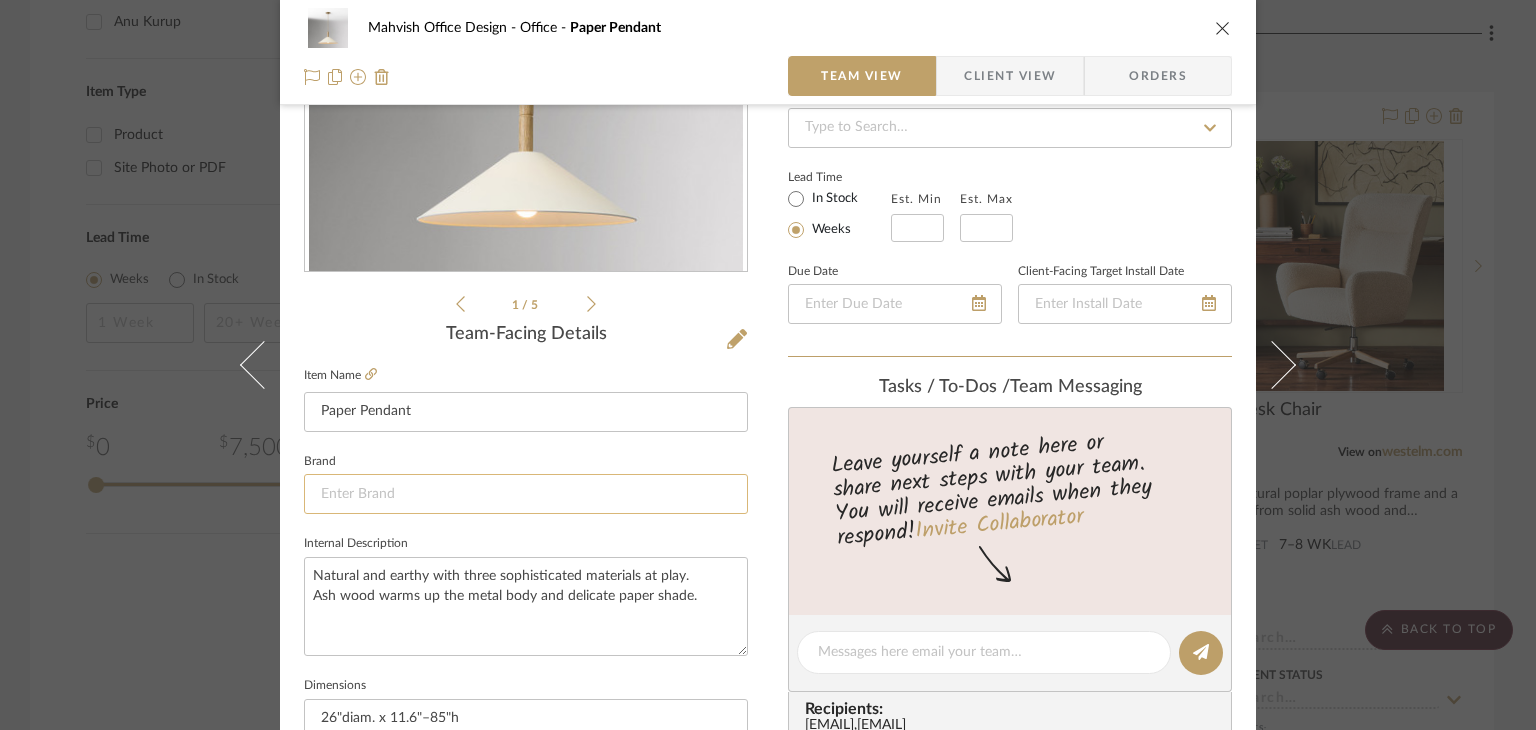 click 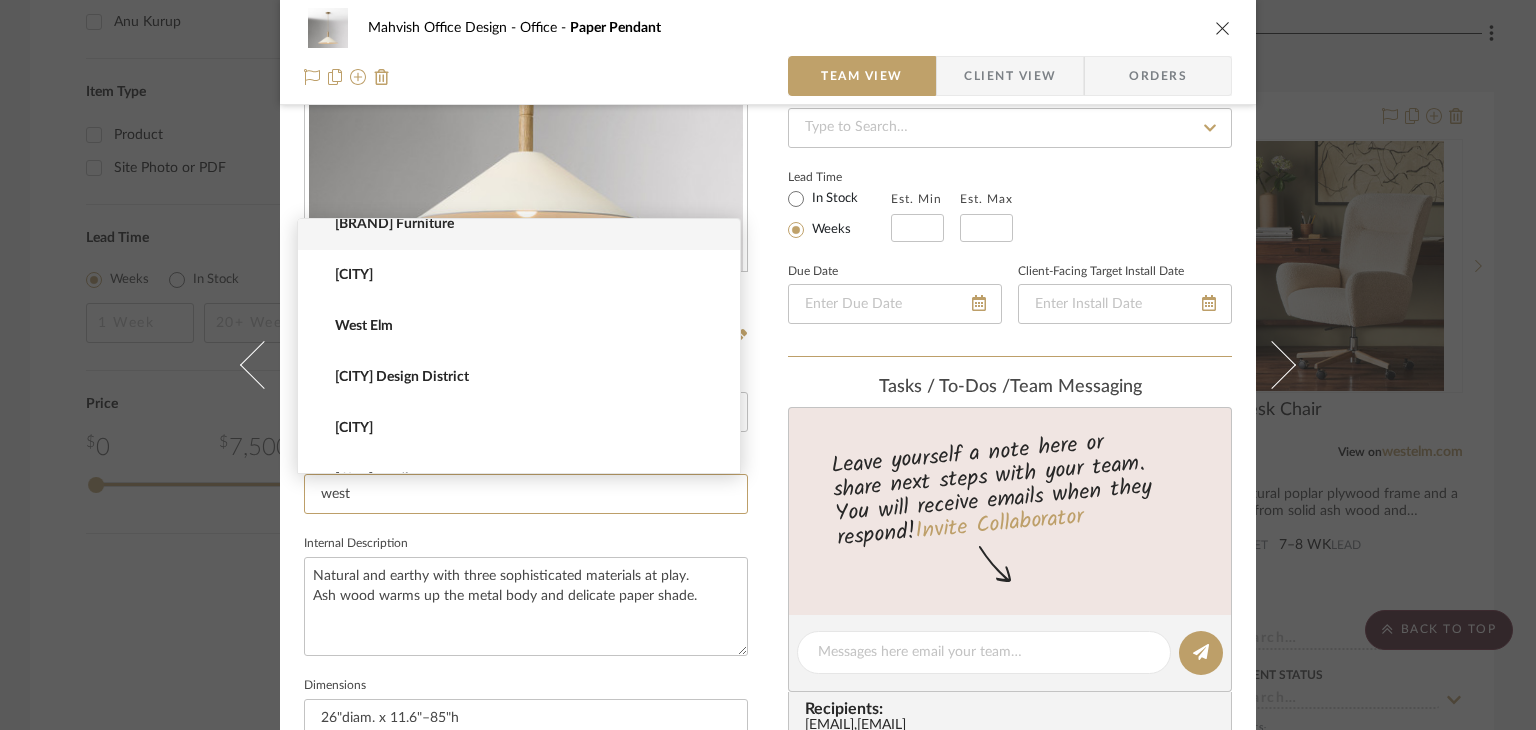 scroll, scrollTop: 6, scrollLeft: 0, axis: vertical 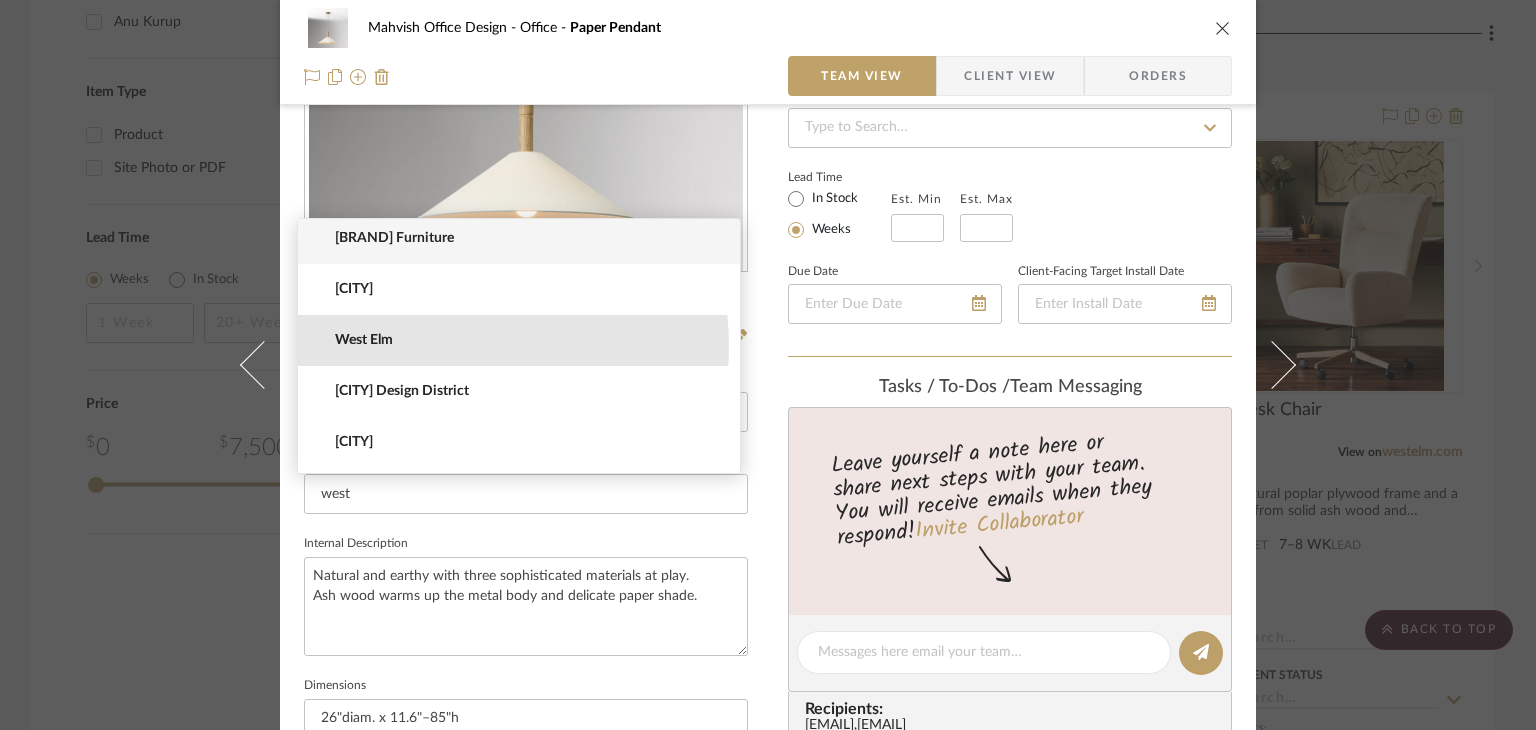click on "West Elm" at bounding box center [527, 340] 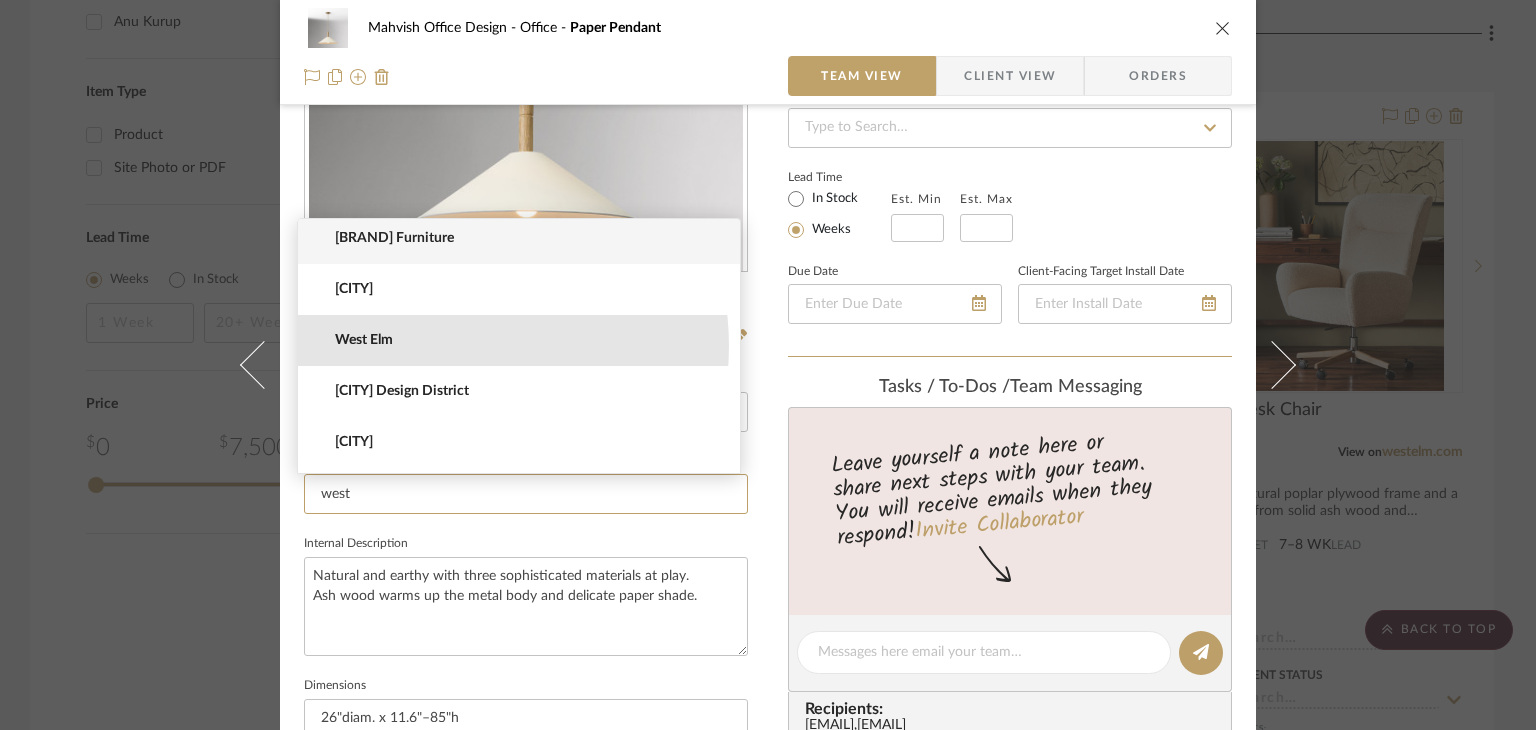 type on "West Elm" 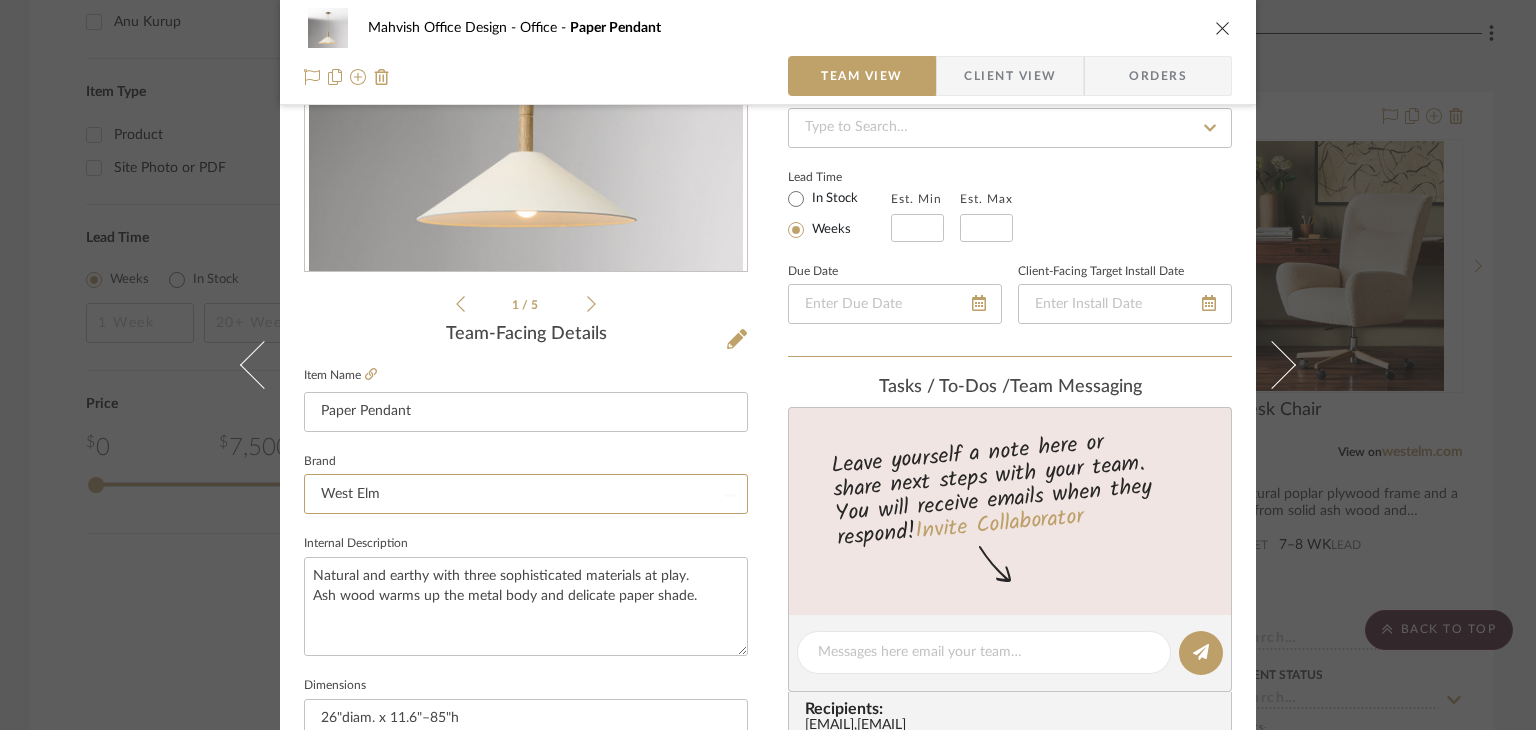 type 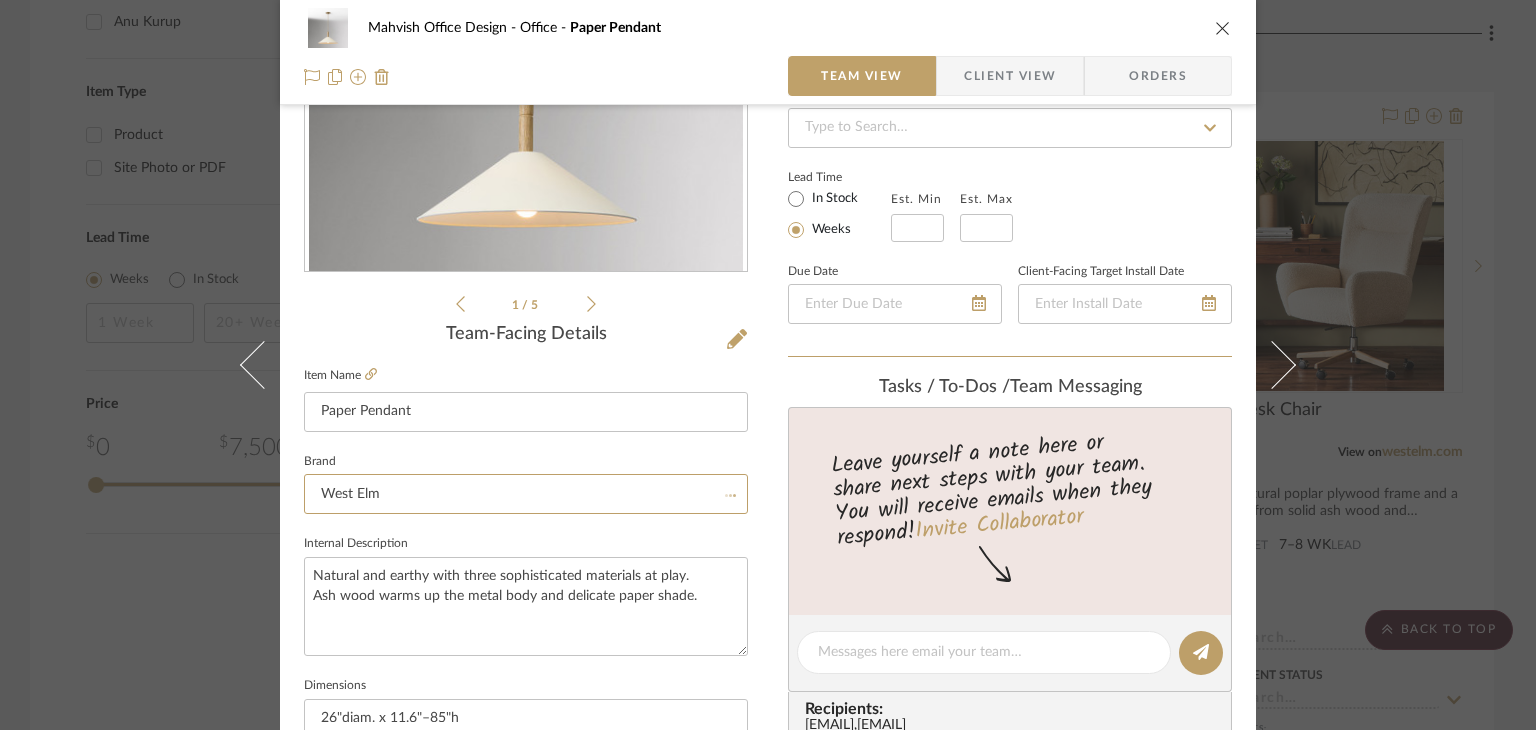 type 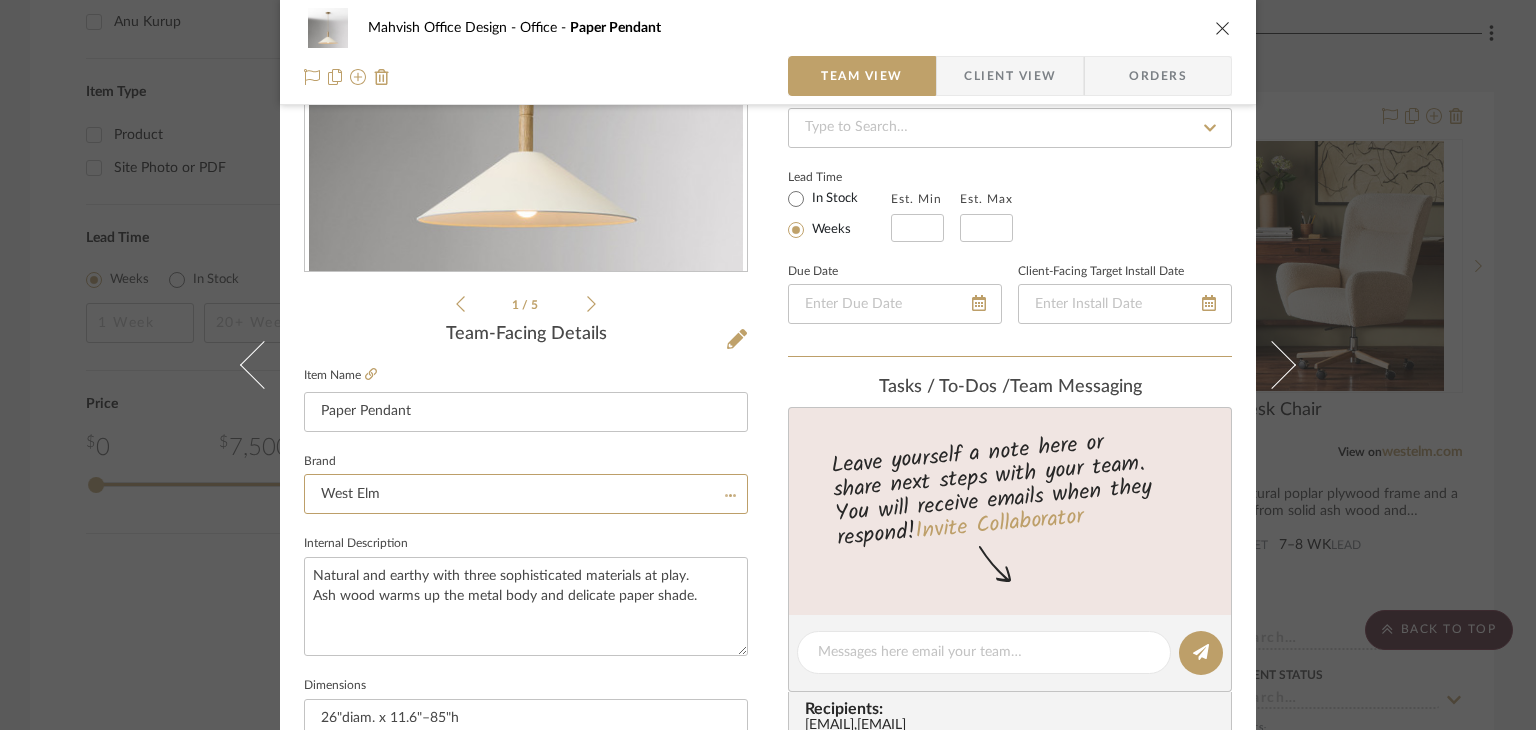 type 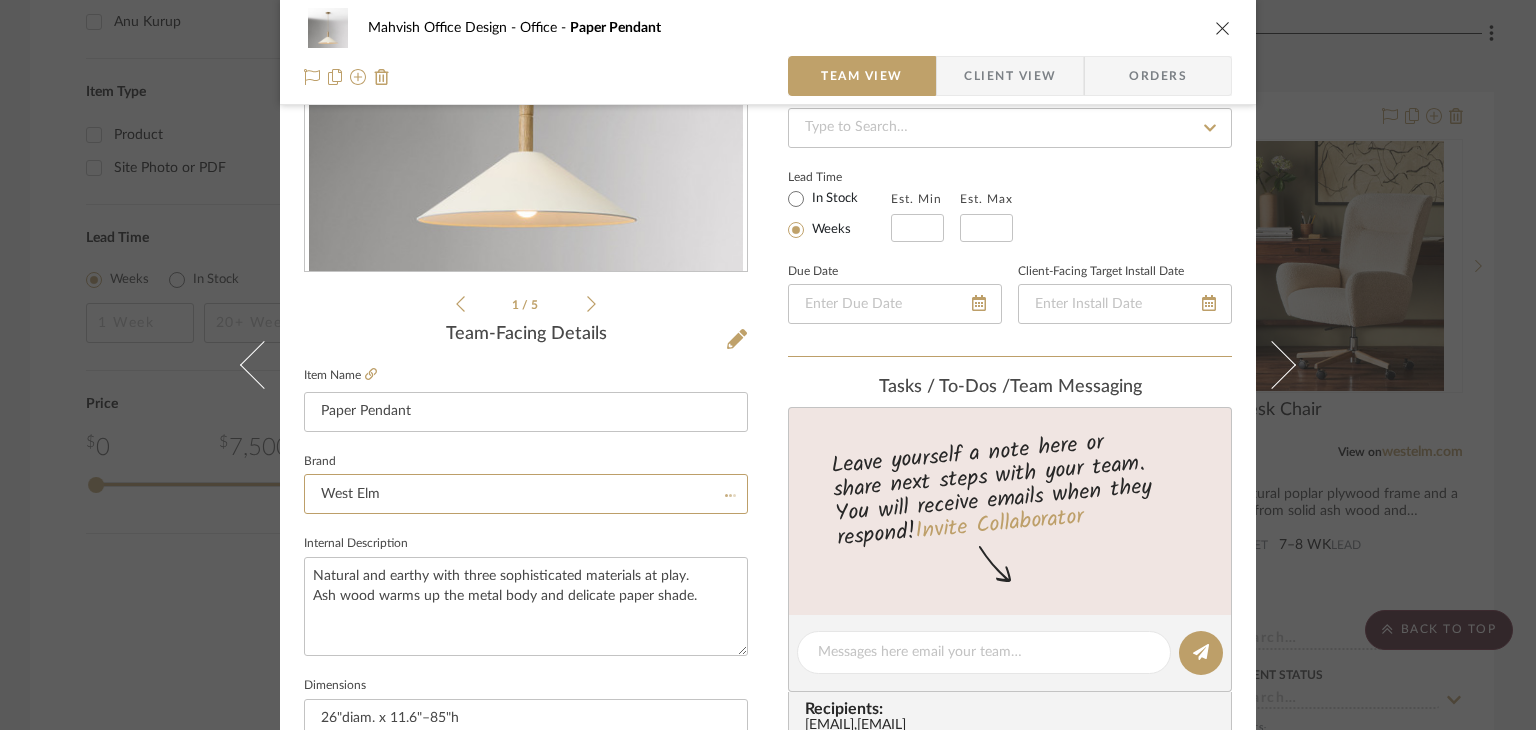 type 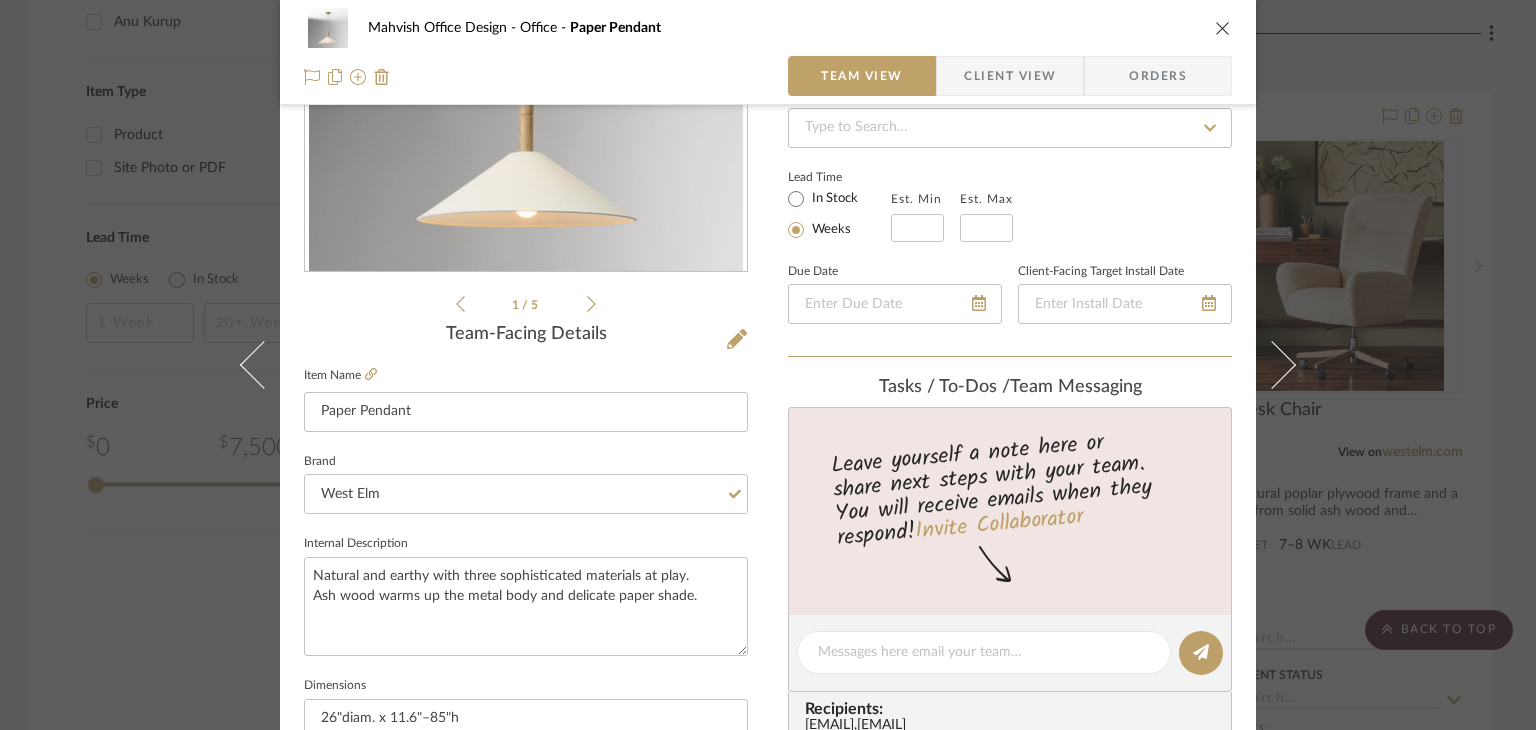 click on "Mahvish Office Design Office Paper Pendant  Team View Client View Orders 1 / 5  Team-Facing Details   Item Name  Paper Pendant  Brand  West Elm  Internal Description  Natural and earthy with three sophisticated materials at play.
Ash wood warms up the metal body and delicate paper shade.  Dimensions  26"diam. x 11.6"–85"h  Product Specifications   Reference Price   Reference Price Type  DNET  Item Costs   View Budget   Markup %  (Use "-X%" to discount) 0%  Unit Cost  $280.00  Cost Type  DNET  Client Unit Price  $280.00  Quantity  1  Unit Type  Each  Subtotal   $280.00   Tax %  0%  Total Tax   $0.00   Shipping Cost  $0.00  Ship. Markup %  0% Taxable  Total Shipping   $0.00  Total Client Price  $280.00  Your Cost  $280.00  Your Margin  $0.00  Content here copies to Client View - confirm visibility there.  Show in Client Dashboard  Bulk Manage Dashboard Settings  Include in Budget   View Budget  Team Status Internal Client Status  Lead Time  In Stock Weeks  Est. Min   Est. Max   Due Date  Tasks / To-Dos /  ," at bounding box center (768, 638) 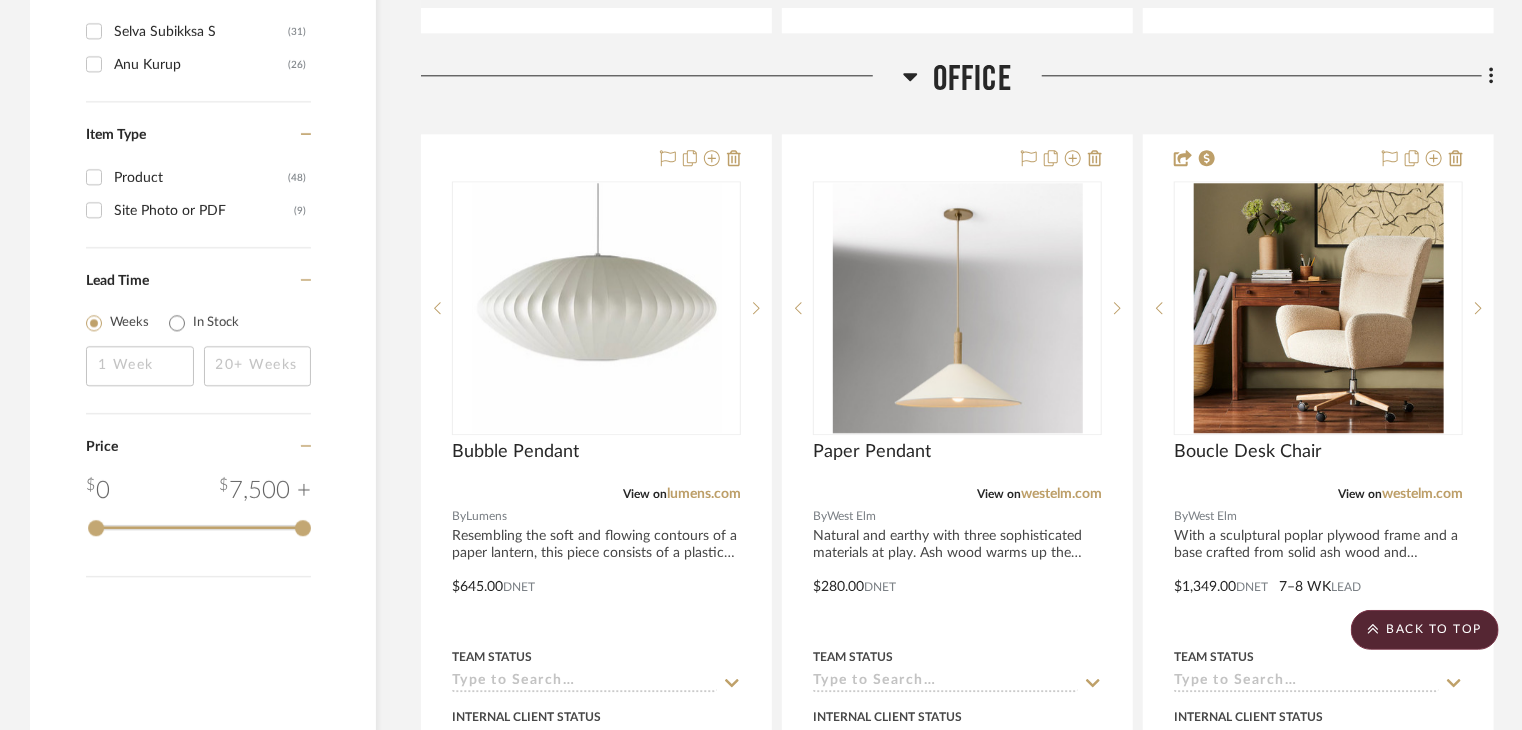 scroll, scrollTop: 2362, scrollLeft: 0, axis: vertical 